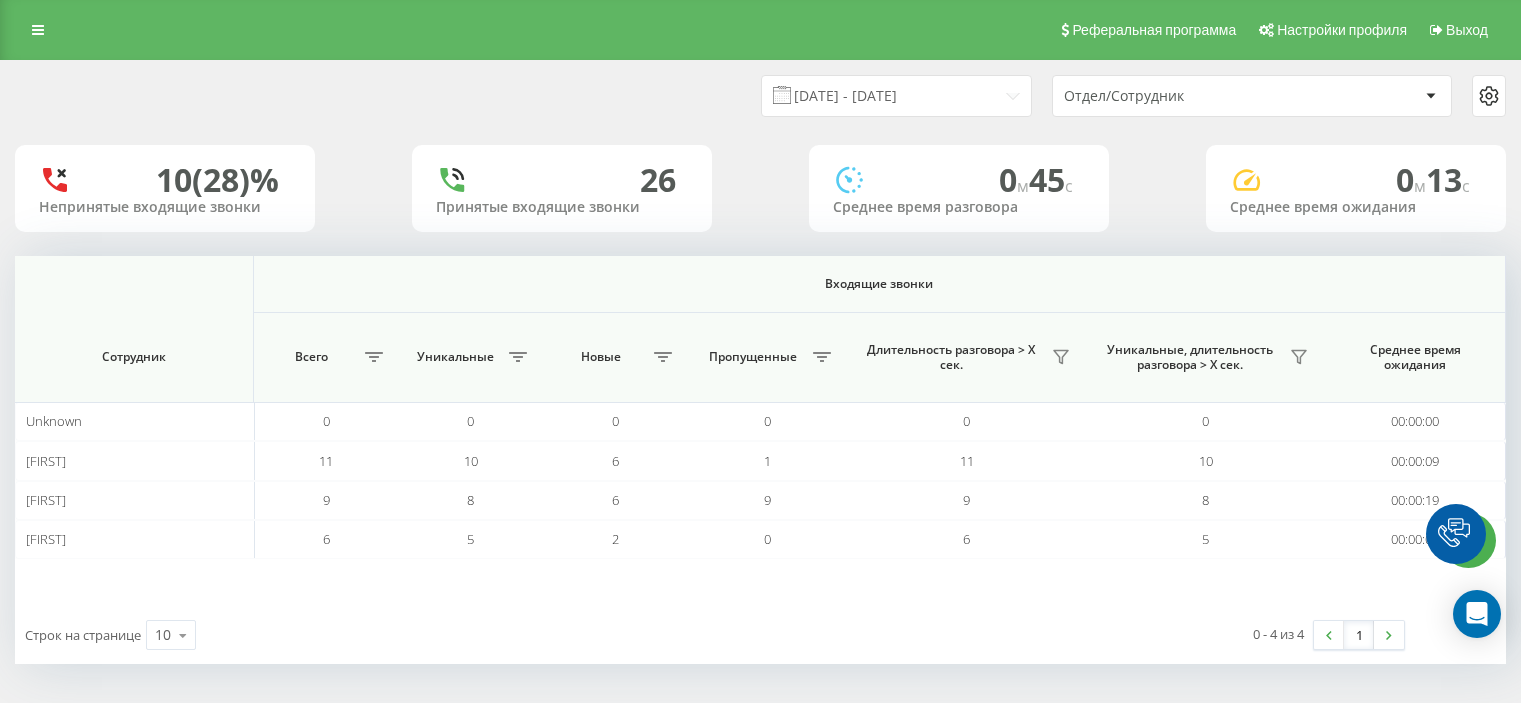 scroll, scrollTop: 0, scrollLeft: 0, axis: both 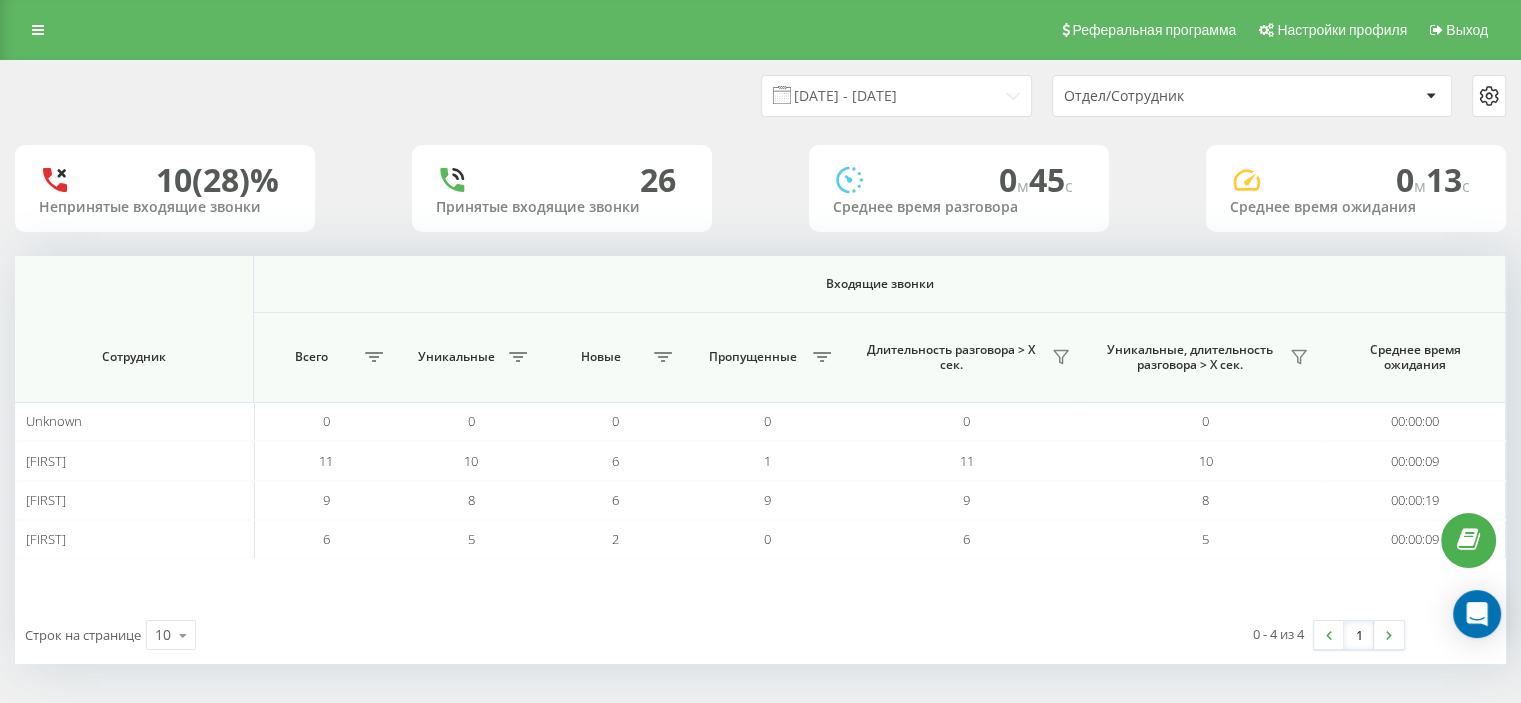 click on "Реферальная программа Настройки профиля Выход" at bounding box center [760, 30] 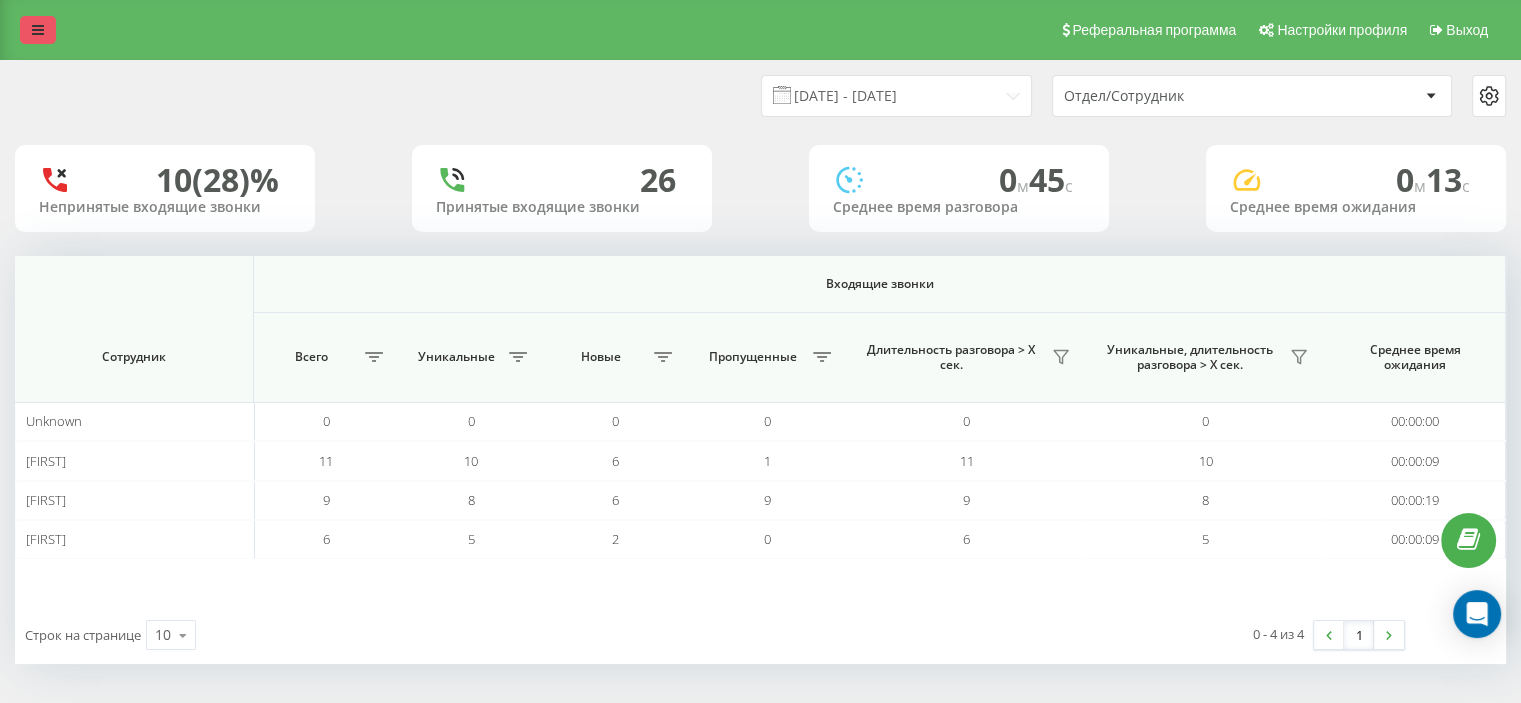 click at bounding box center [38, 30] 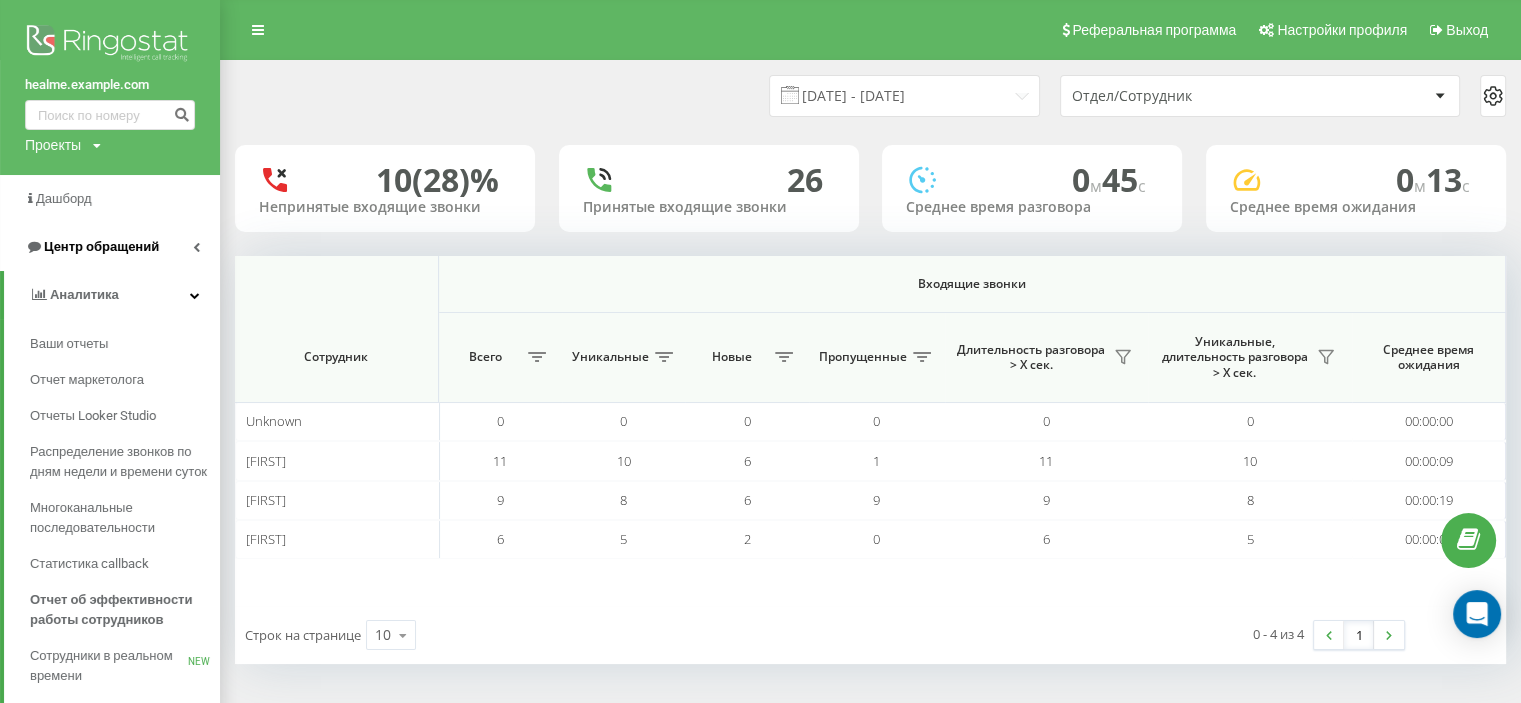 click on "Центр обращений" at bounding box center (101, 246) 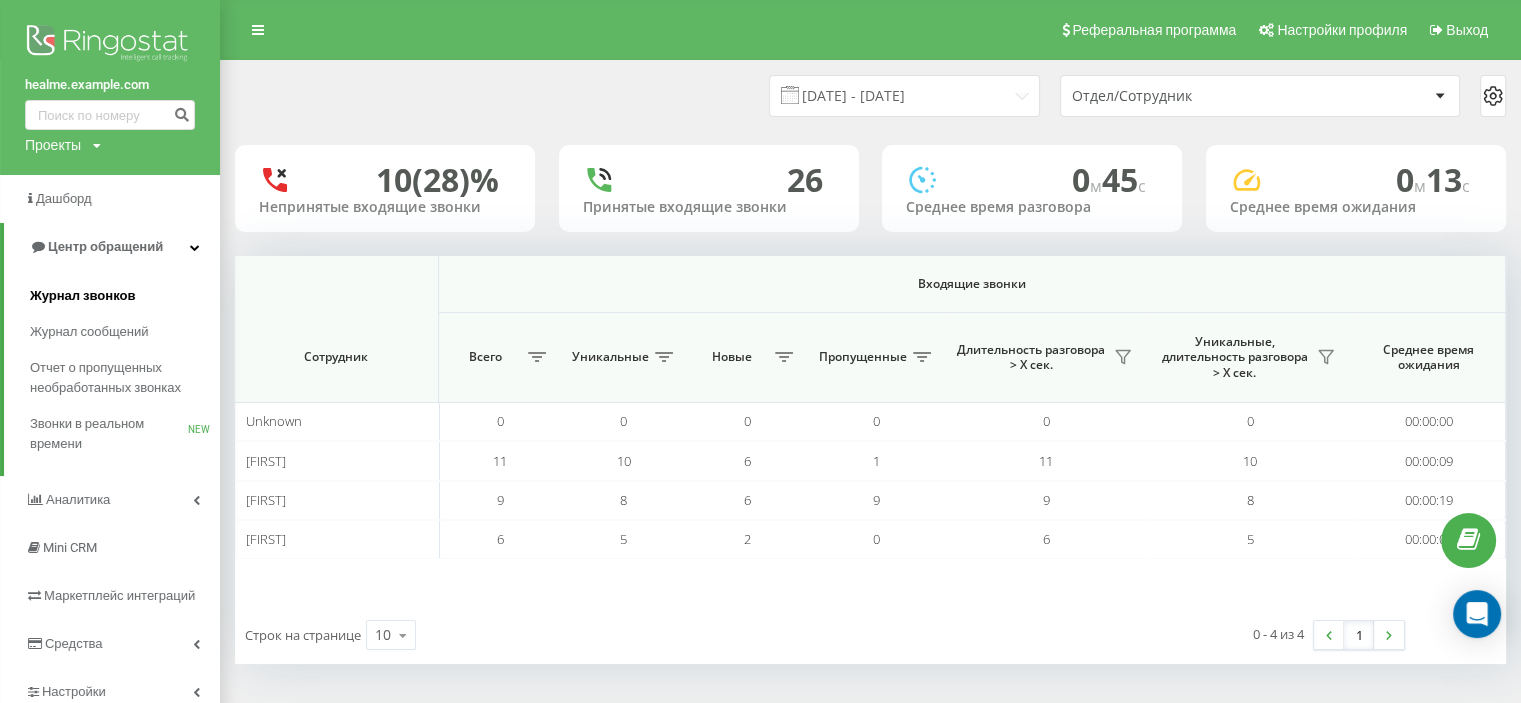 click on "Журнал звонков" at bounding box center [82, 296] 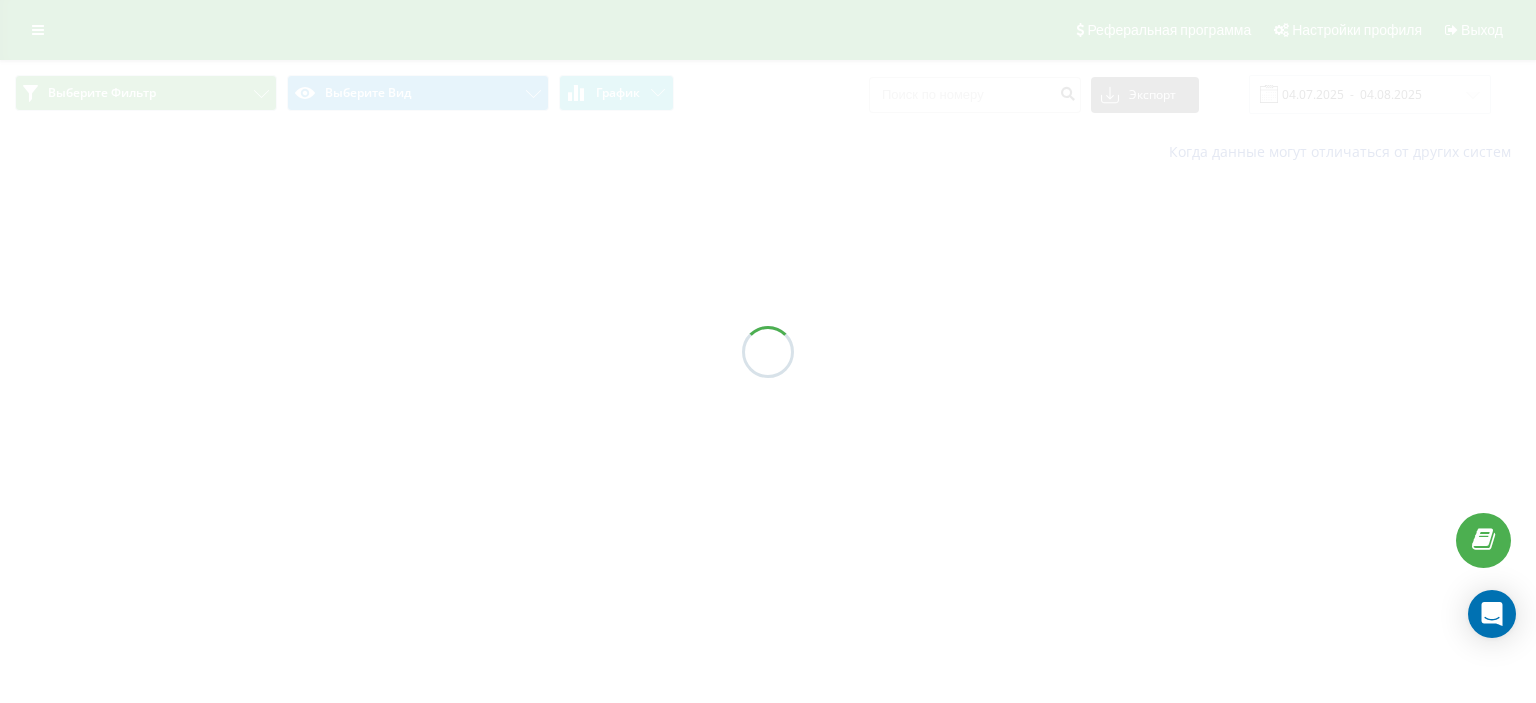 scroll, scrollTop: 0, scrollLeft: 0, axis: both 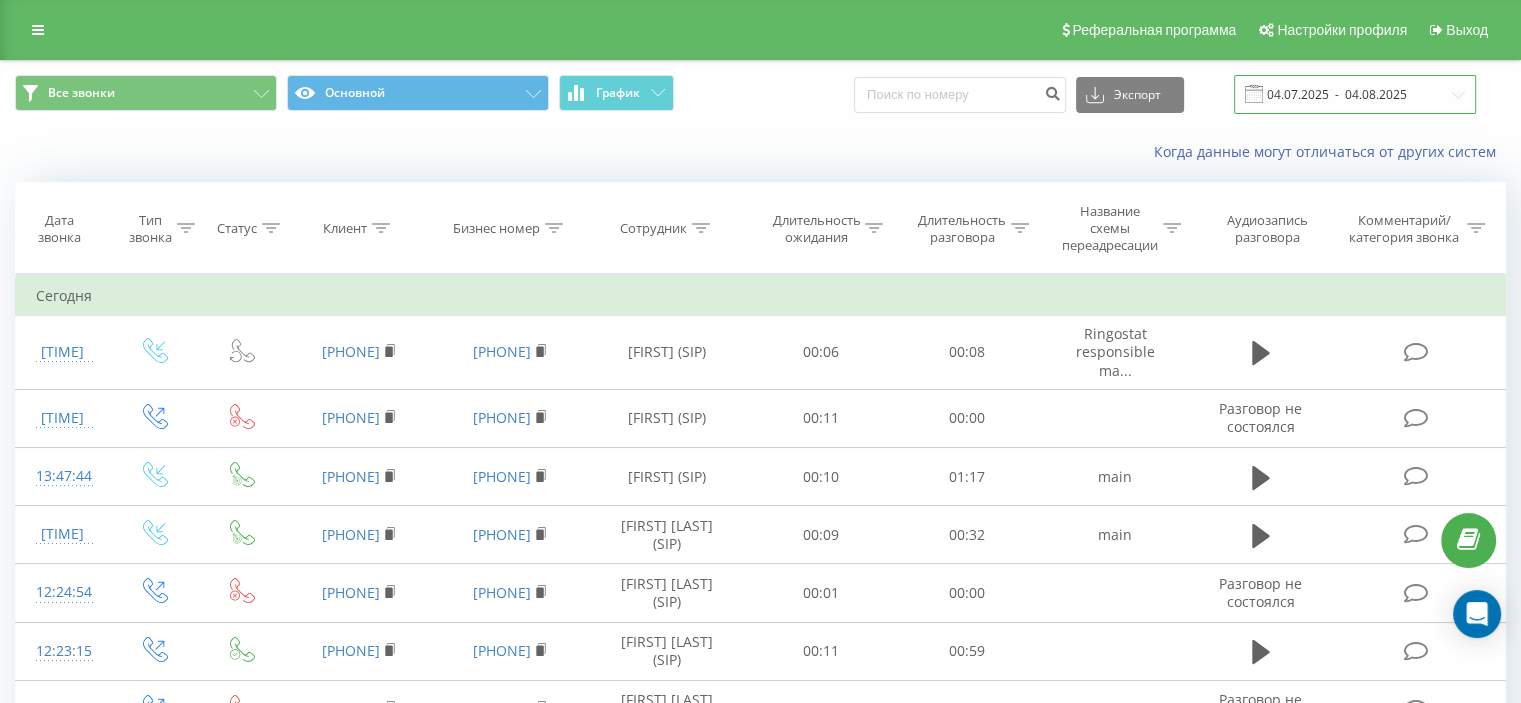 click on "04.07.2025  -  04.08.2025" at bounding box center (1355, 94) 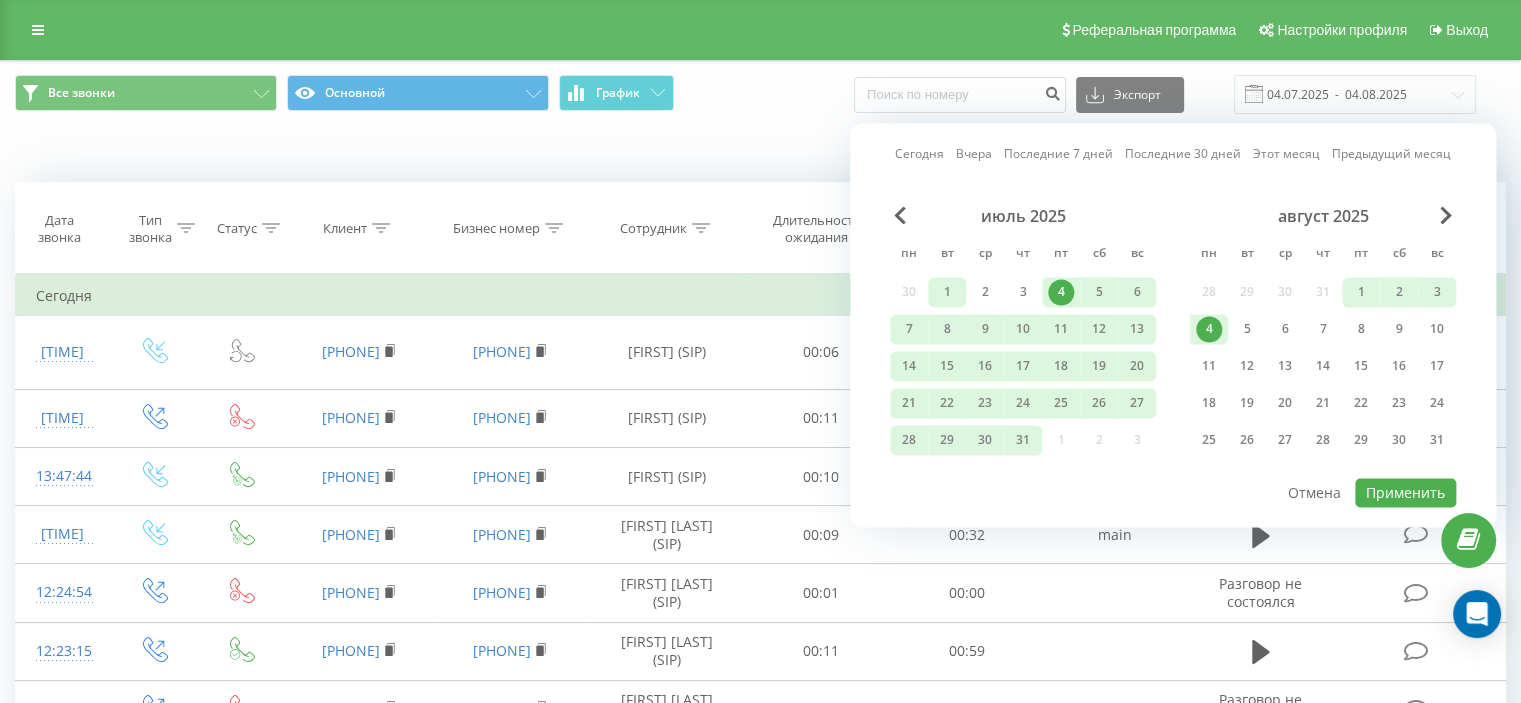 click on "1" at bounding box center [947, 292] 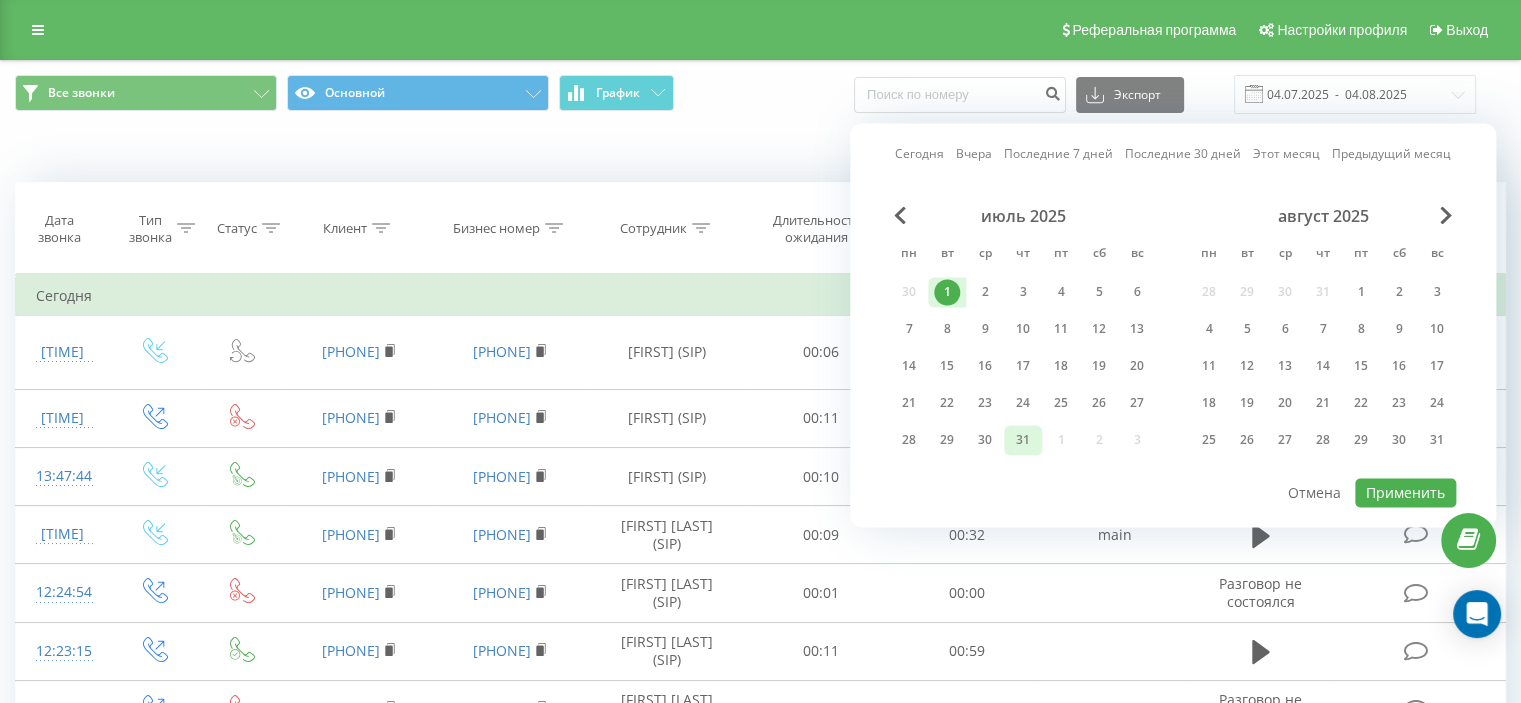 click on "31" at bounding box center (1023, 440) 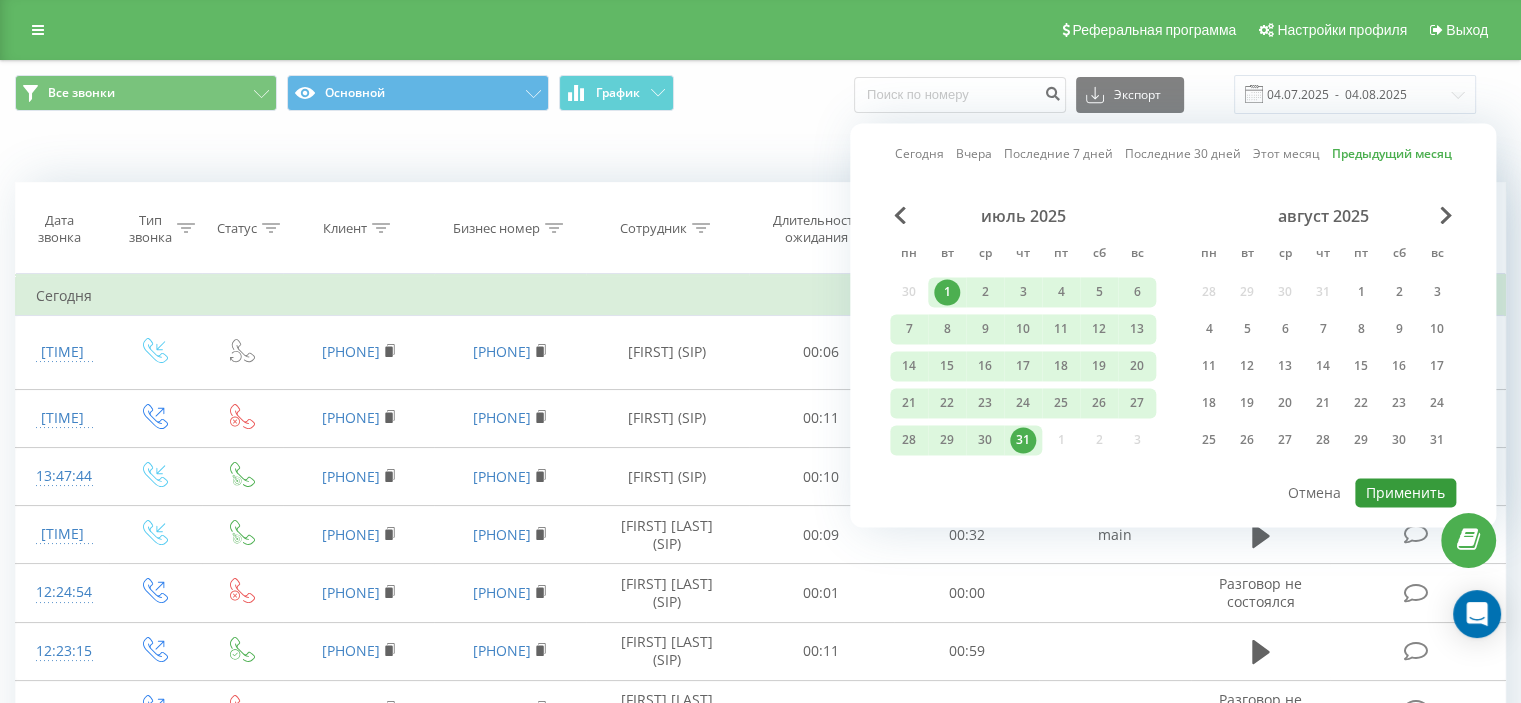 click on "Применить" at bounding box center (1405, 492) 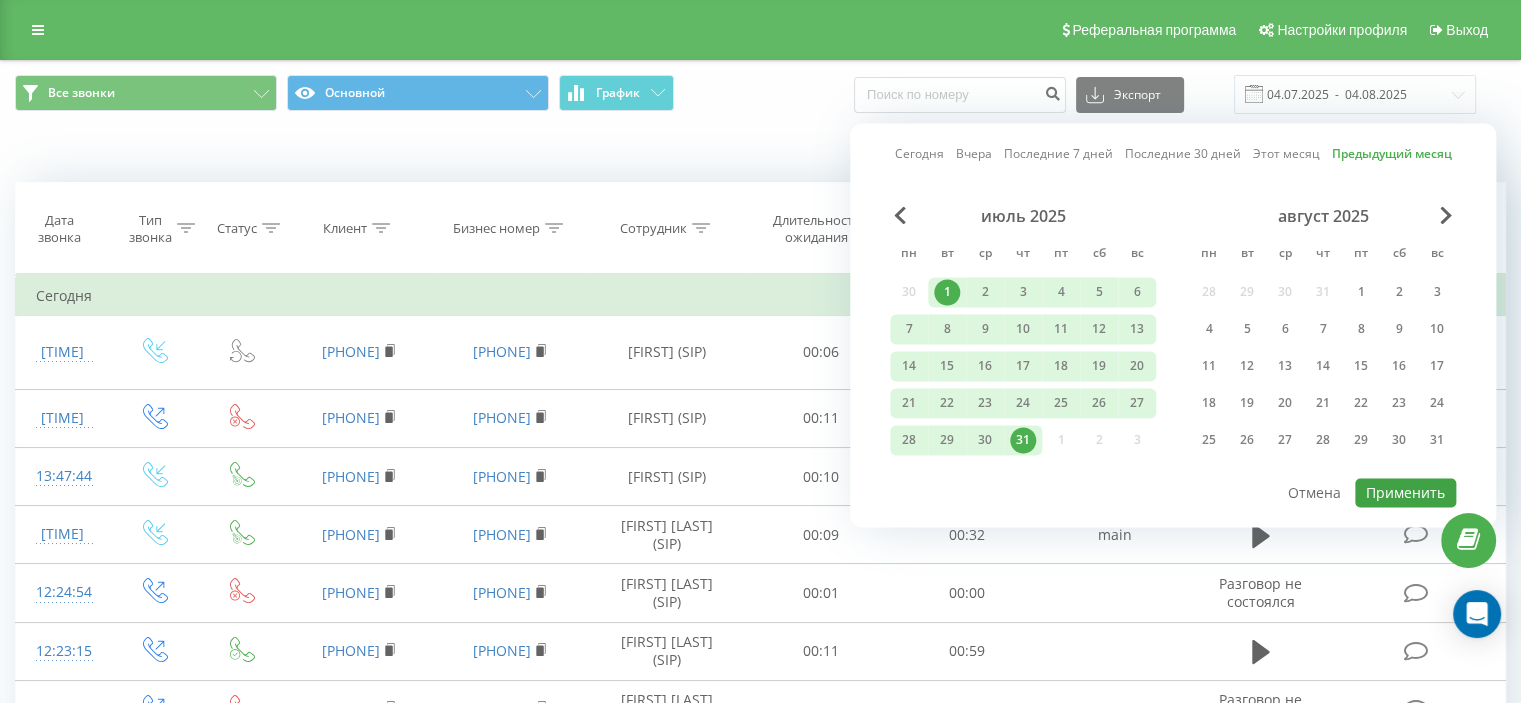 type on "01.07.2025  -  31.07.2025" 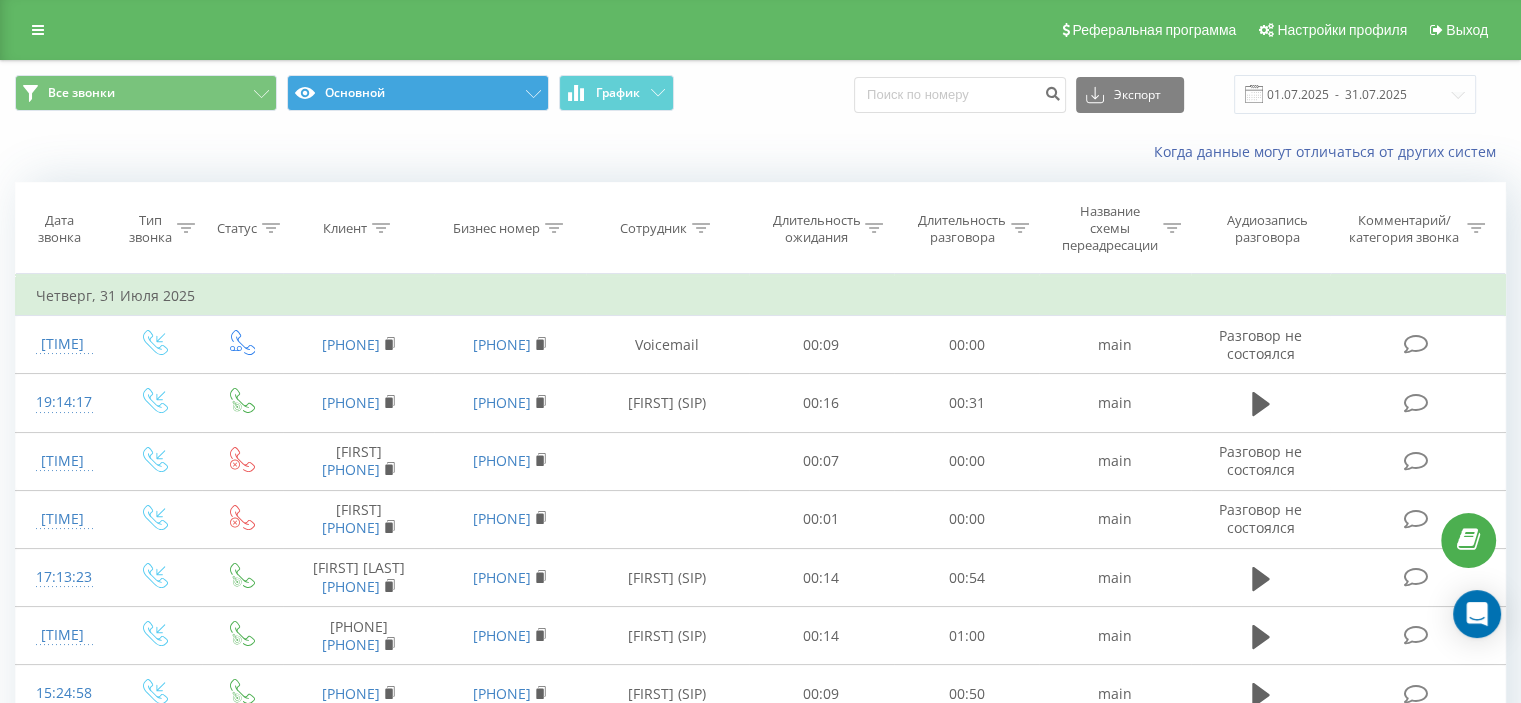 click on "All calls Main Schedule Export .csv .xls .xlsx [DATE] - [DATE]" at bounding box center [760, 94] 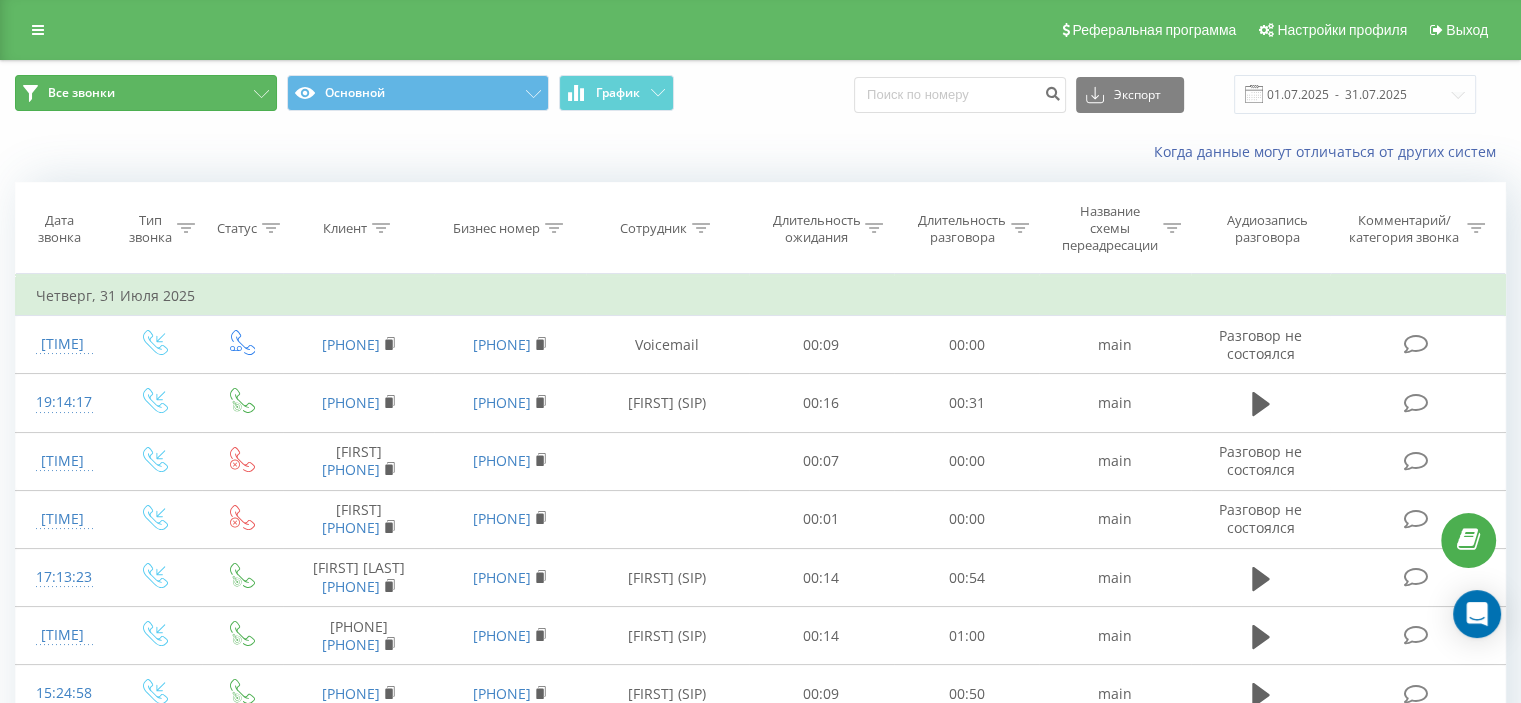 click on "Все звонки" at bounding box center [146, 93] 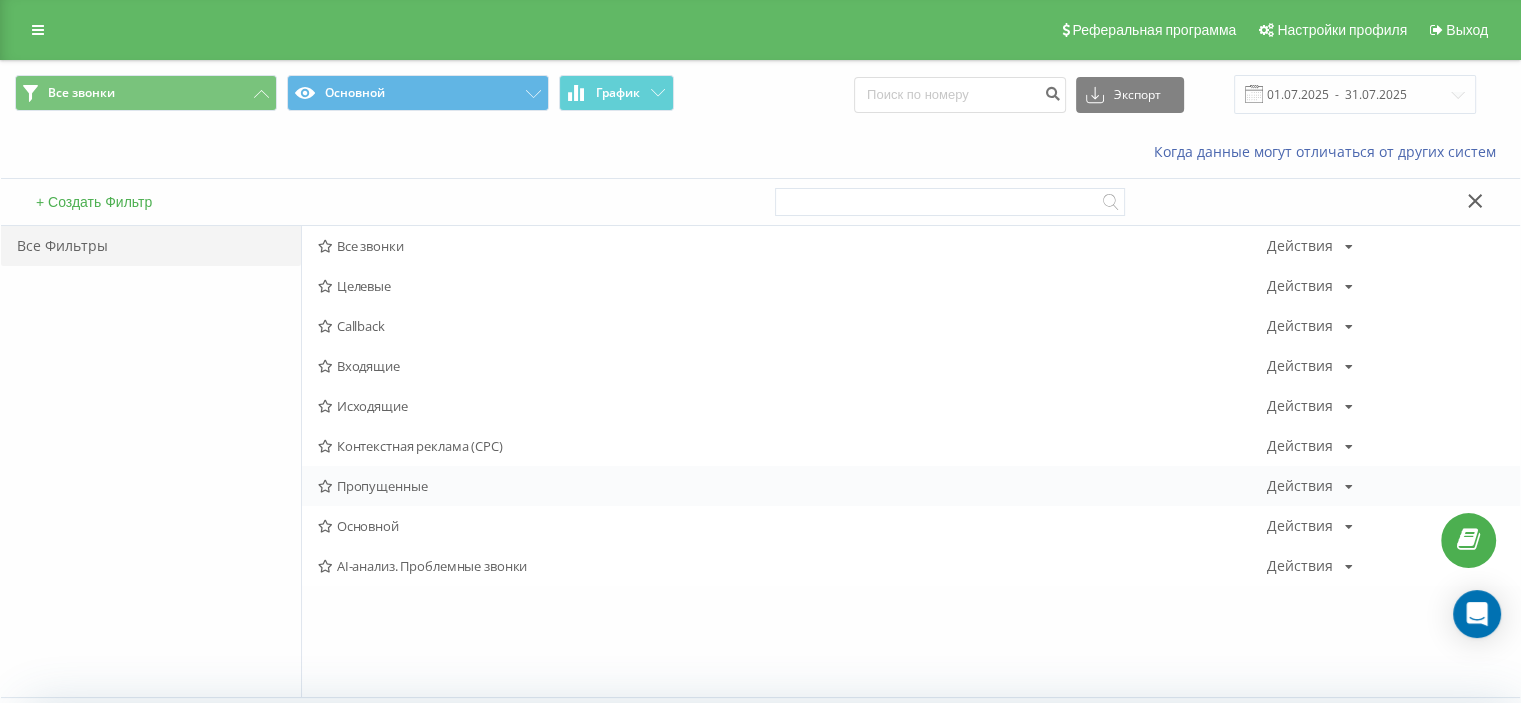 click on "Пропущенные" at bounding box center (792, 486) 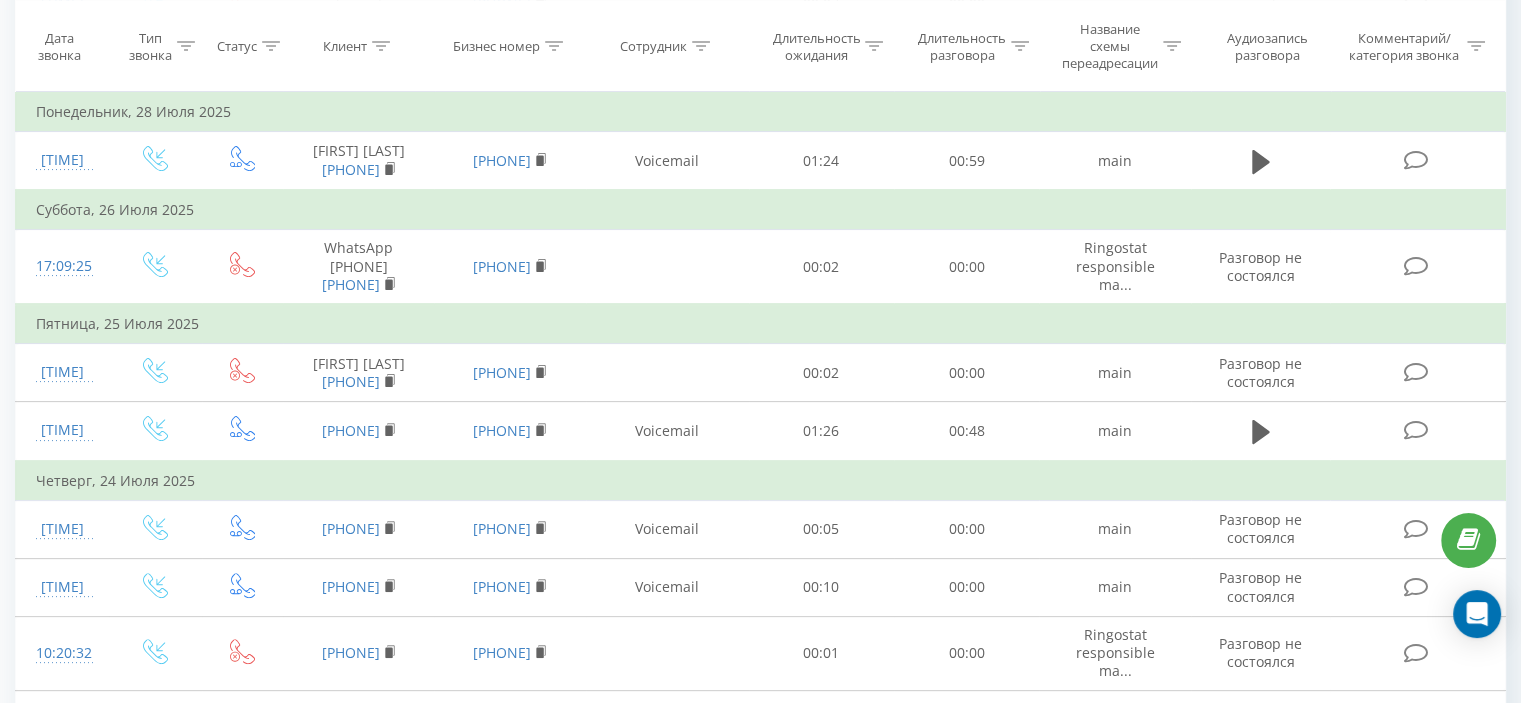 scroll, scrollTop: 0, scrollLeft: 0, axis: both 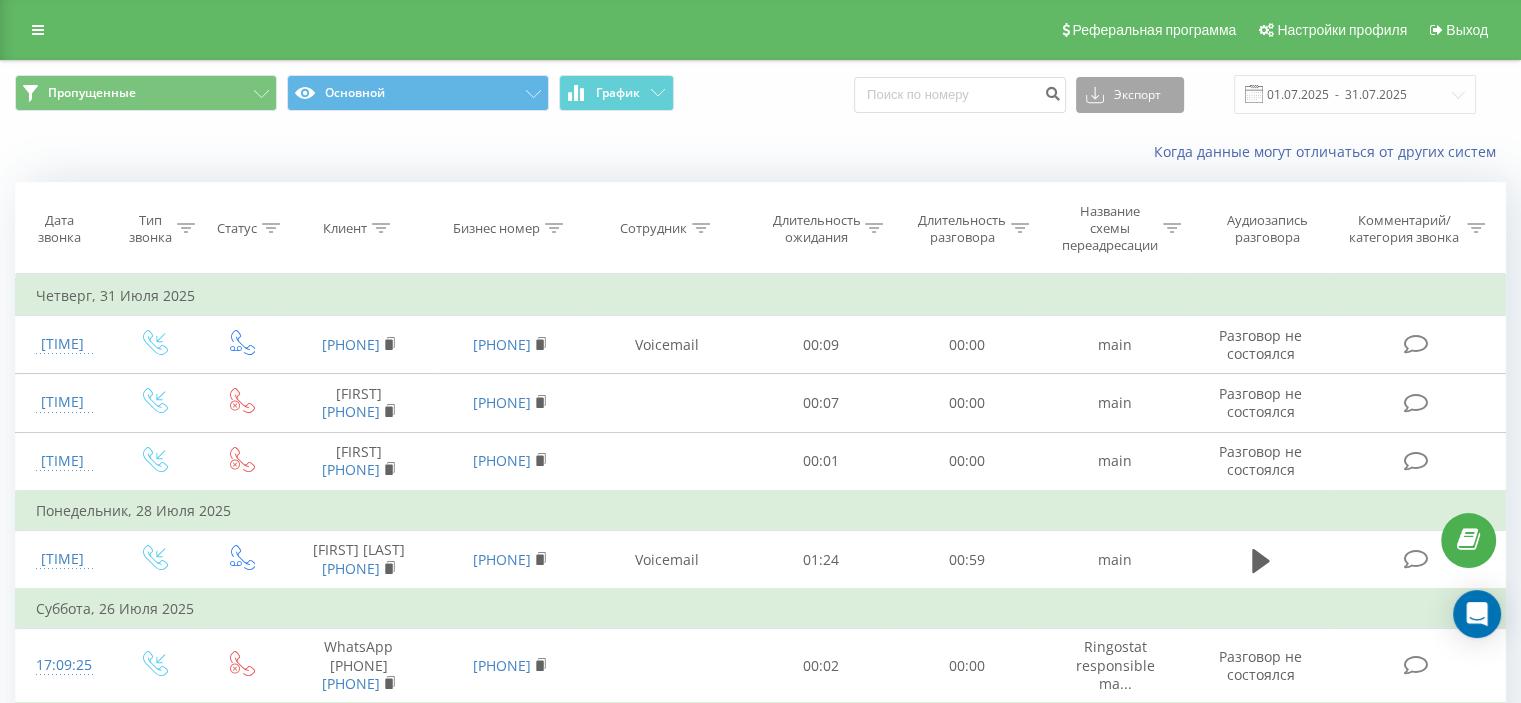 click on "Экспорт" at bounding box center [1130, 95] 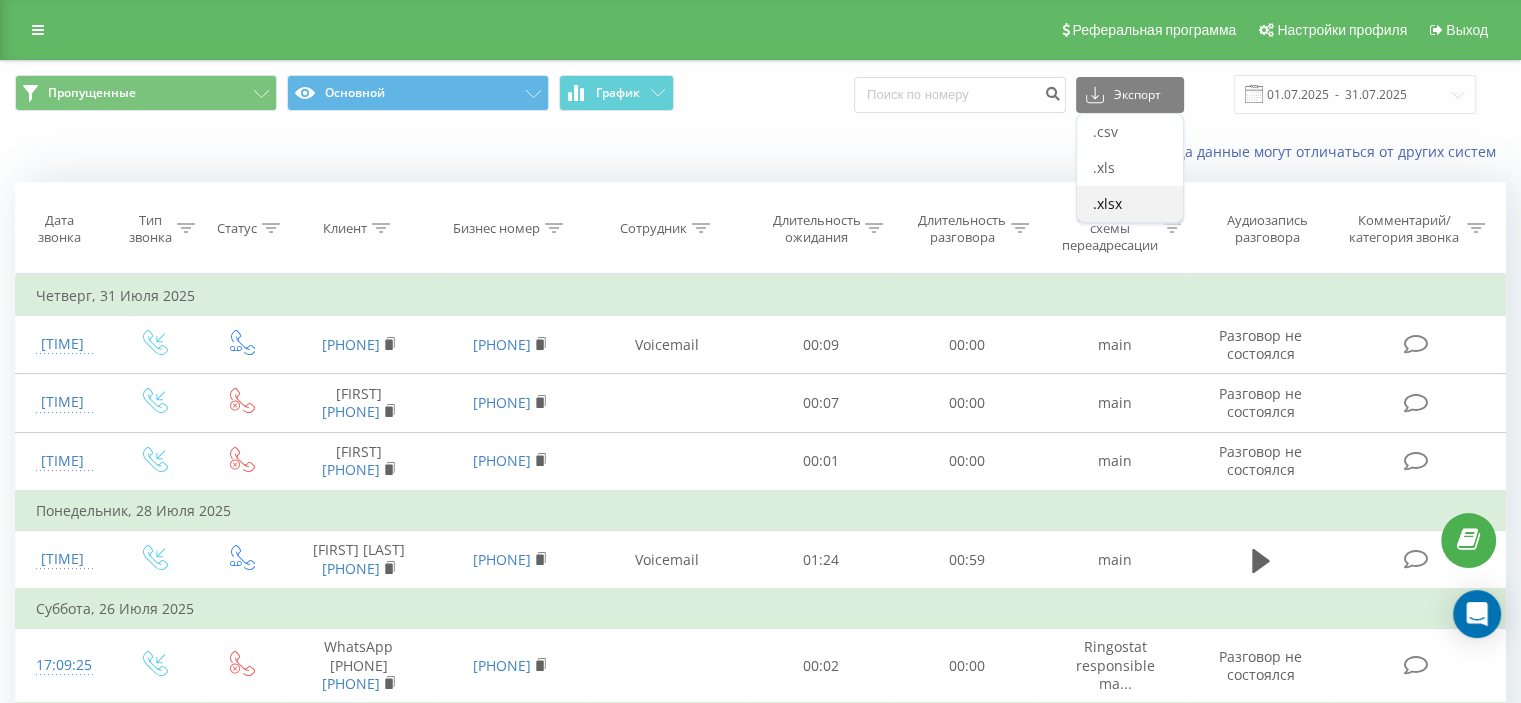 click on ".xlsx" at bounding box center (1107, 203) 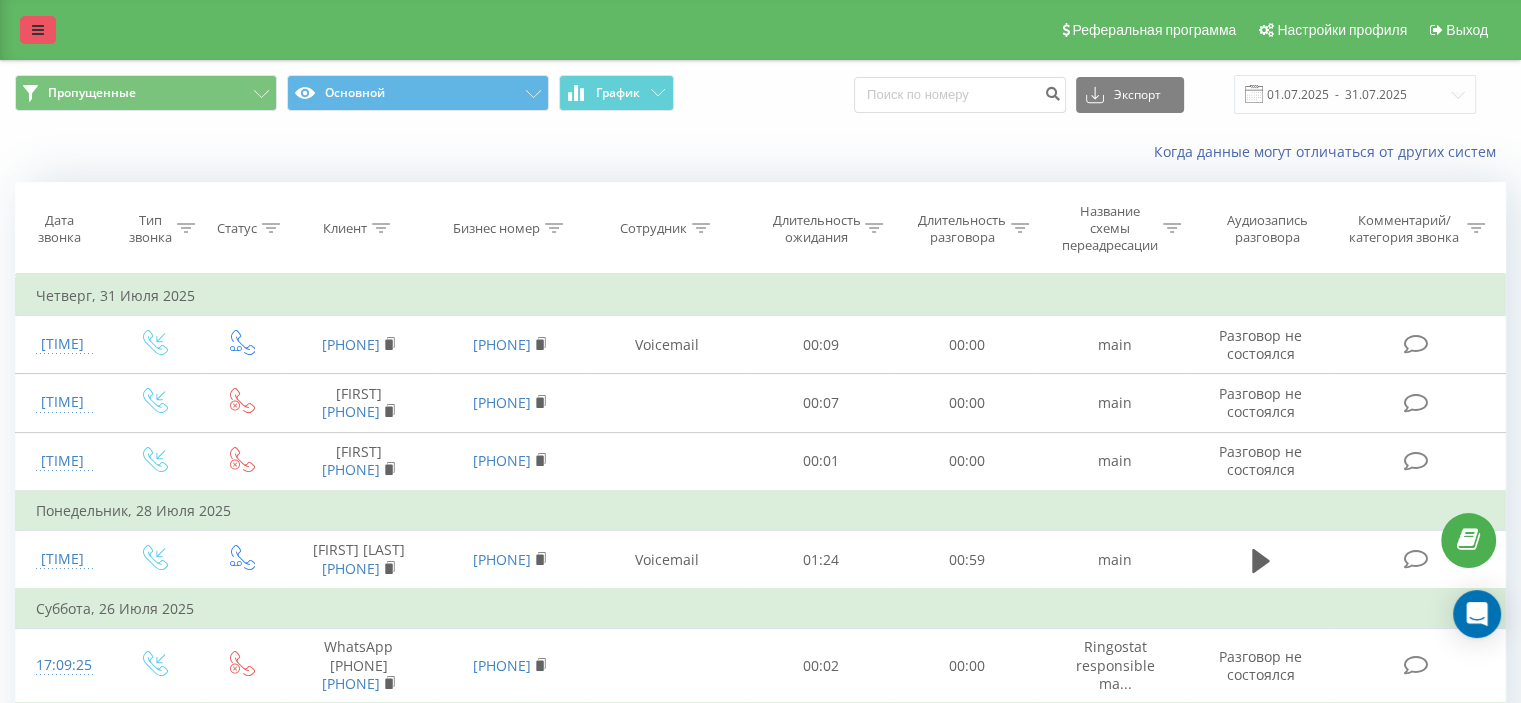 click at bounding box center (38, 30) 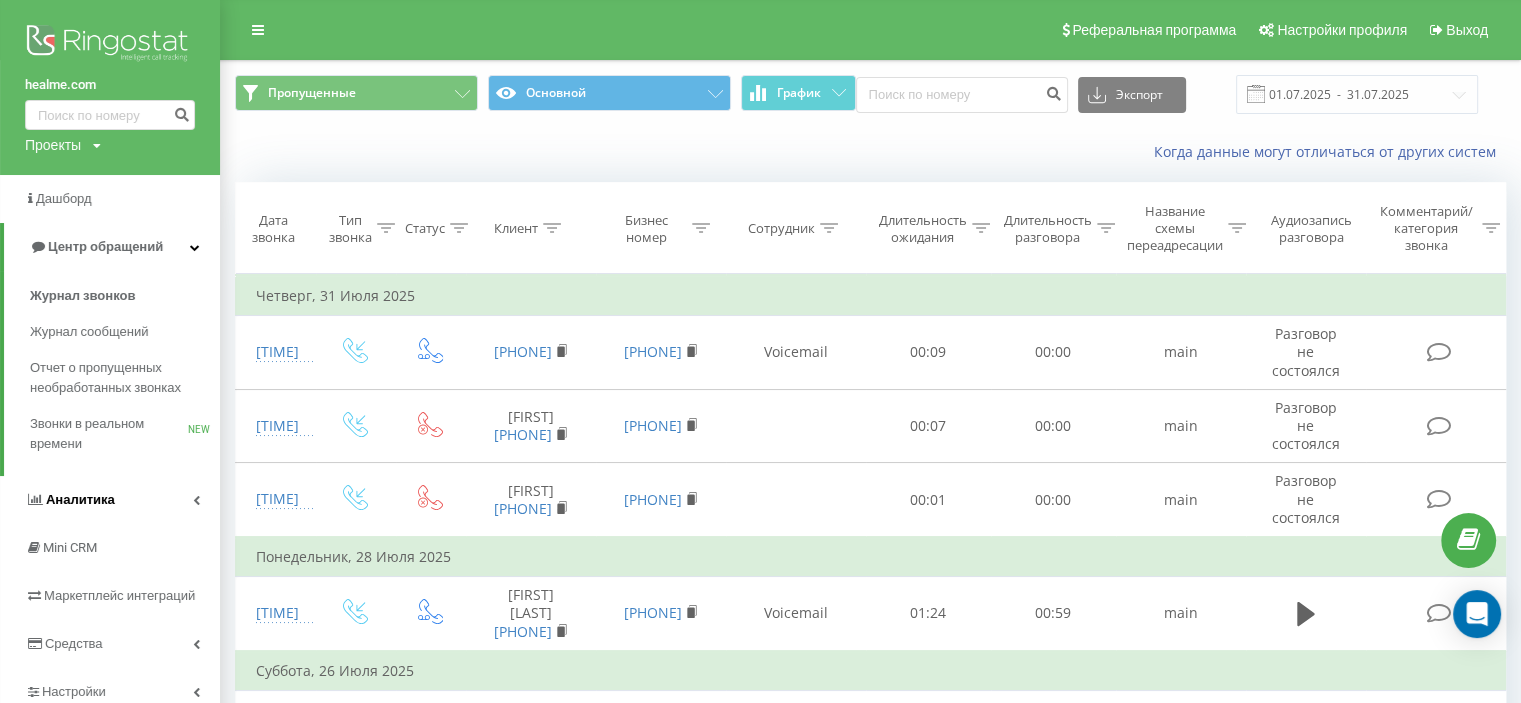 click on "Аналитика" at bounding box center [110, 500] 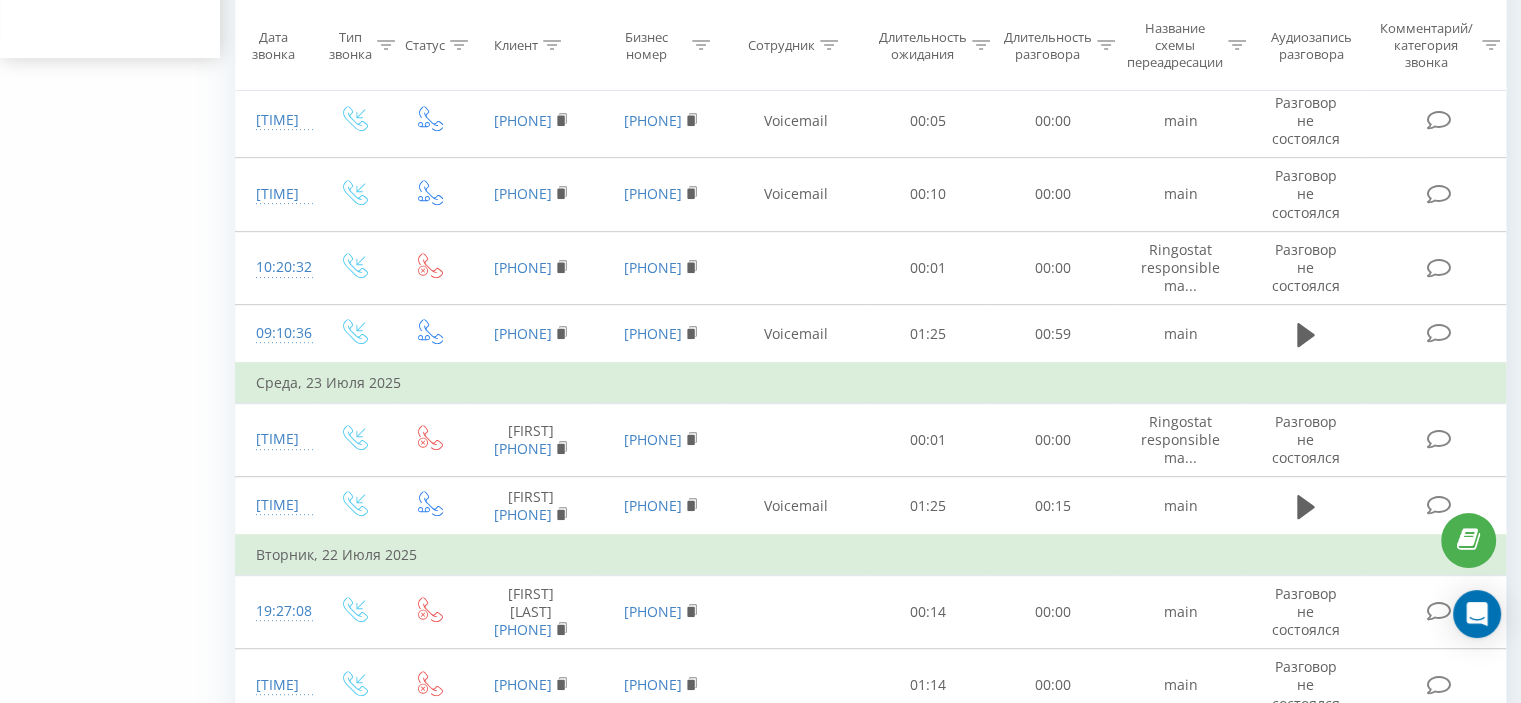 scroll, scrollTop: 894, scrollLeft: 0, axis: vertical 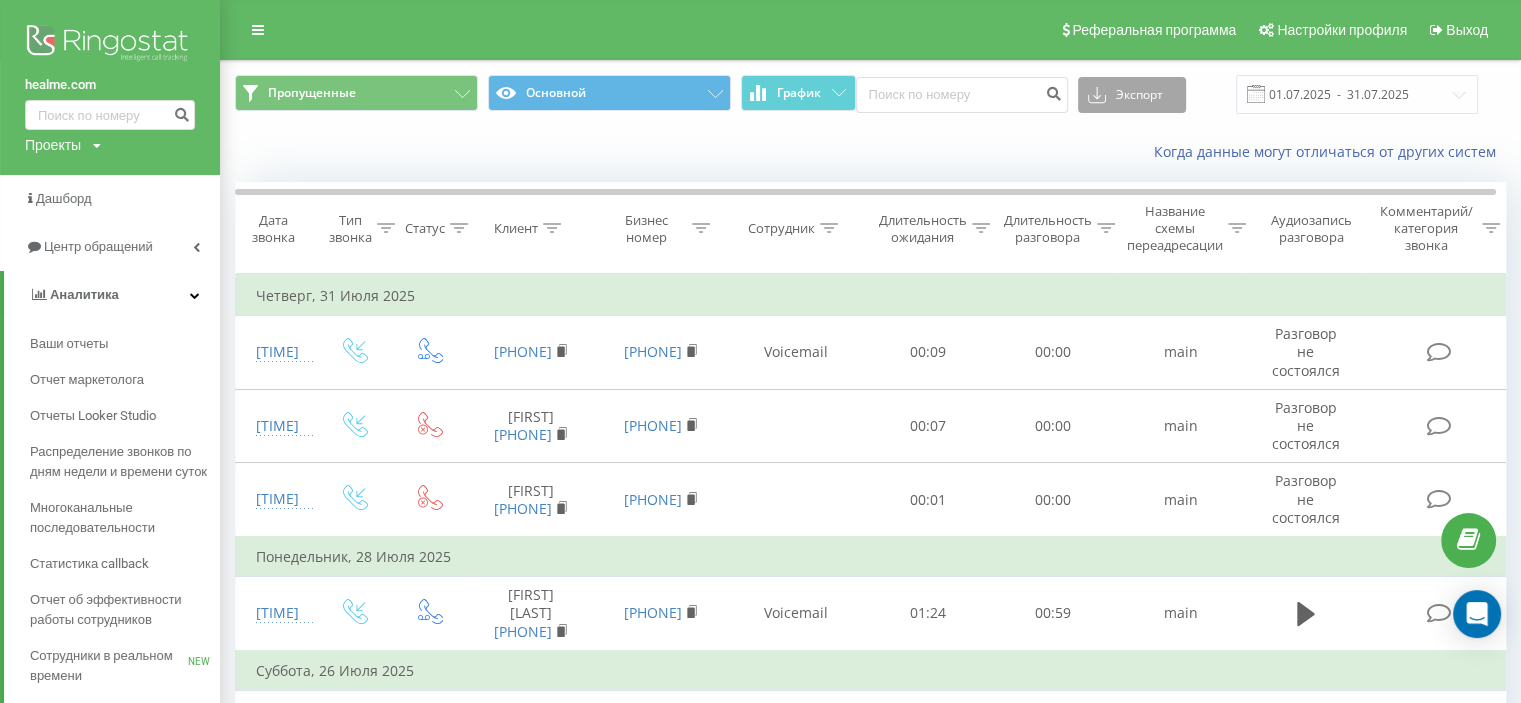 click on "Экспорт" at bounding box center [1132, 95] 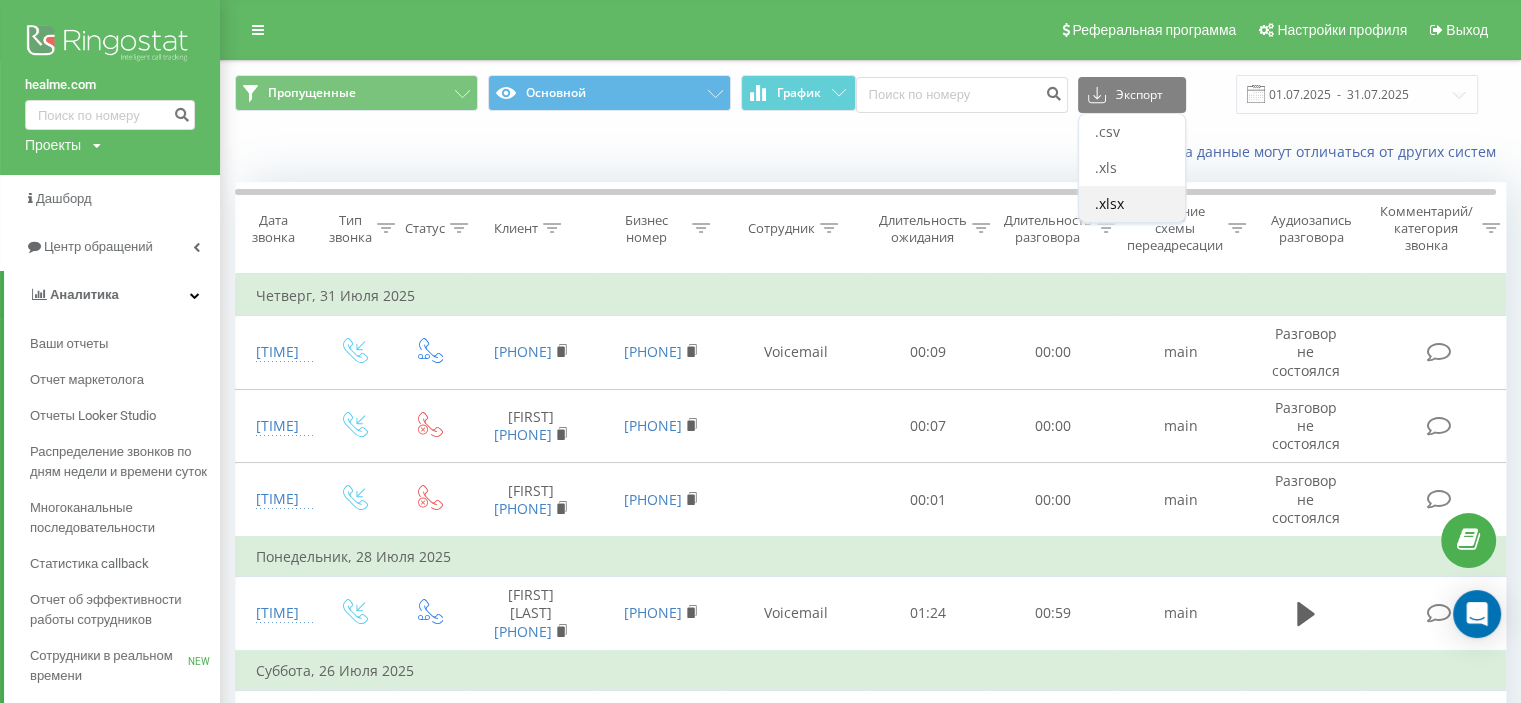 click on ".xlsx" at bounding box center (1109, 203) 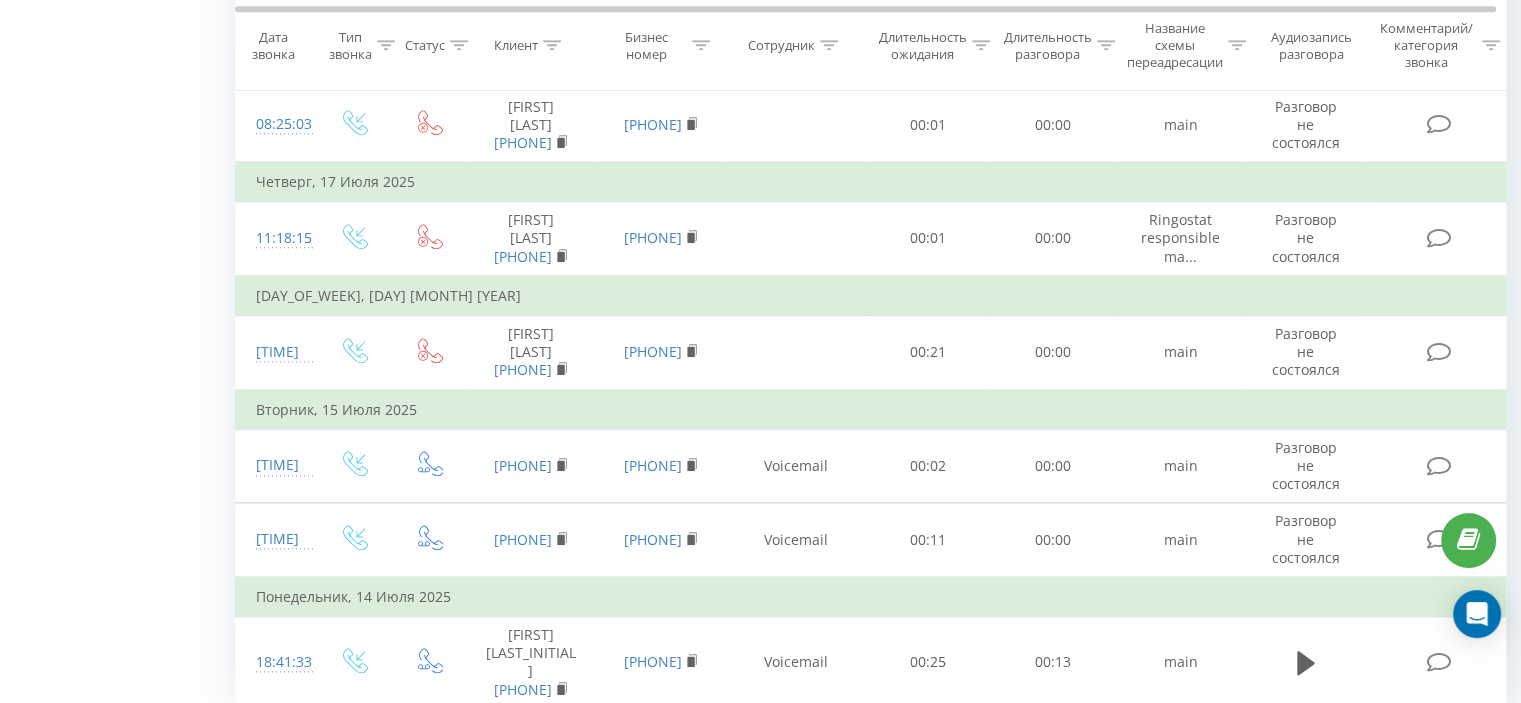 scroll, scrollTop: 2114, scrollLeft: 0, axis: vertical 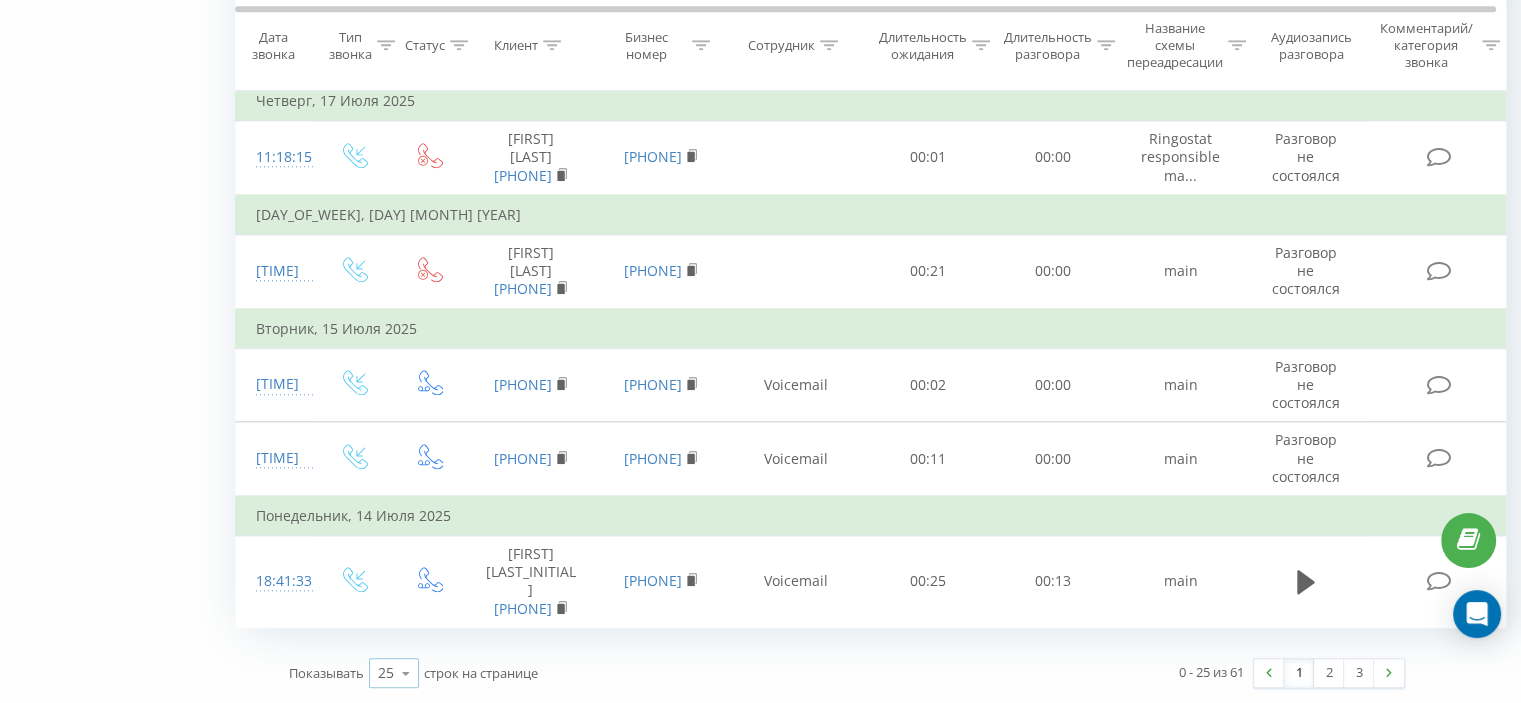 click on "25" at bounding box center (386, 673) 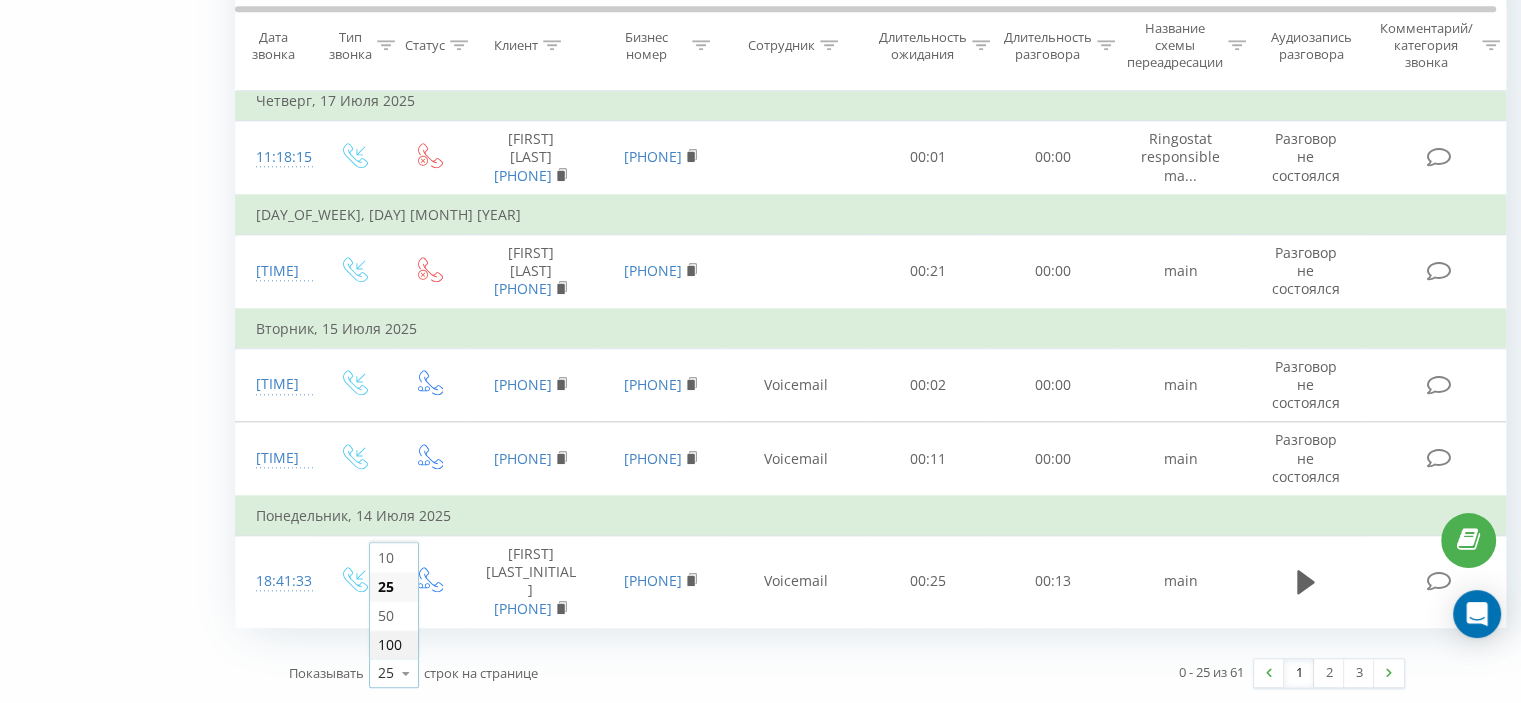 click on "100" at bounding box center [390, 644] 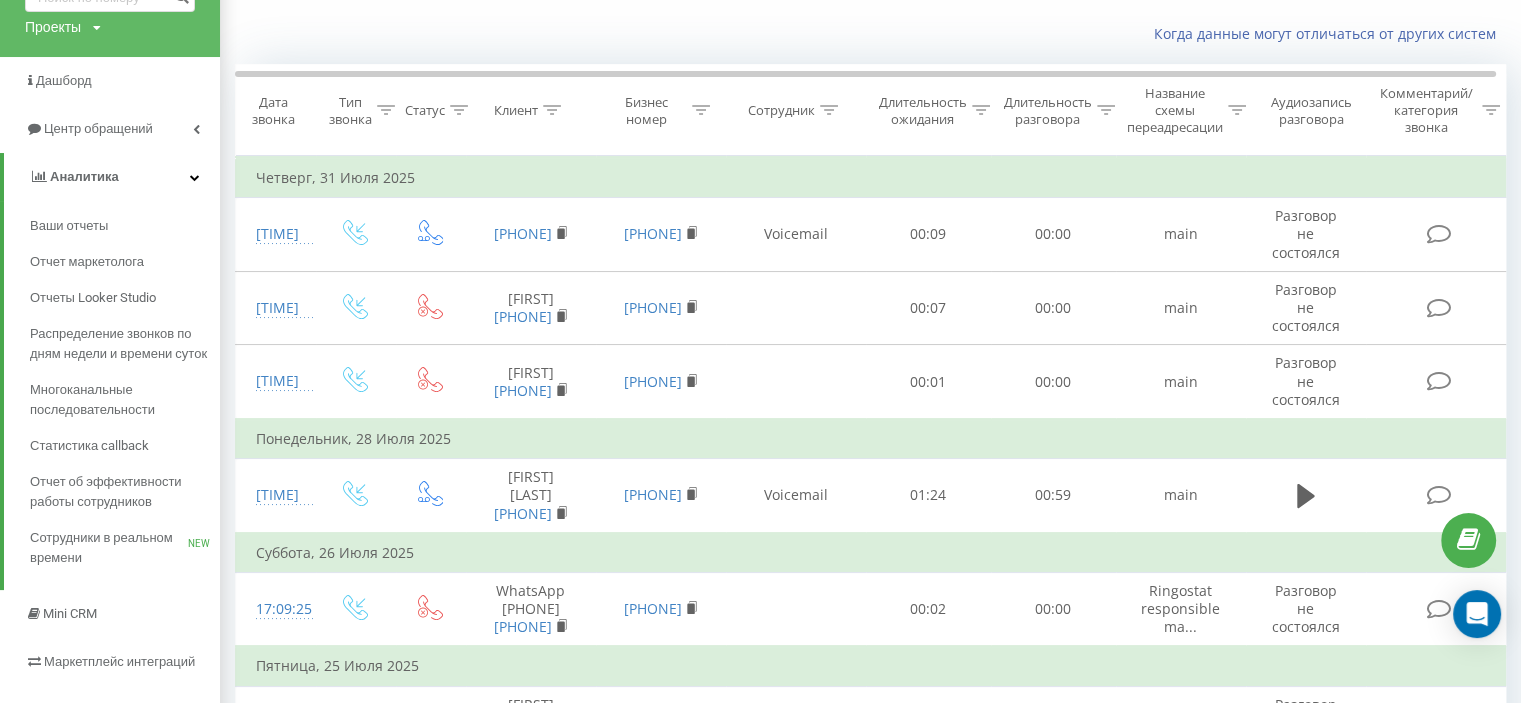 scroll, scrollTop: 16, scrollLeft: 0, axis: vertical 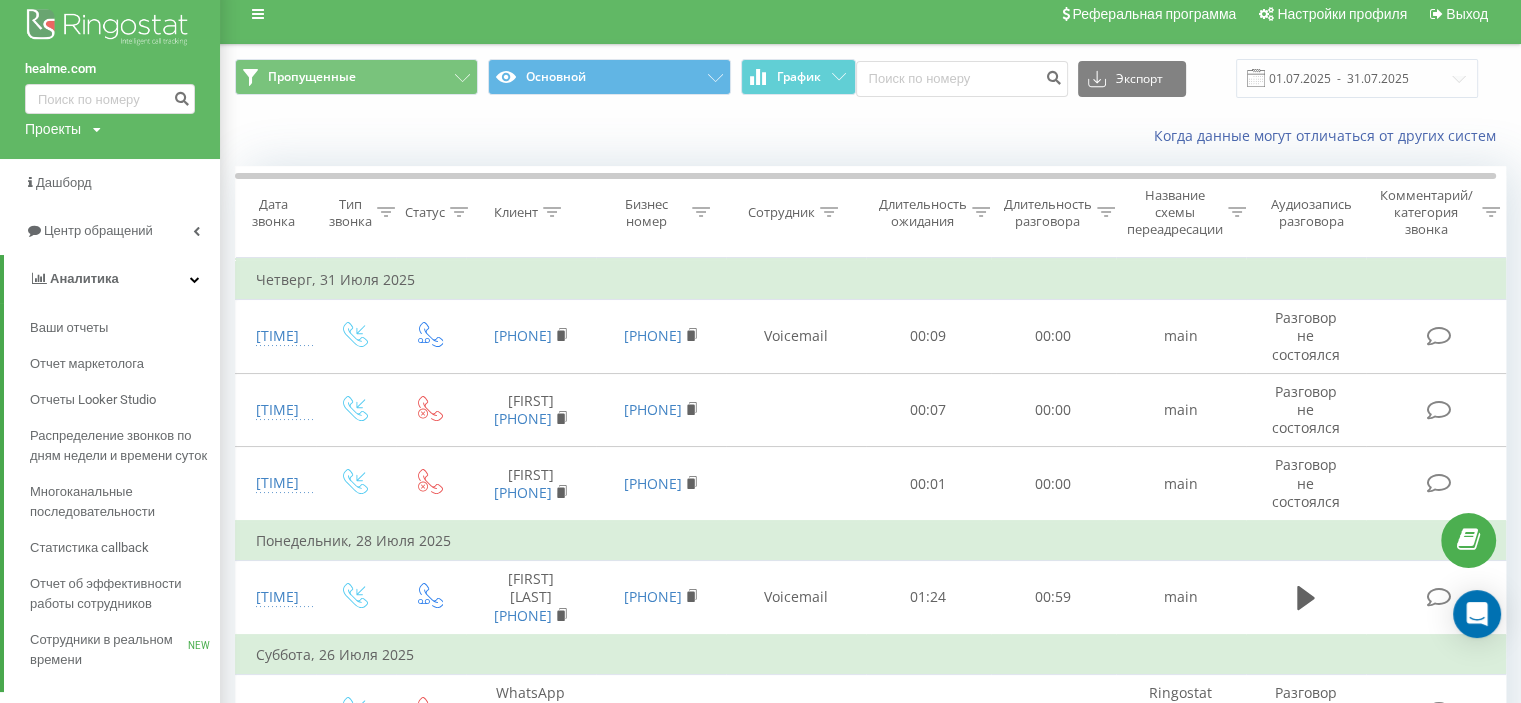 click on "Пропущенные Основной График Экспорт .csv .xls .xlsx 01.07.2025  -  31.07.2025" at bounding box center [870, 78] 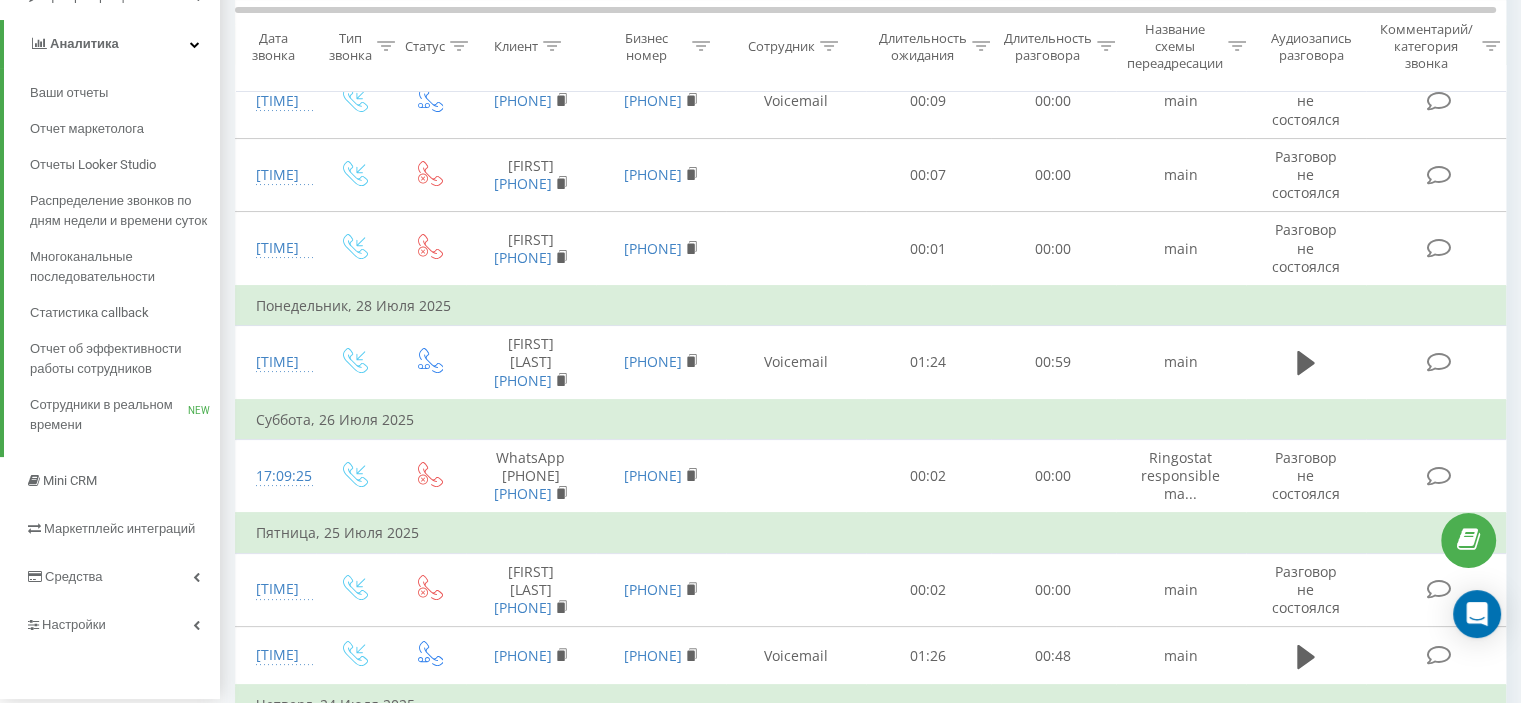 scroll, scrollTop: 200, scrollLeft: 0, axis: vertical 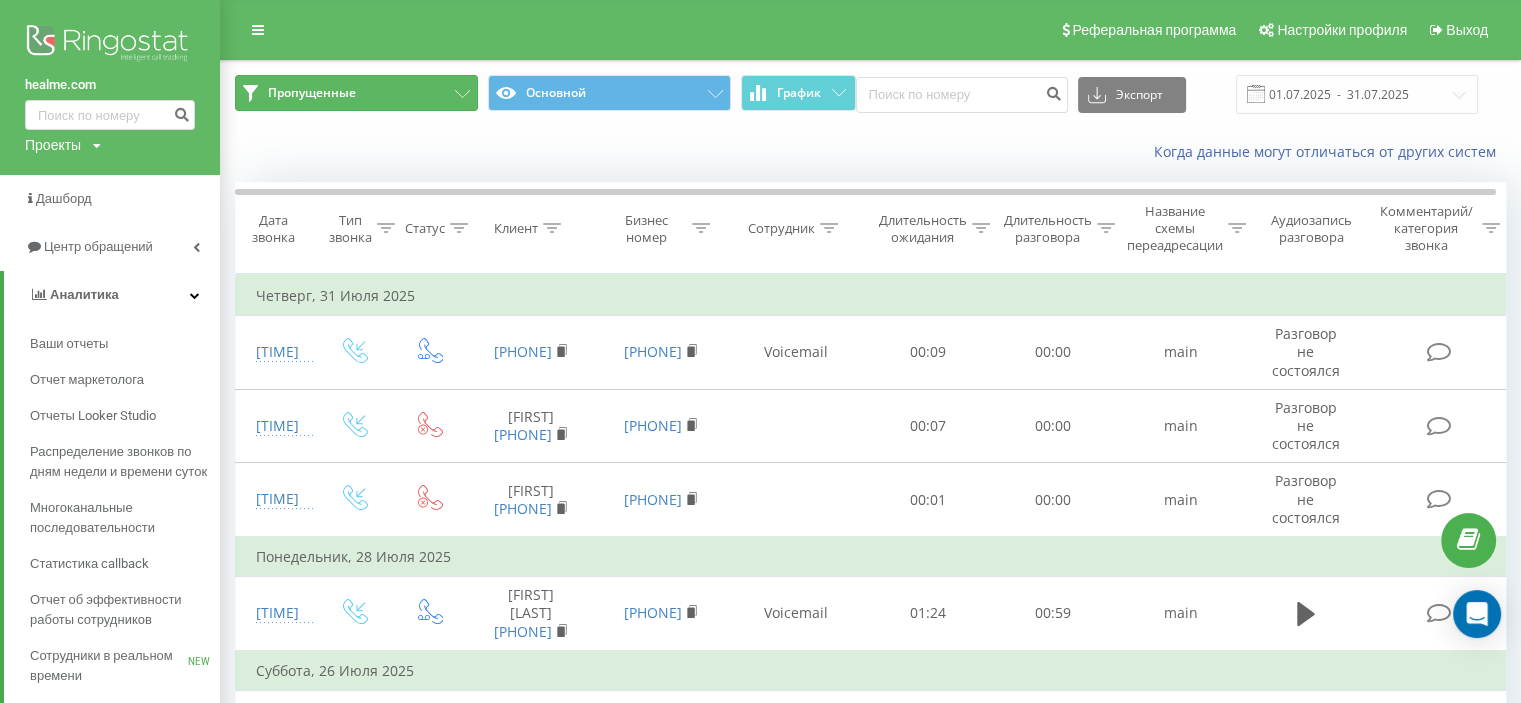 click on "Пропущенные" at bounding box center (356, 93) 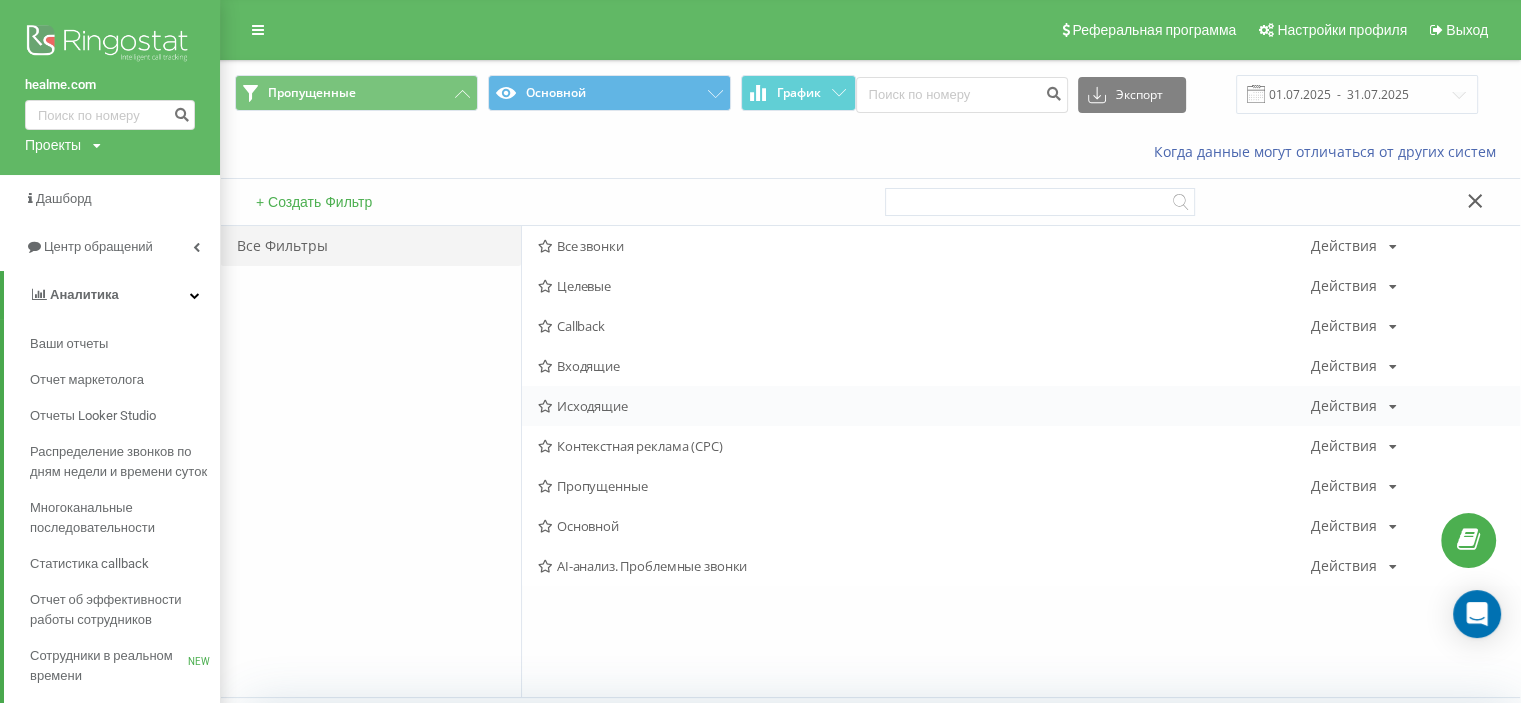 click on "Исходящие" at bounding box center [924, 406] 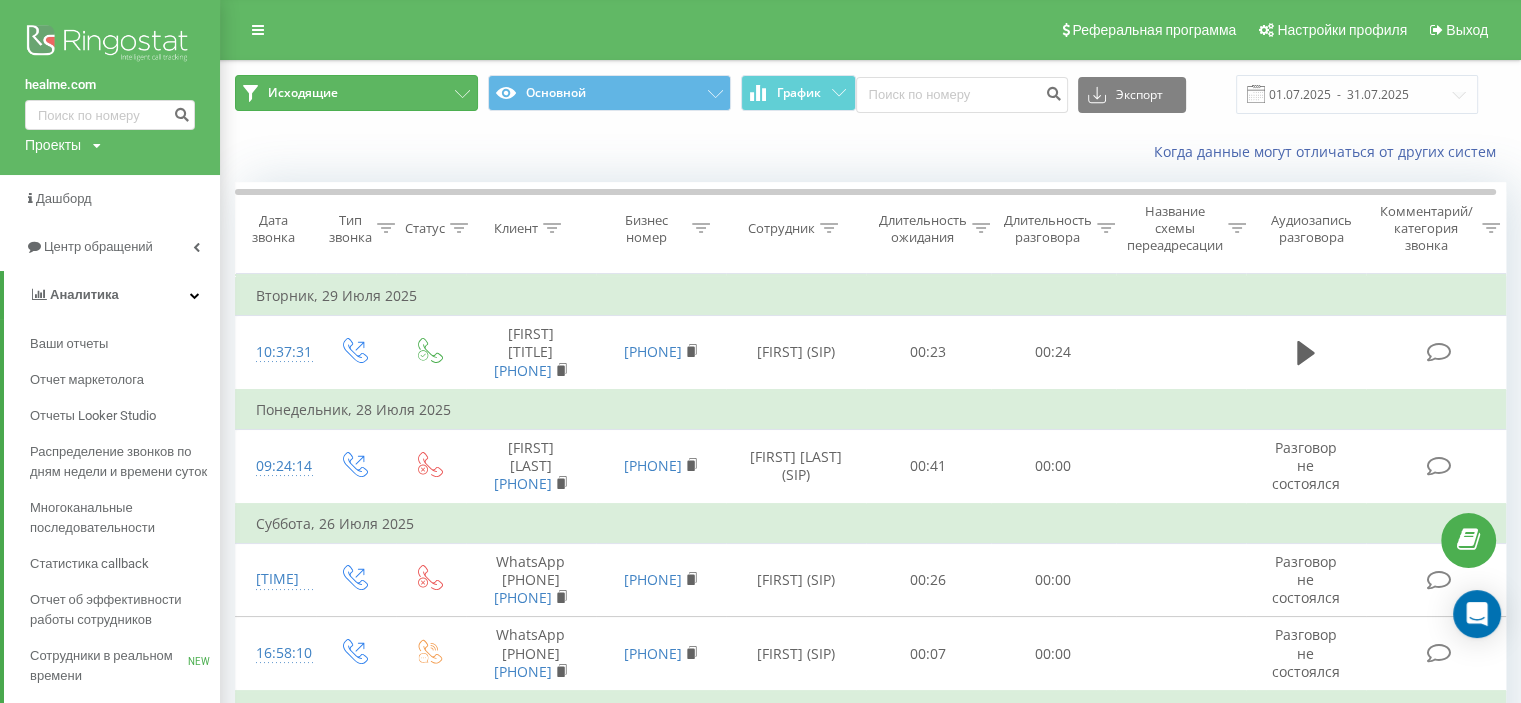 click on "Исходящие" at bounding box center [356, 93] 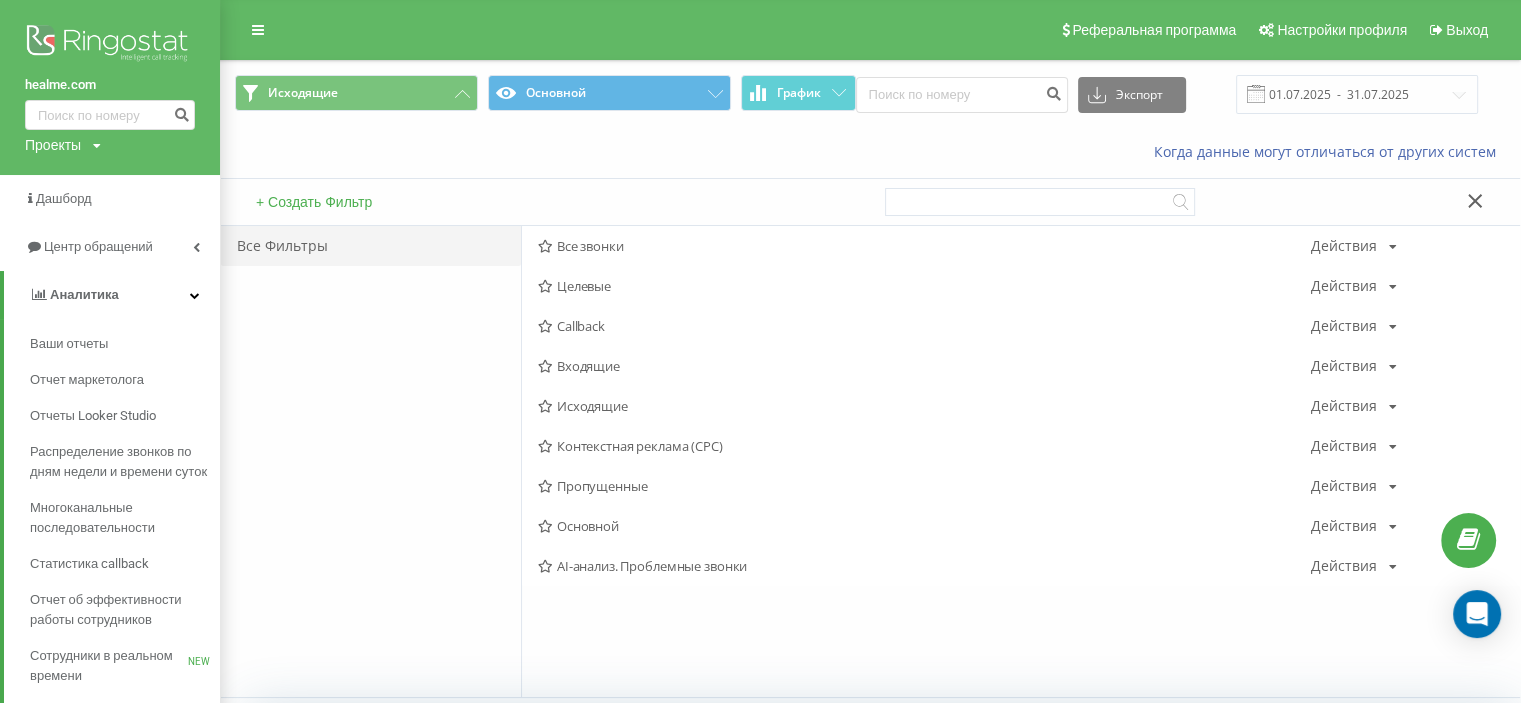click on "Входящие" at bounding box center [924, 366] 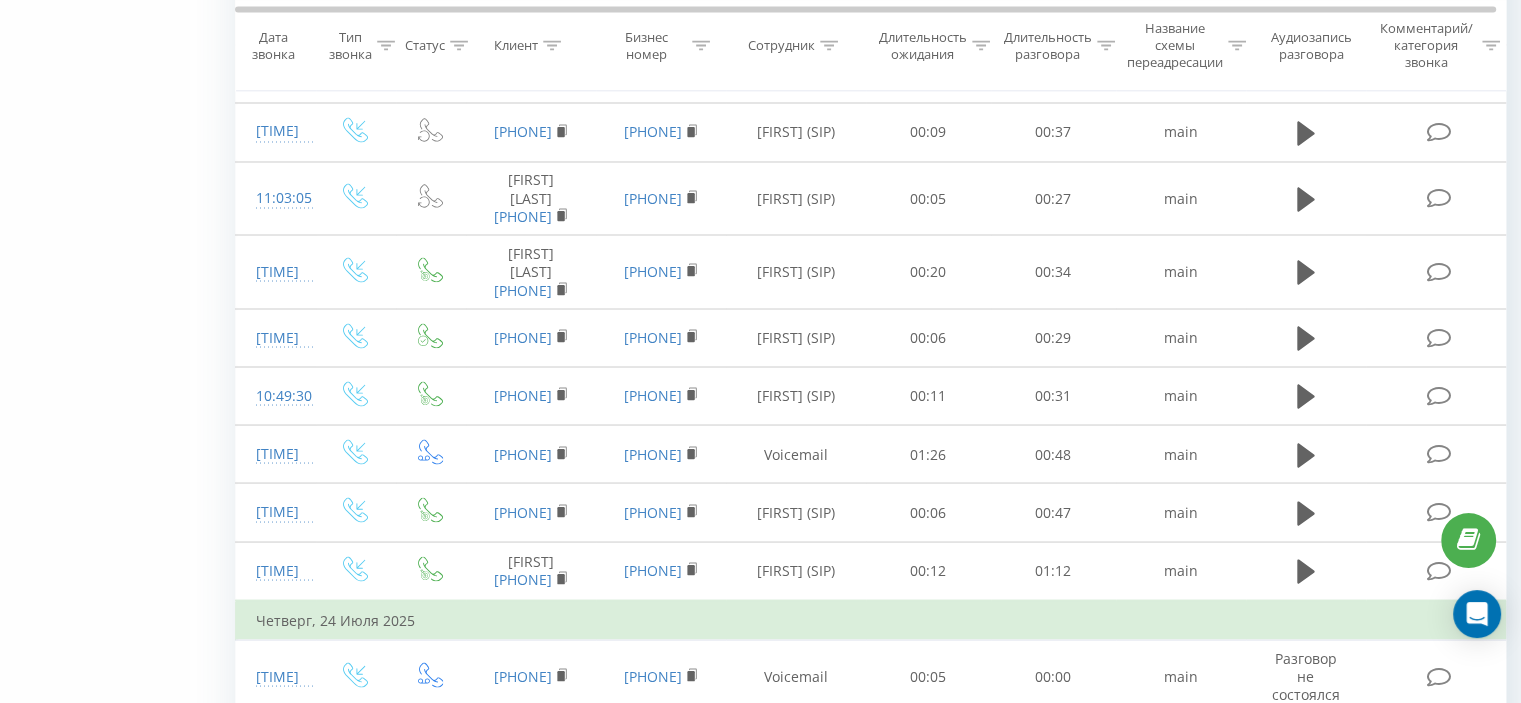 scroll, scrollTop: 7216, scrollLeft: 0, axis: vertical 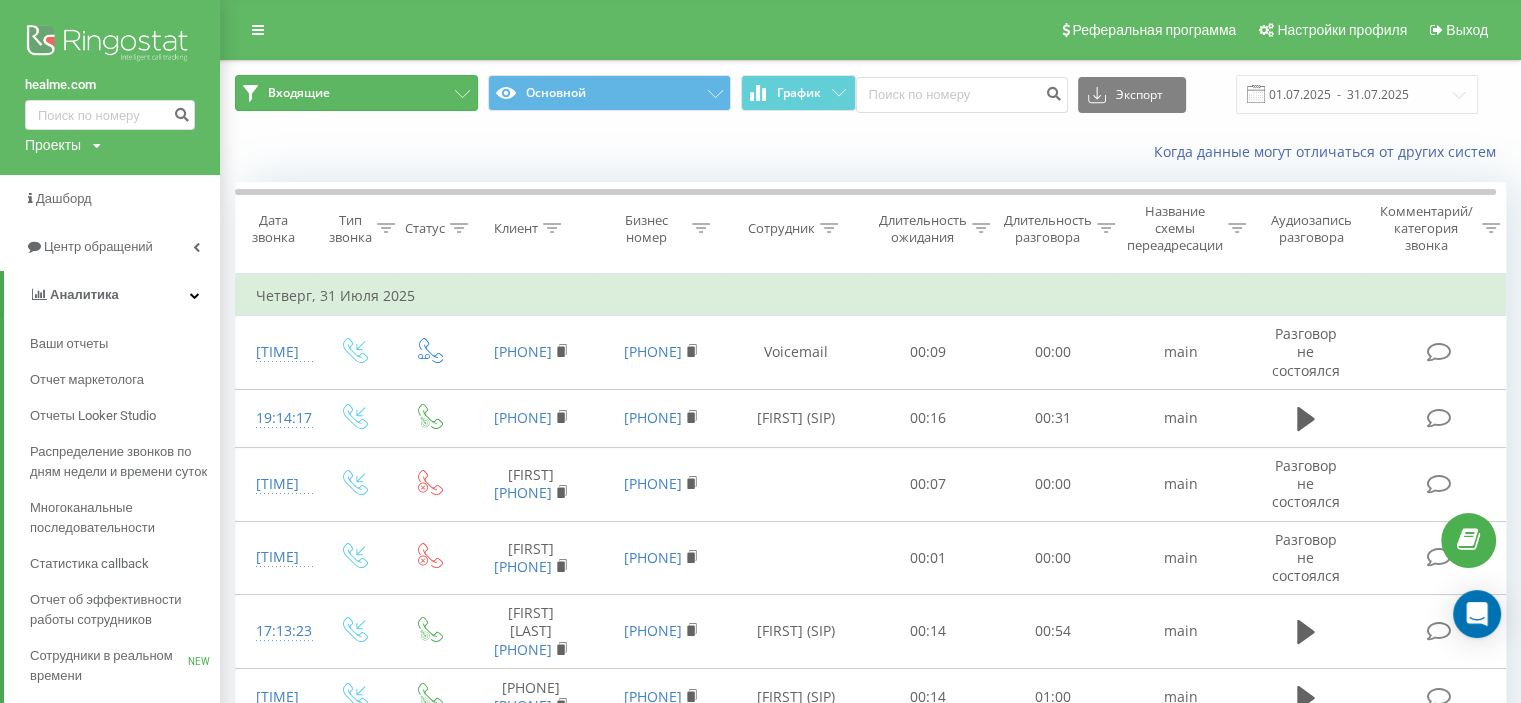 click on "Входящие" at bounding box center [356, 93] 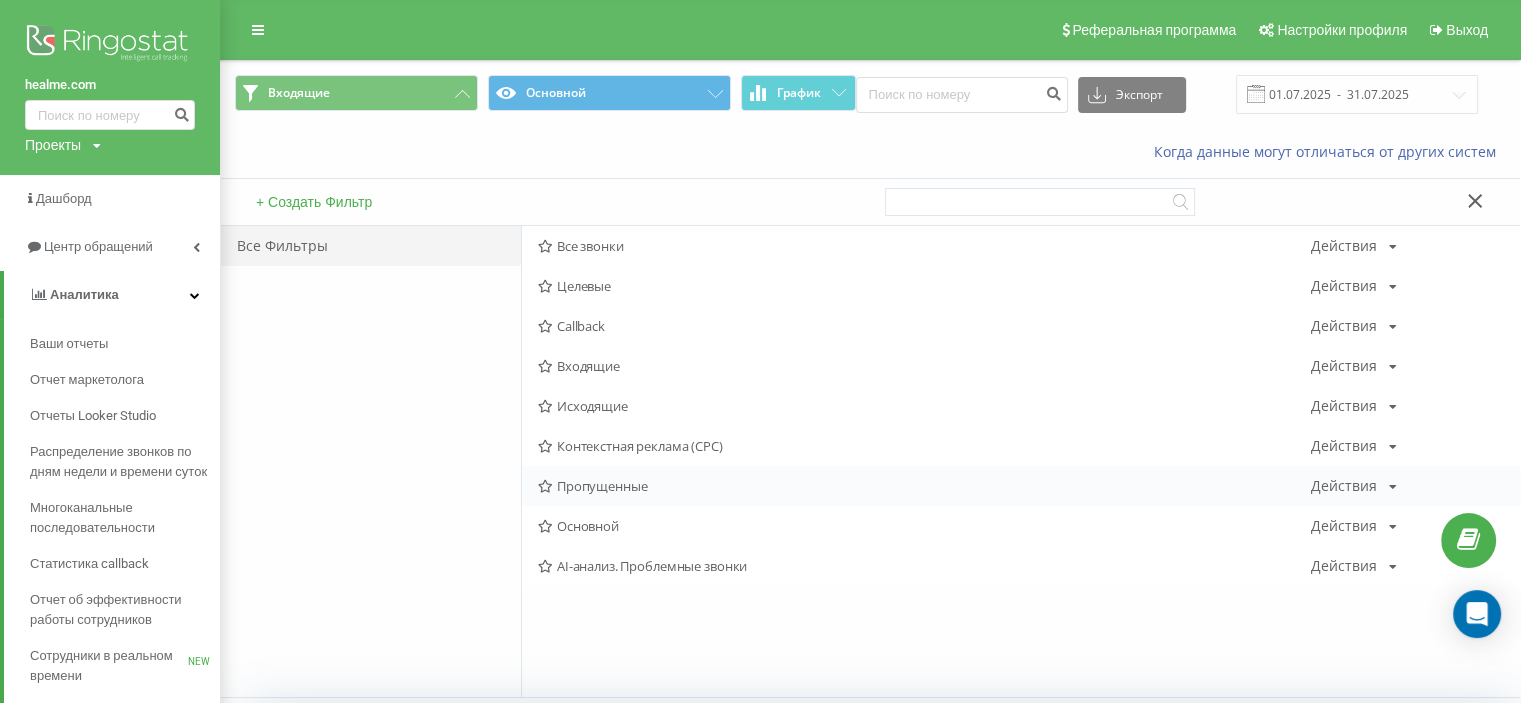 click on "Пропущенные Действия Редактировать Копировать Удалить По умолчанию Поделиться" at bounding box center (1021, 486) 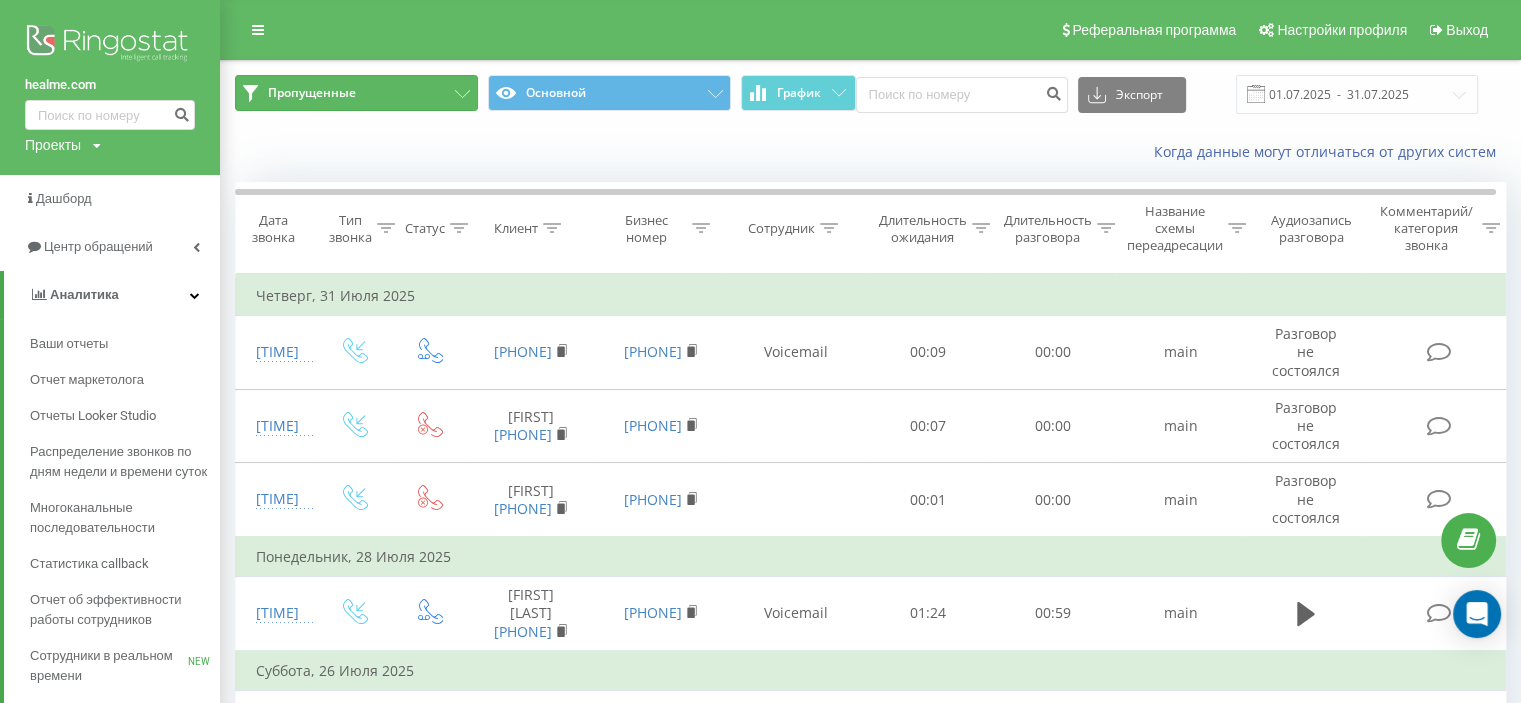 click on "Пропущенные" at bounding box center (356, 93) 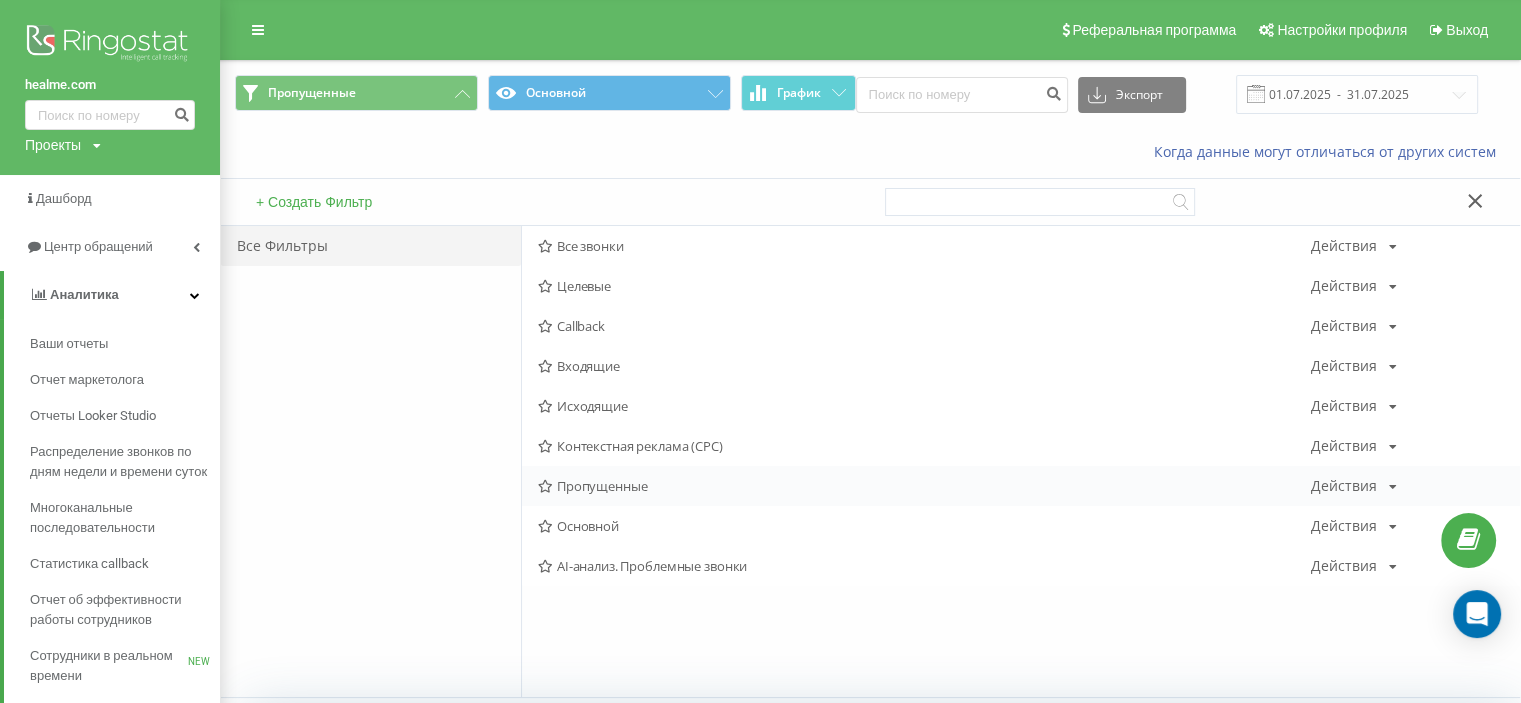 click at bounding box center [1393, 487] 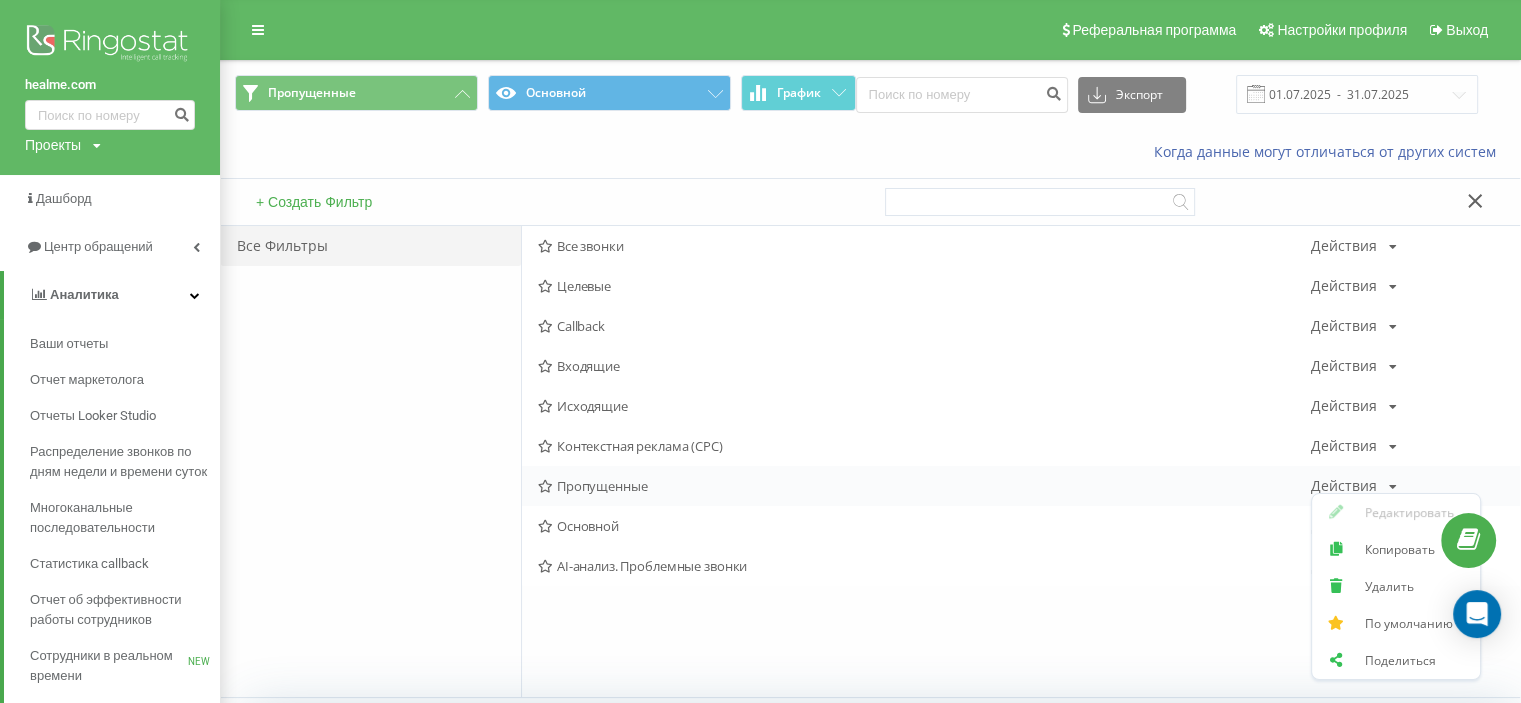 click at bounding box center (1393, 487) 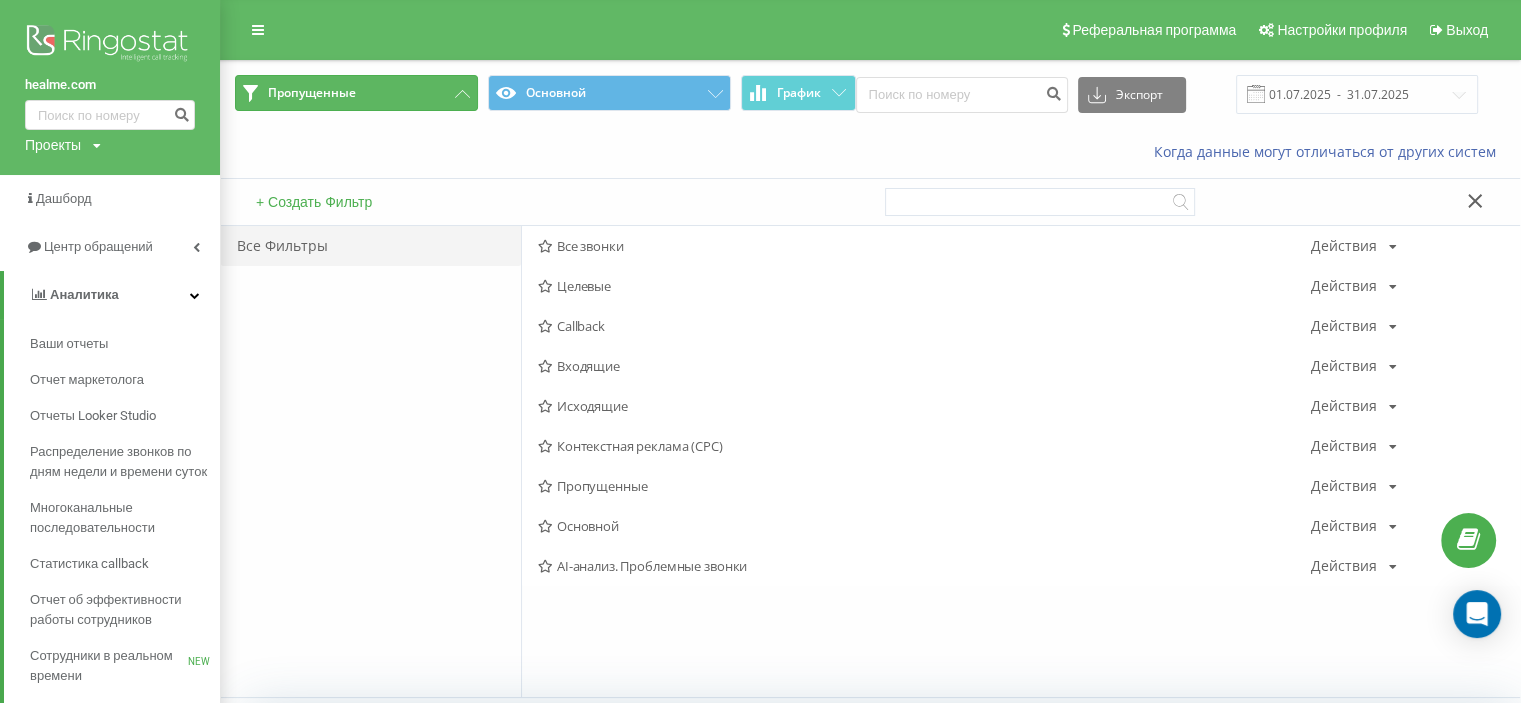 click on "Пропущенные" at bounding box center (356, 93) 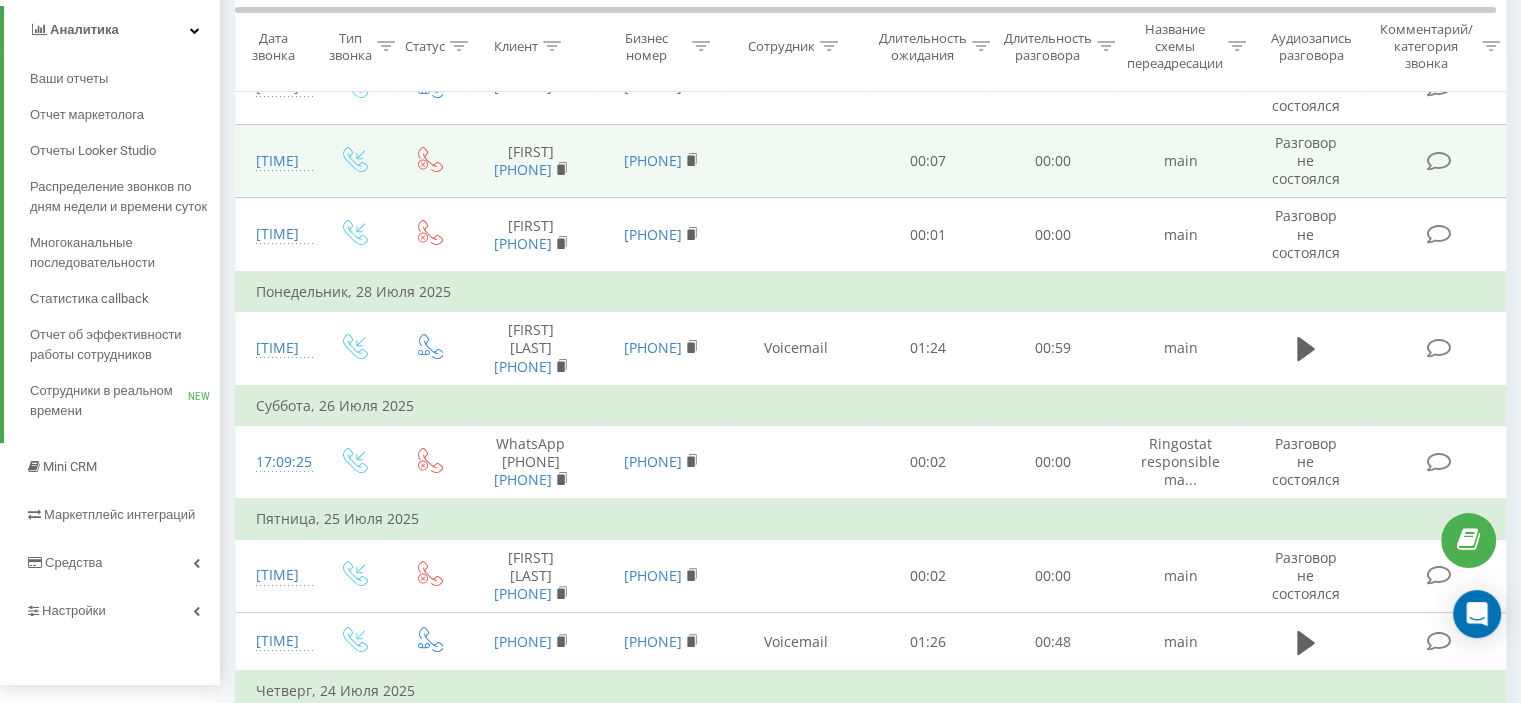 scroll, scrollTop: 300, scrollLeft: 0, axis: vertical 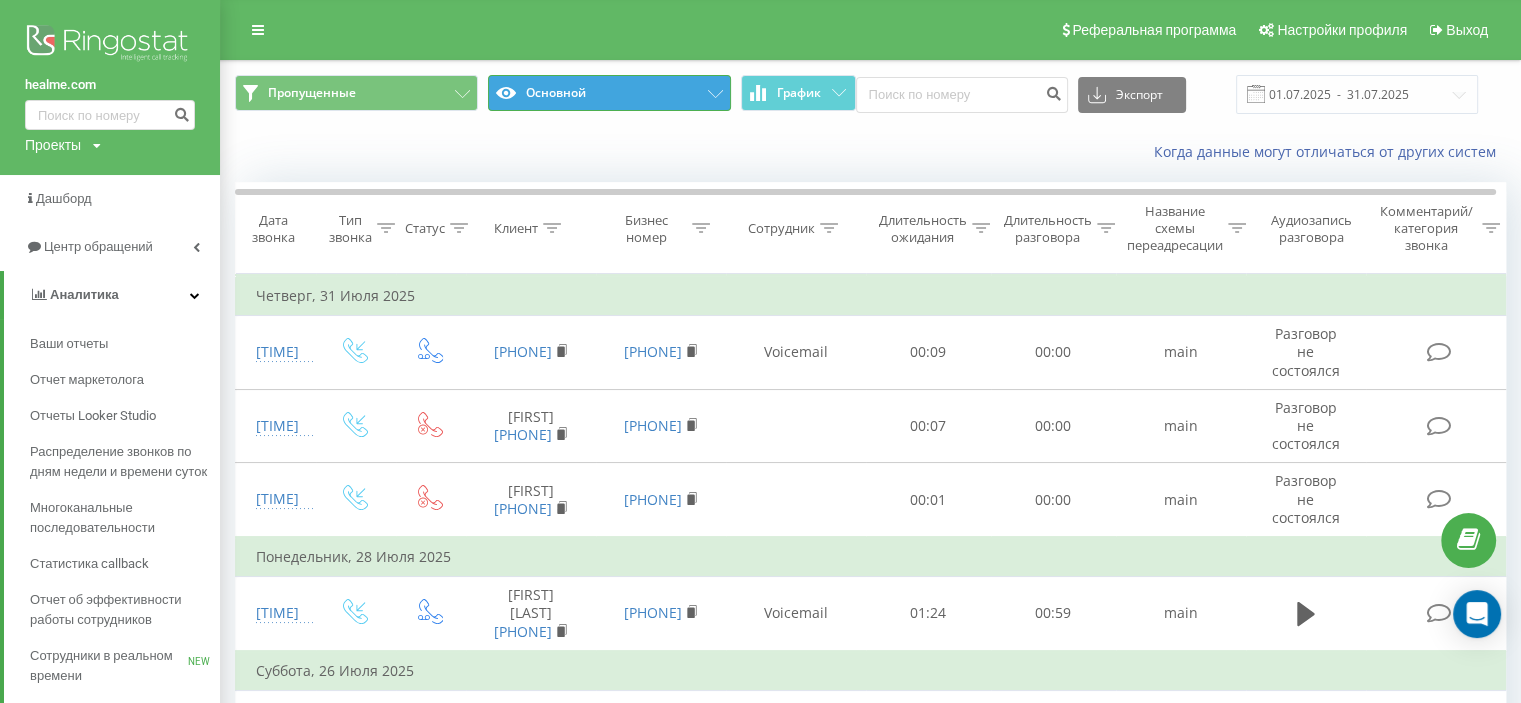 click on "Основной" at bounding box center (609, 93) 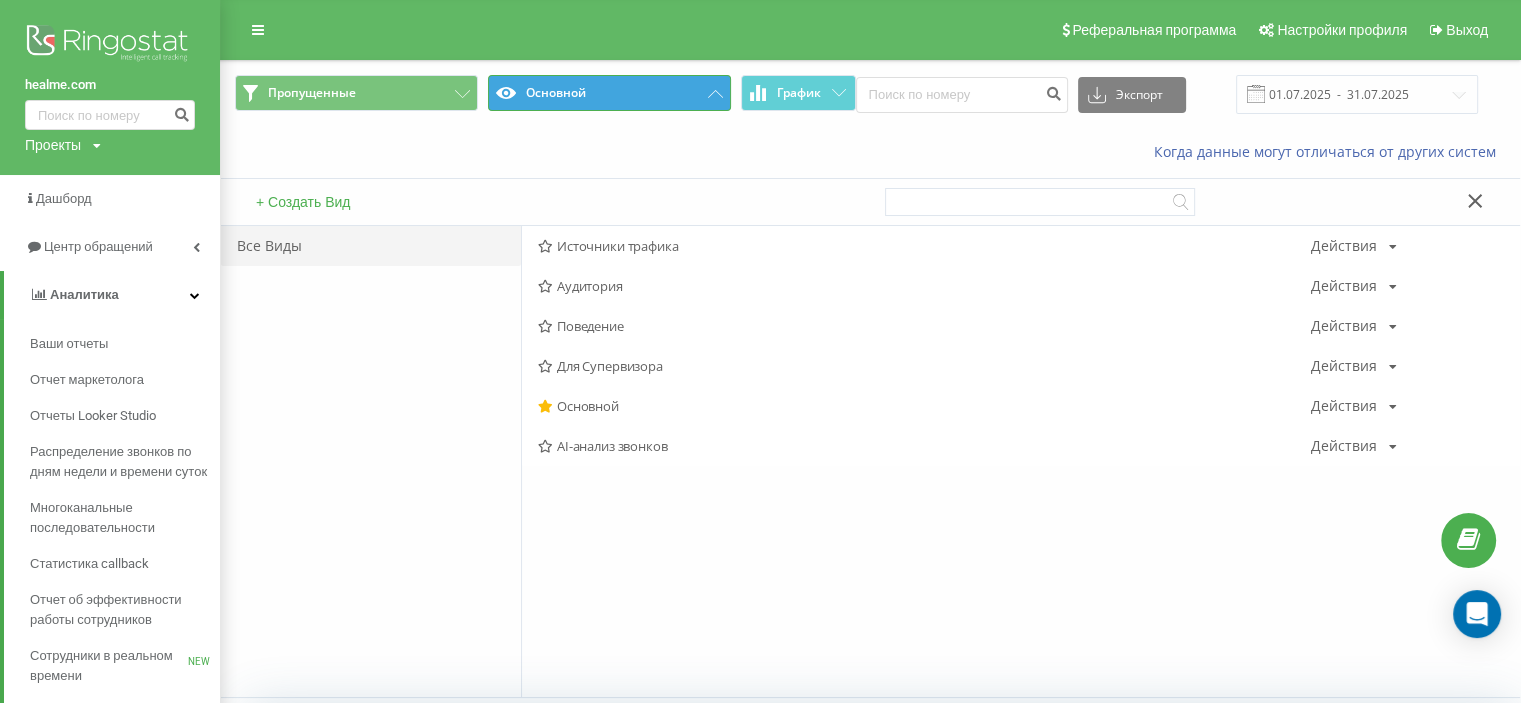 click on "Основной" at bounding box center [609, 93] 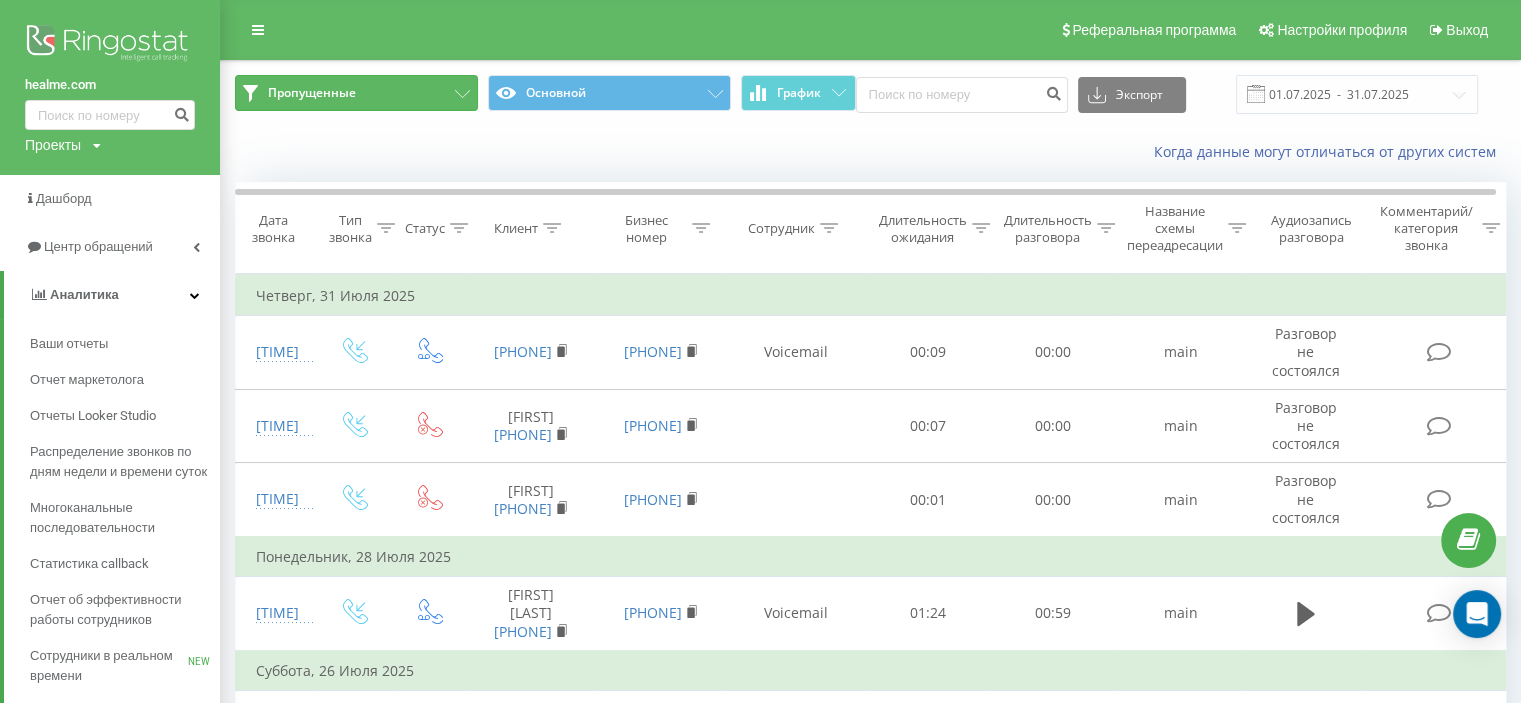 click on "Пропущенные" at bounding box center [356, 93] 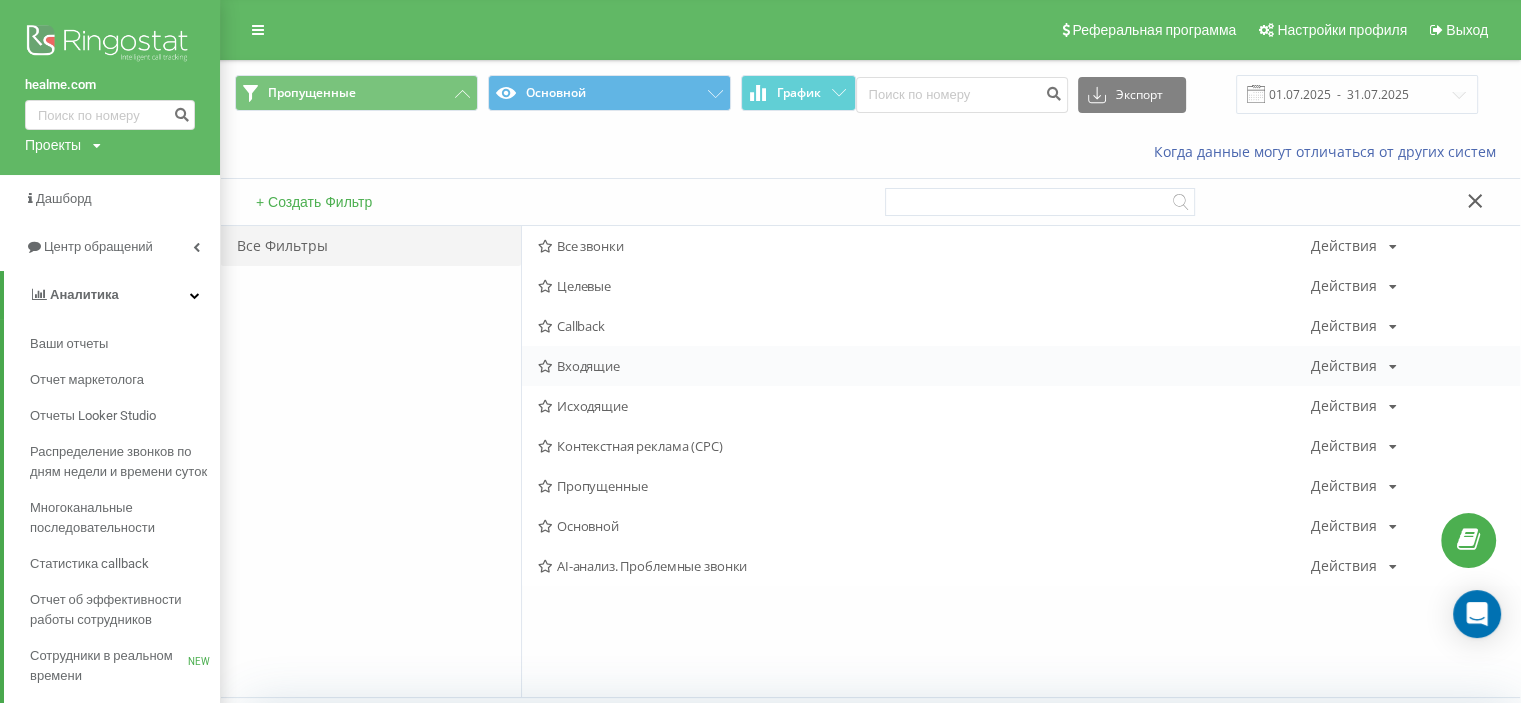 click on "Входящие" at bounding box center (924, 366) 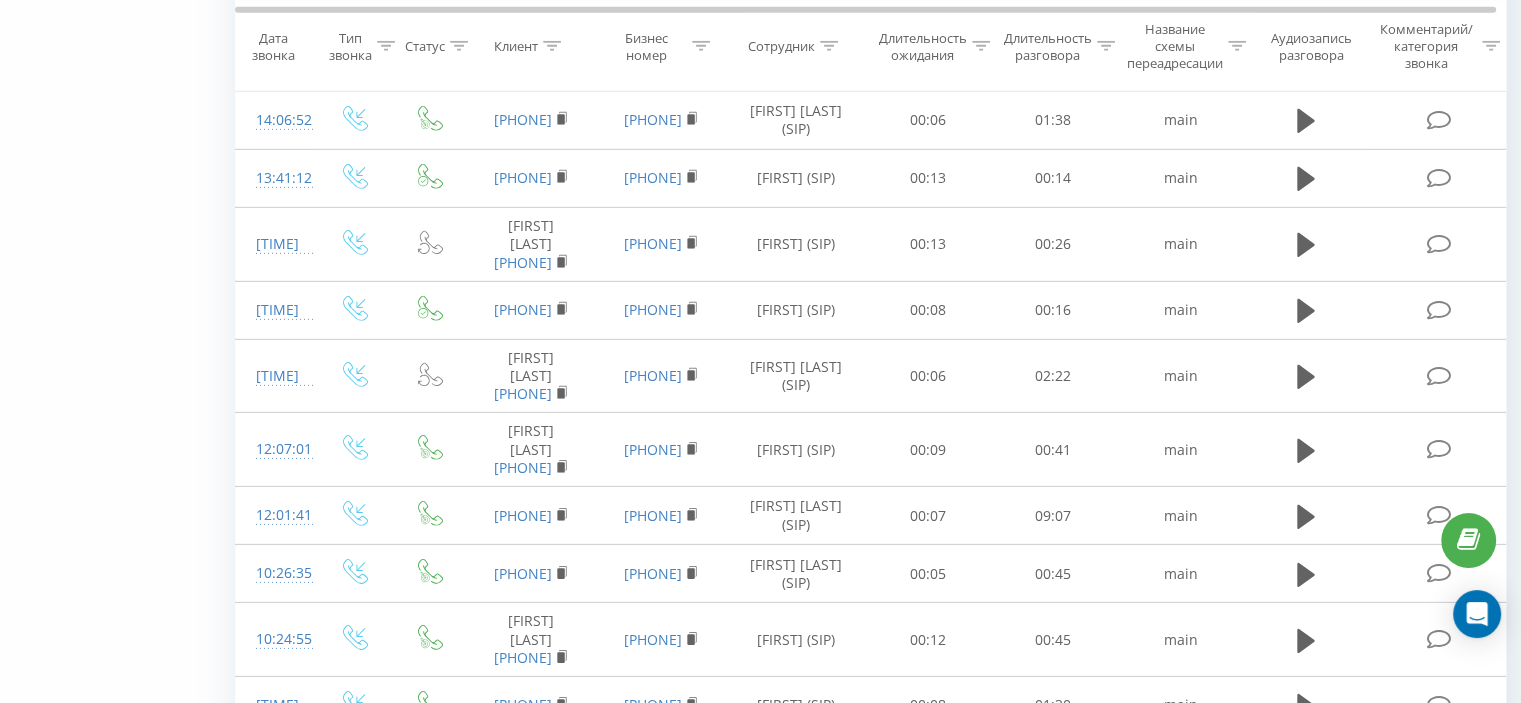 scroll, scrollTop: 6200, scrollLeft: 0, axis: vertical 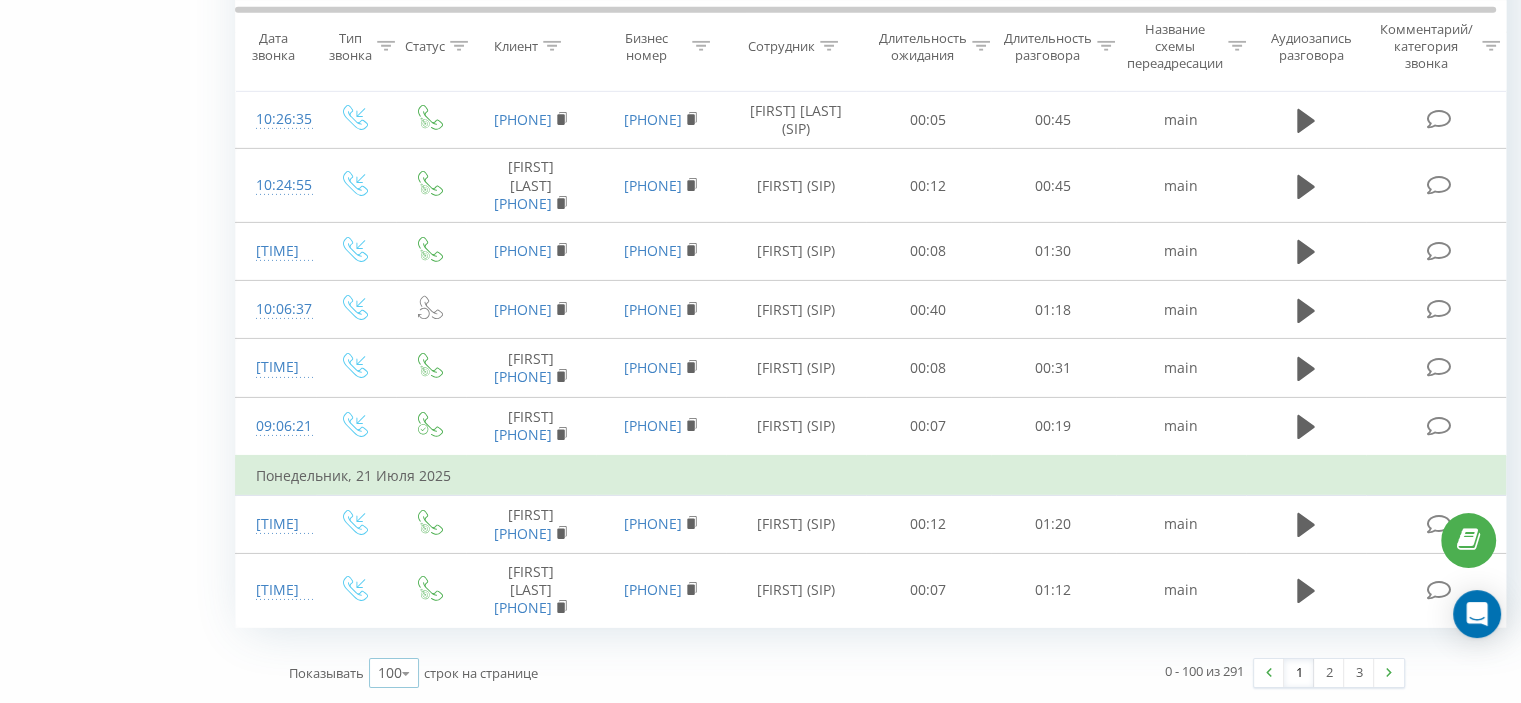 click at bounding box center (406, 673) 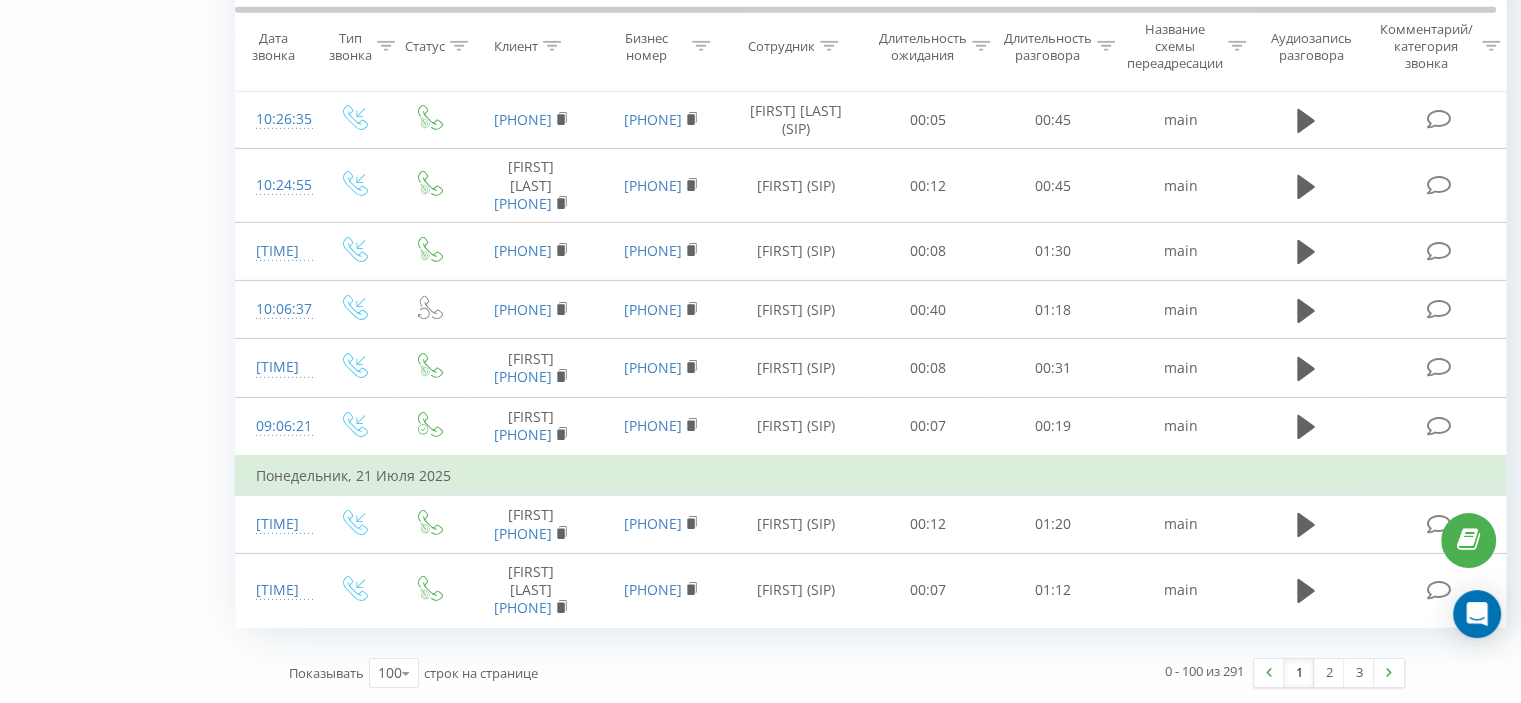 click on "Показывать 100 10 25 50 100 строк на странице" at bounding box center [561, 673] 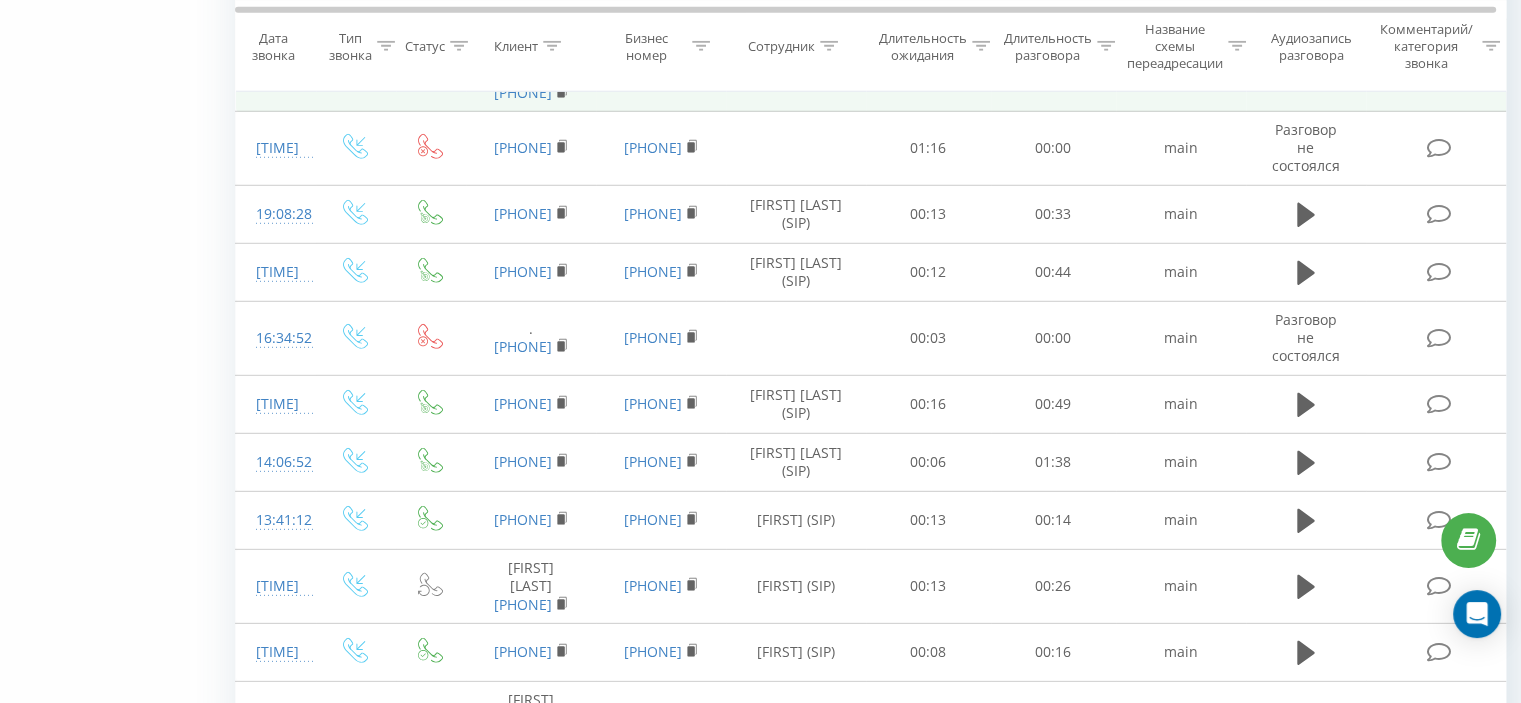 scroll, scrollTop: 5716, scrollLeft: 0, axis: vertical 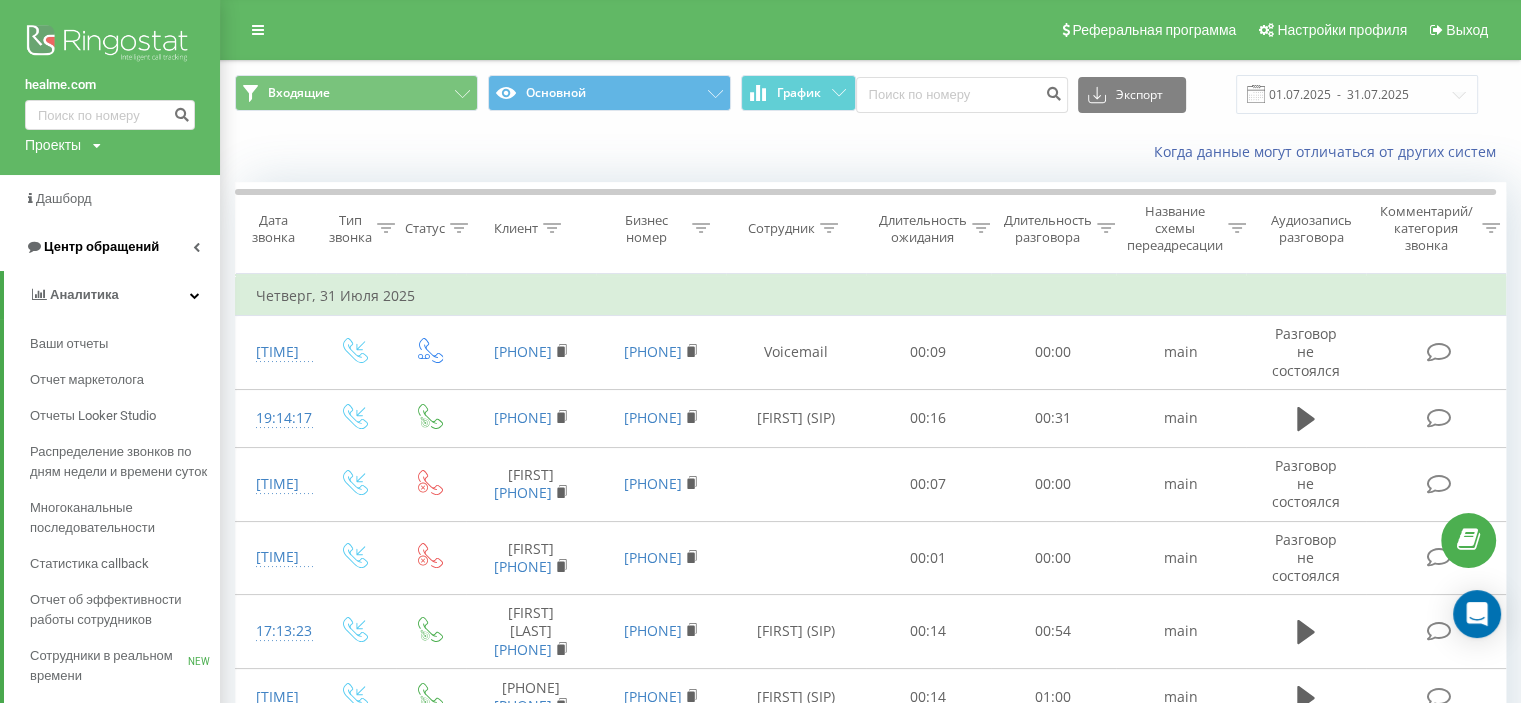 click on "Центр обращений" at bounding box center [101, 246] 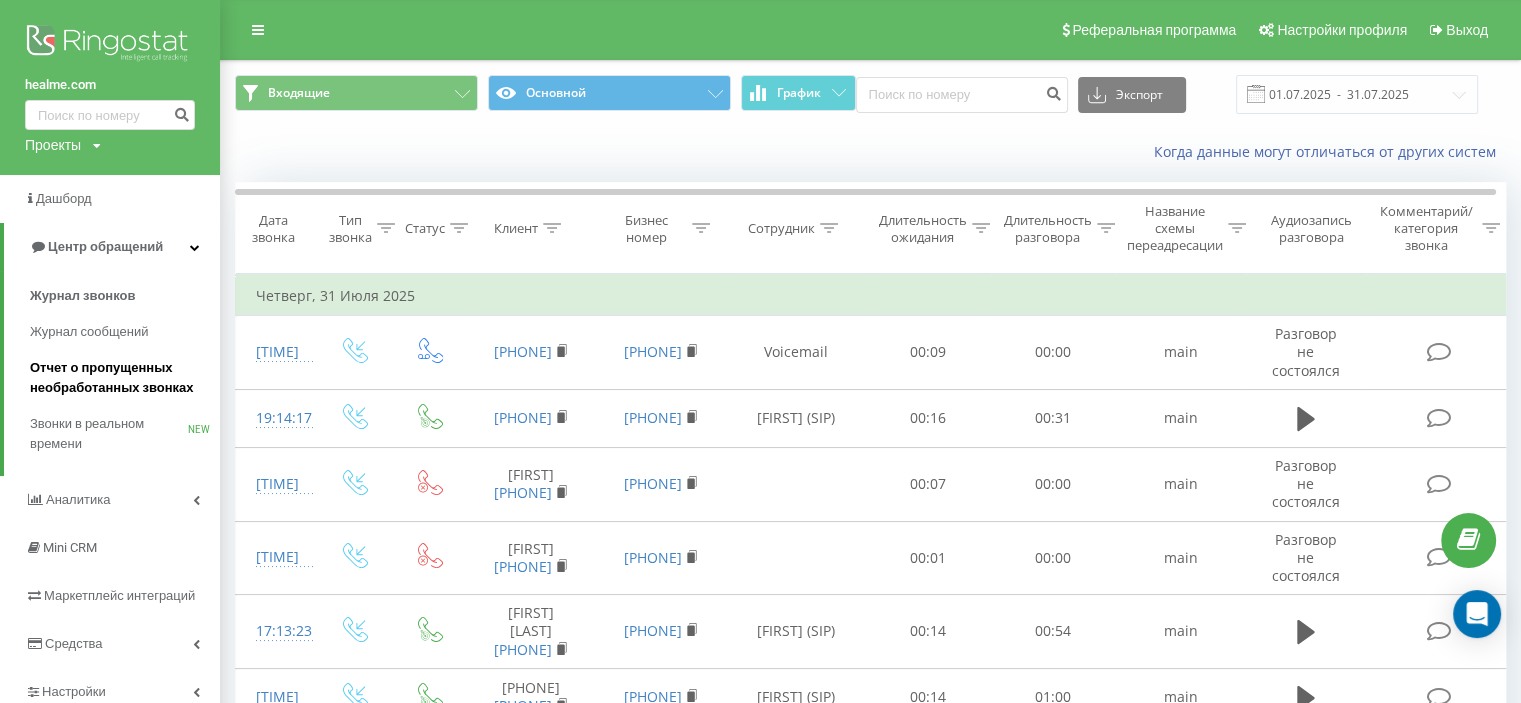 click on "Отчет о пропущенных необработанных звонках" at bounding box center (120, 378) 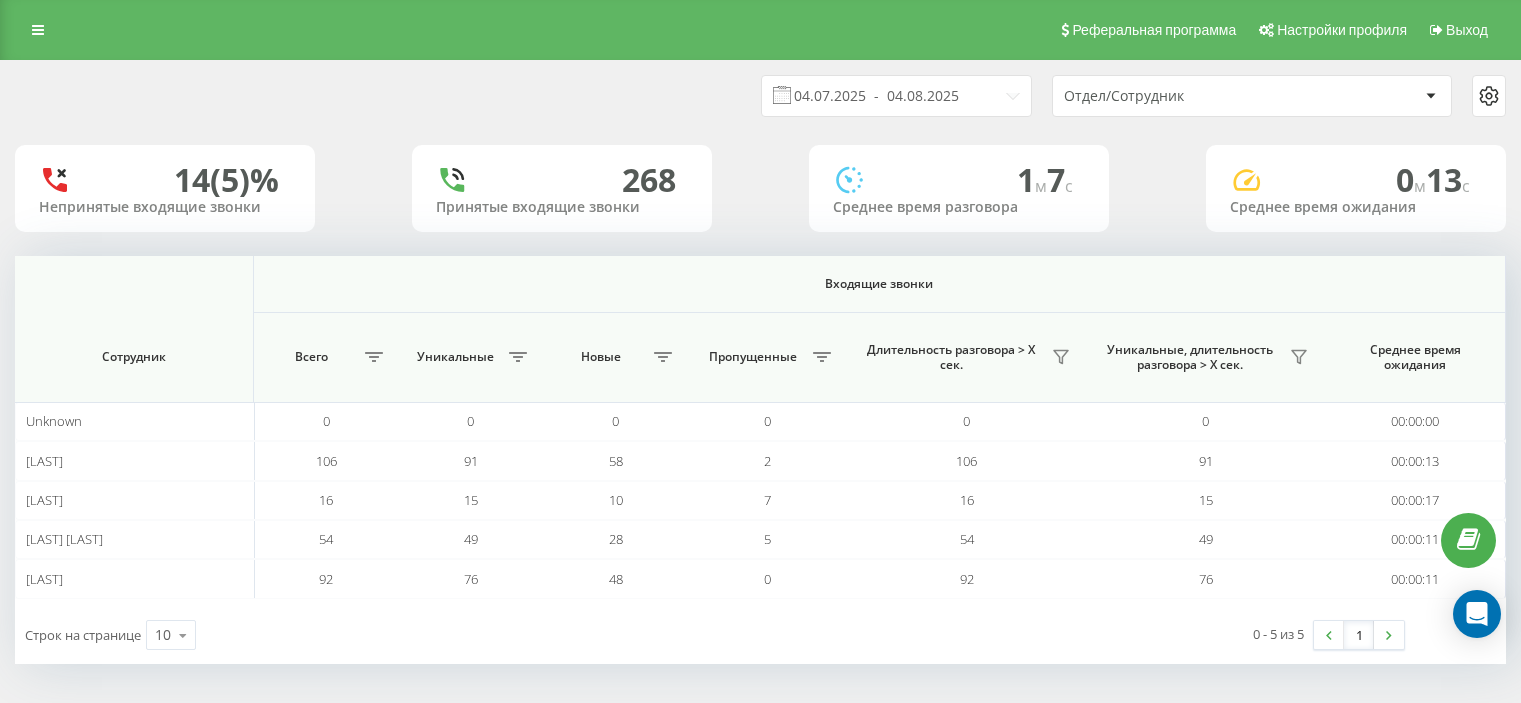scroll, scrollTop: 0, scrollLeft: 0, axis: both 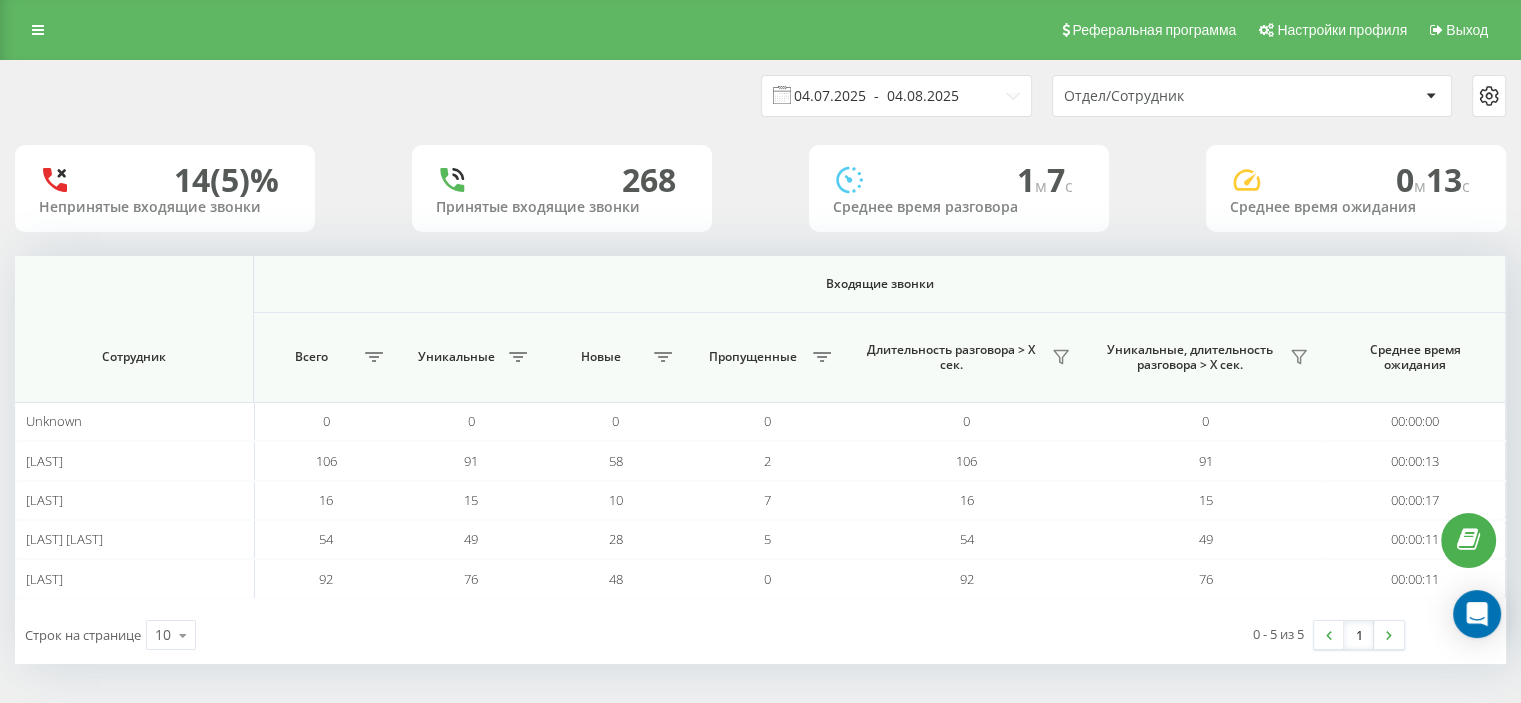 click on "04.07.2025  -  04.08.2025" at bounding box center [896, 96] 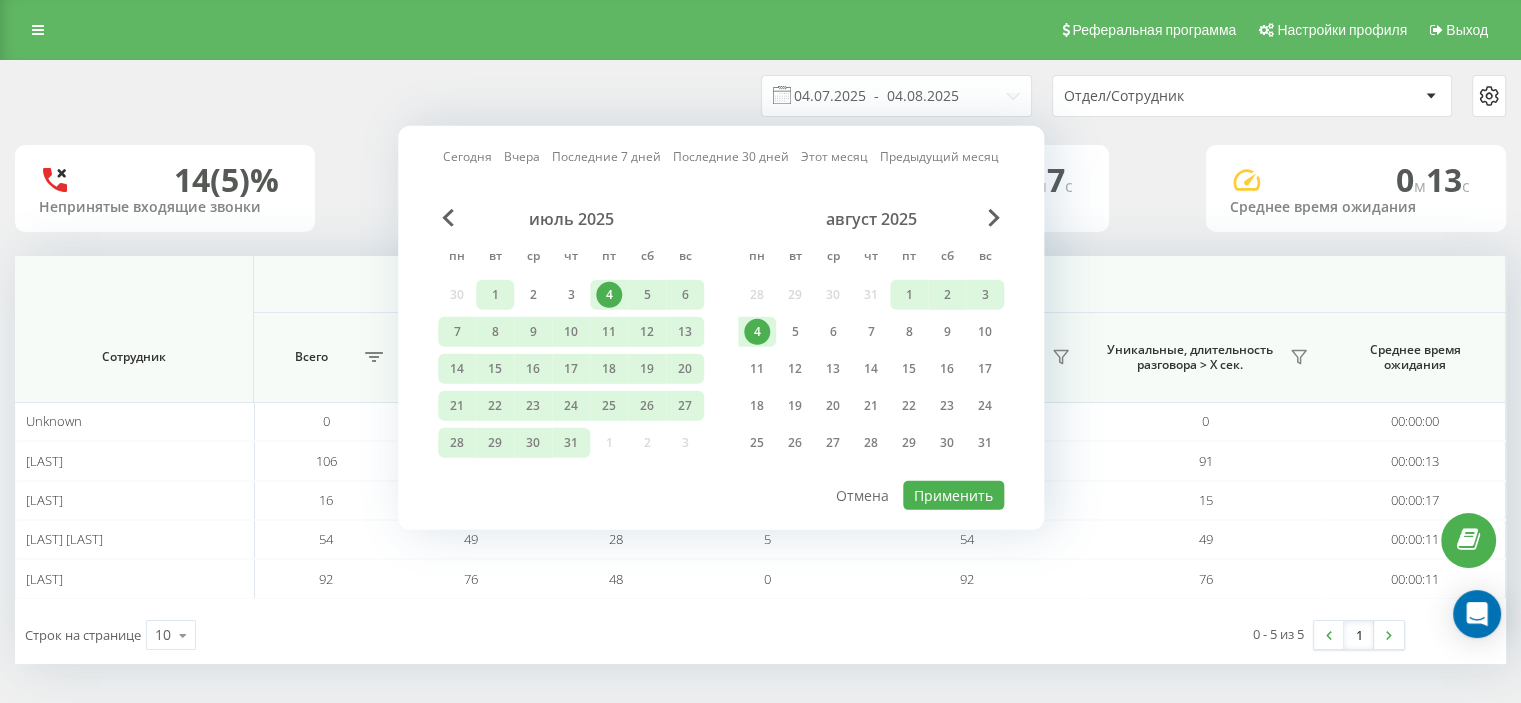 click on "1" at bounding box center (495, 295) 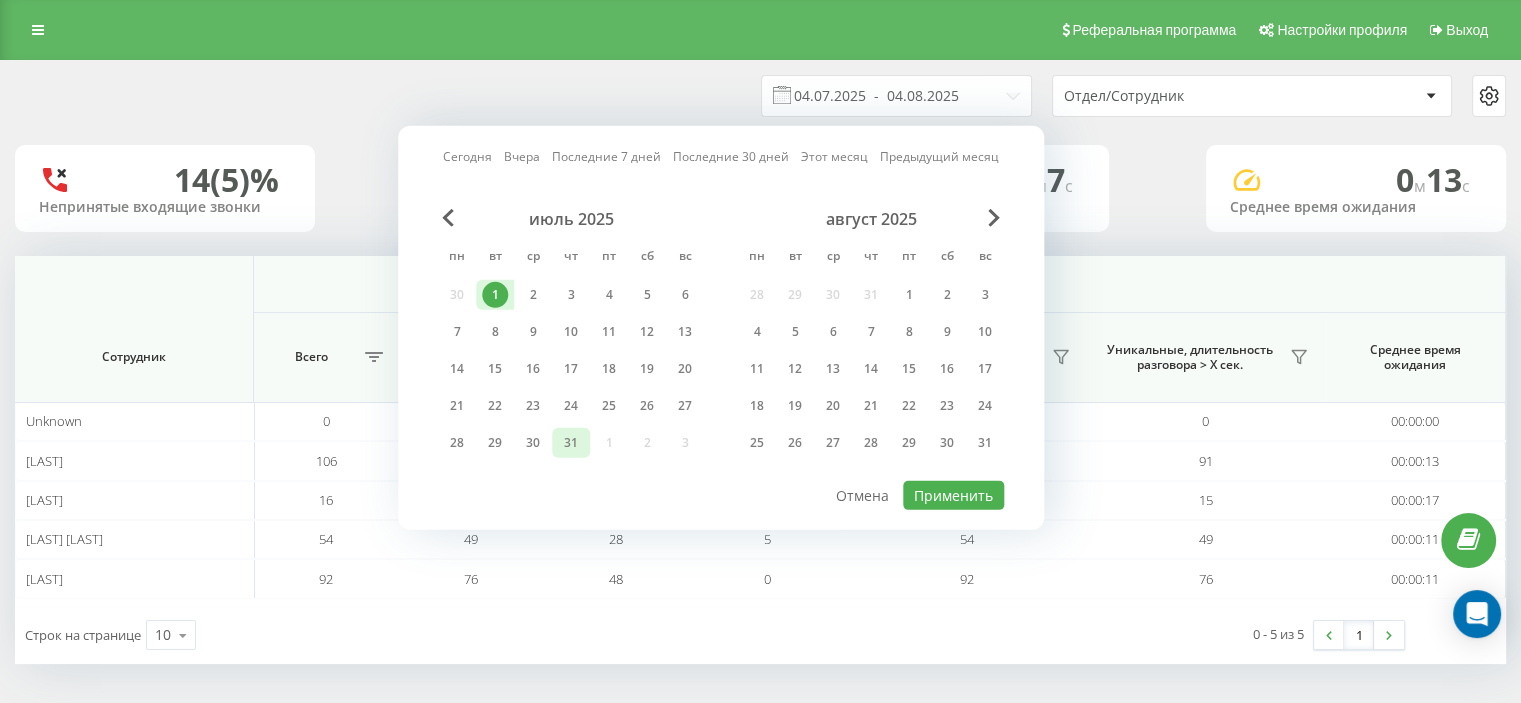 click on "31" at bounding box center (571, 443) 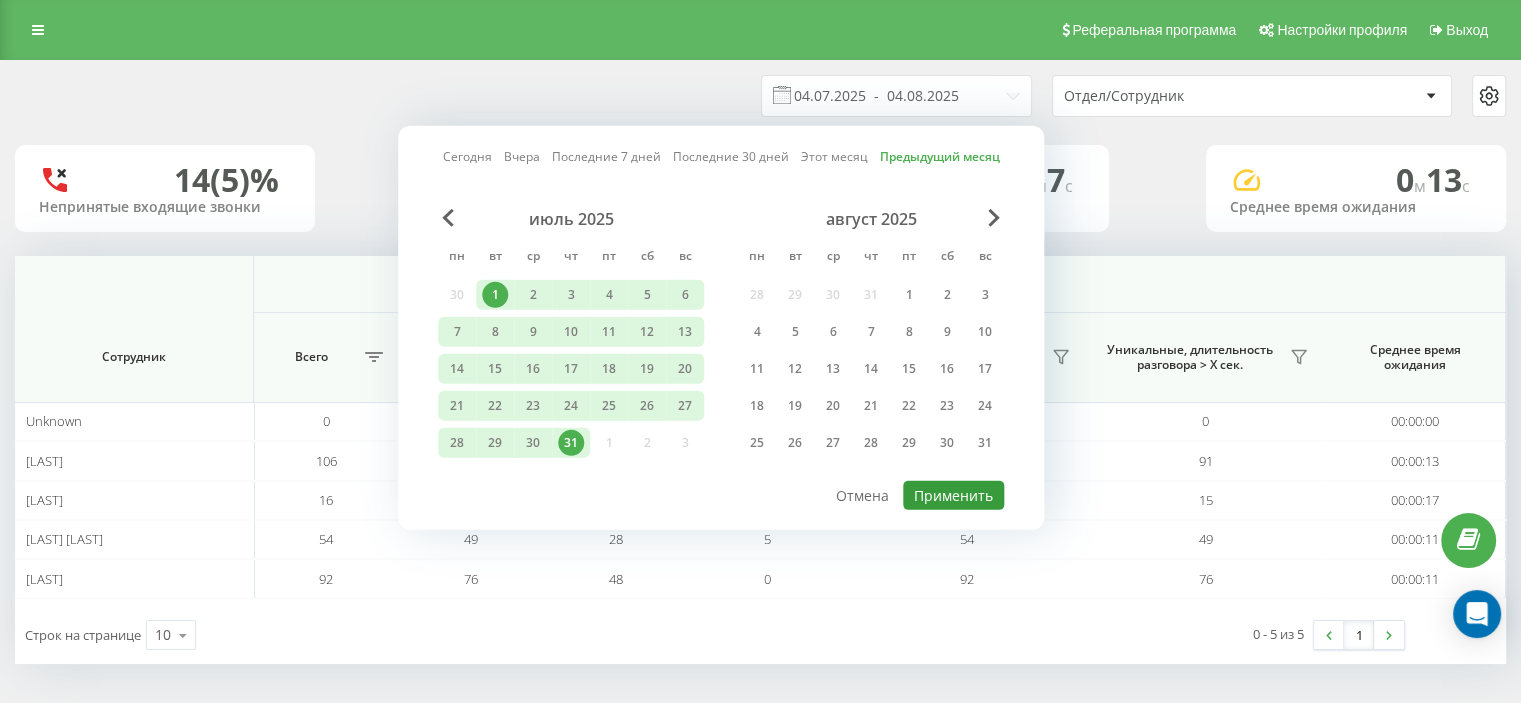 click on "Применить" at bounding box center [953, 495] 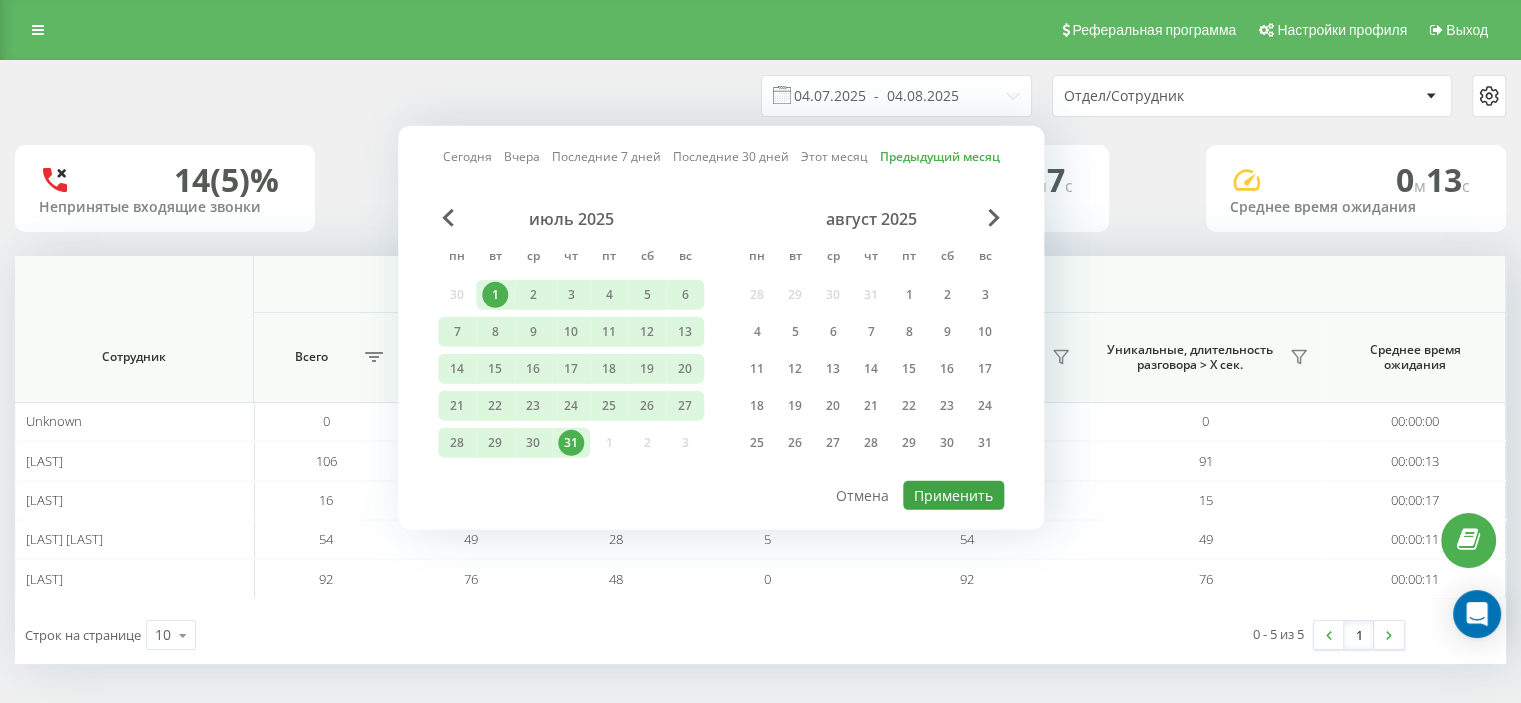 type on "01.07.2025  -  31.07.2025" 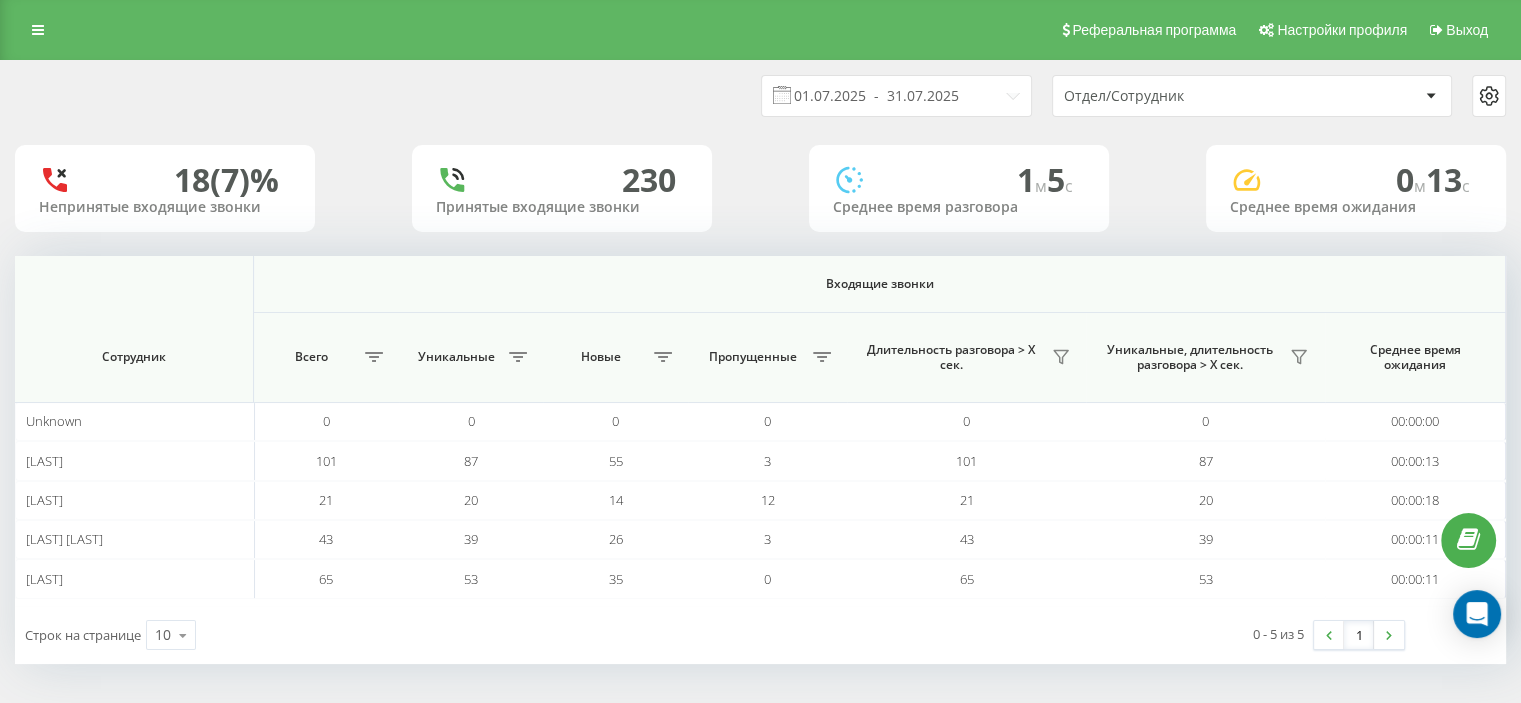 click on "Отдел/Сотрудник" at bounding box center [1183, 96] 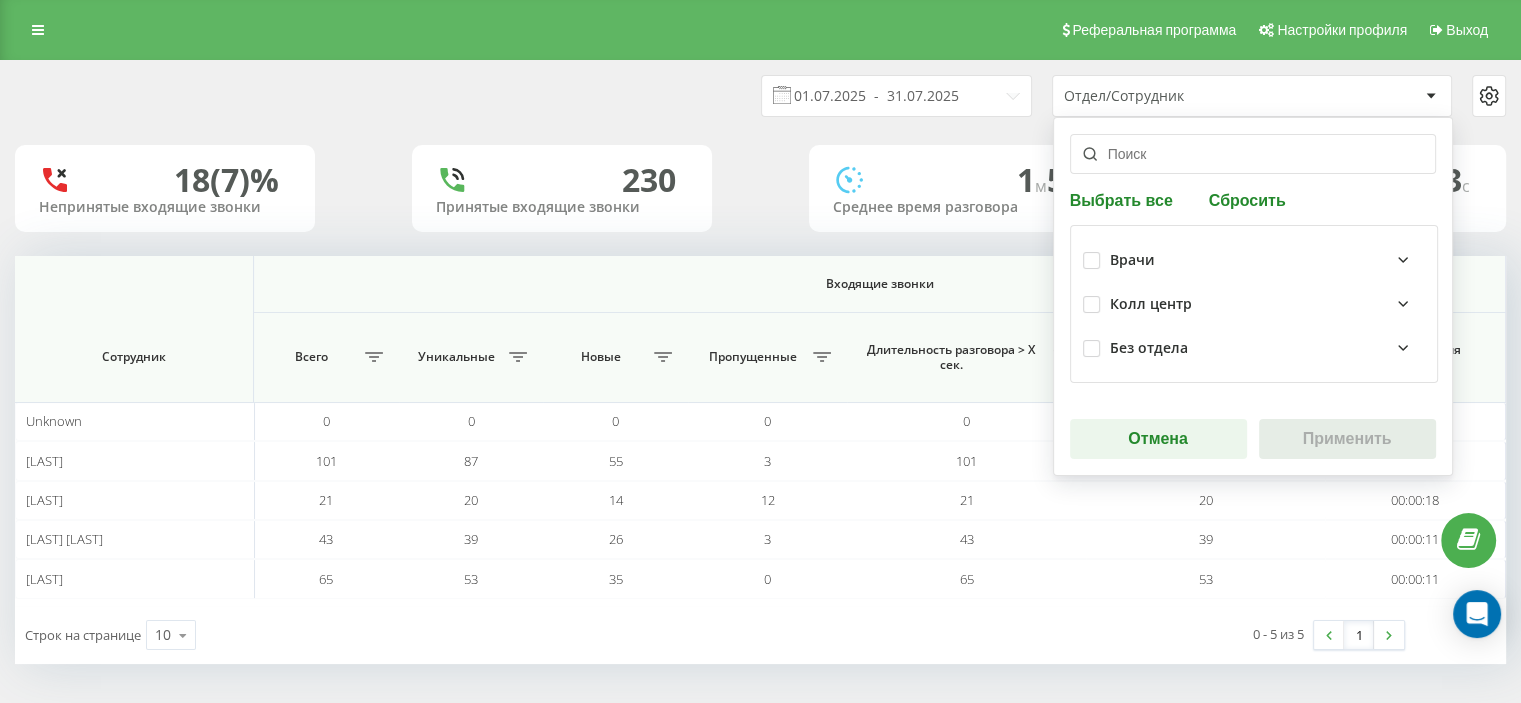 click on "Отдел/Сотрудник" at bounding box center [1183, 96] 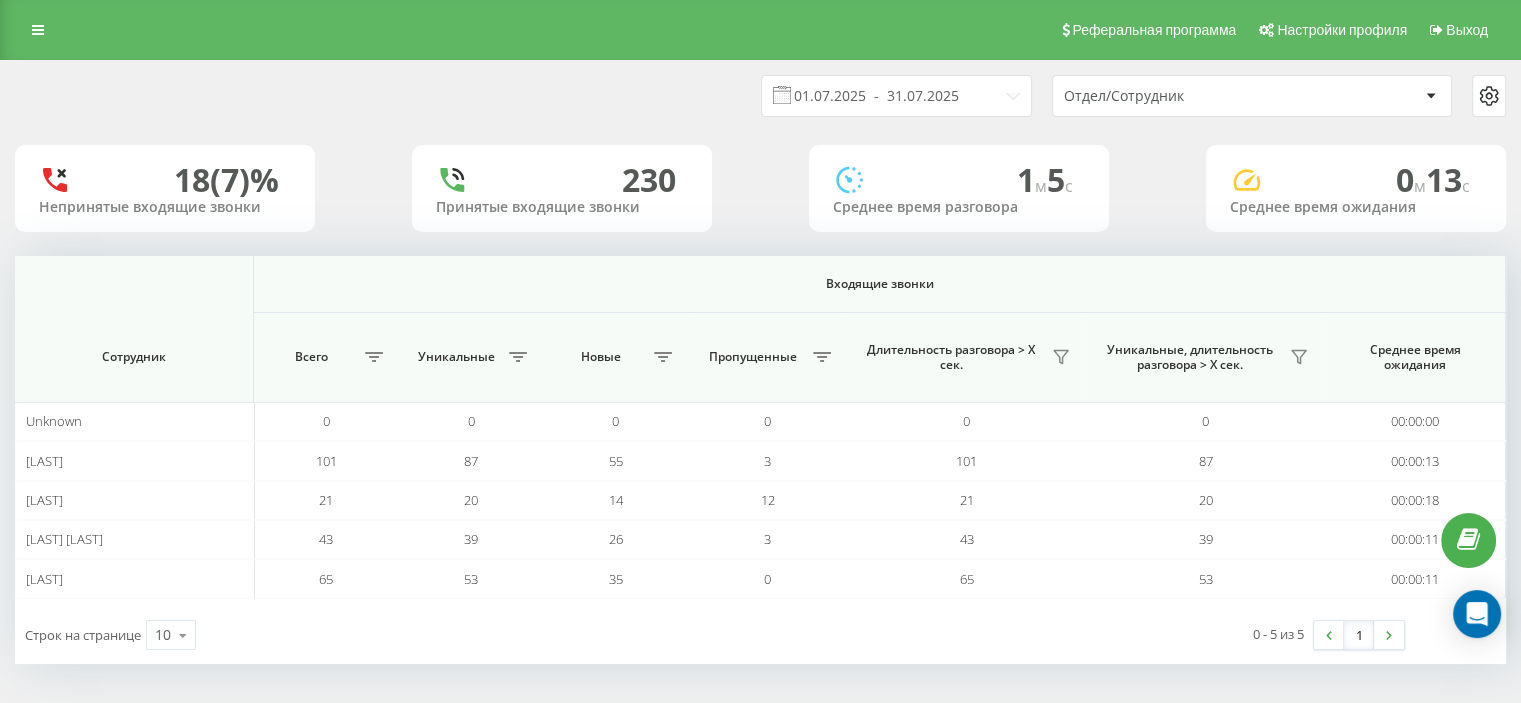 click on "230" at bounding box center (649, 180) 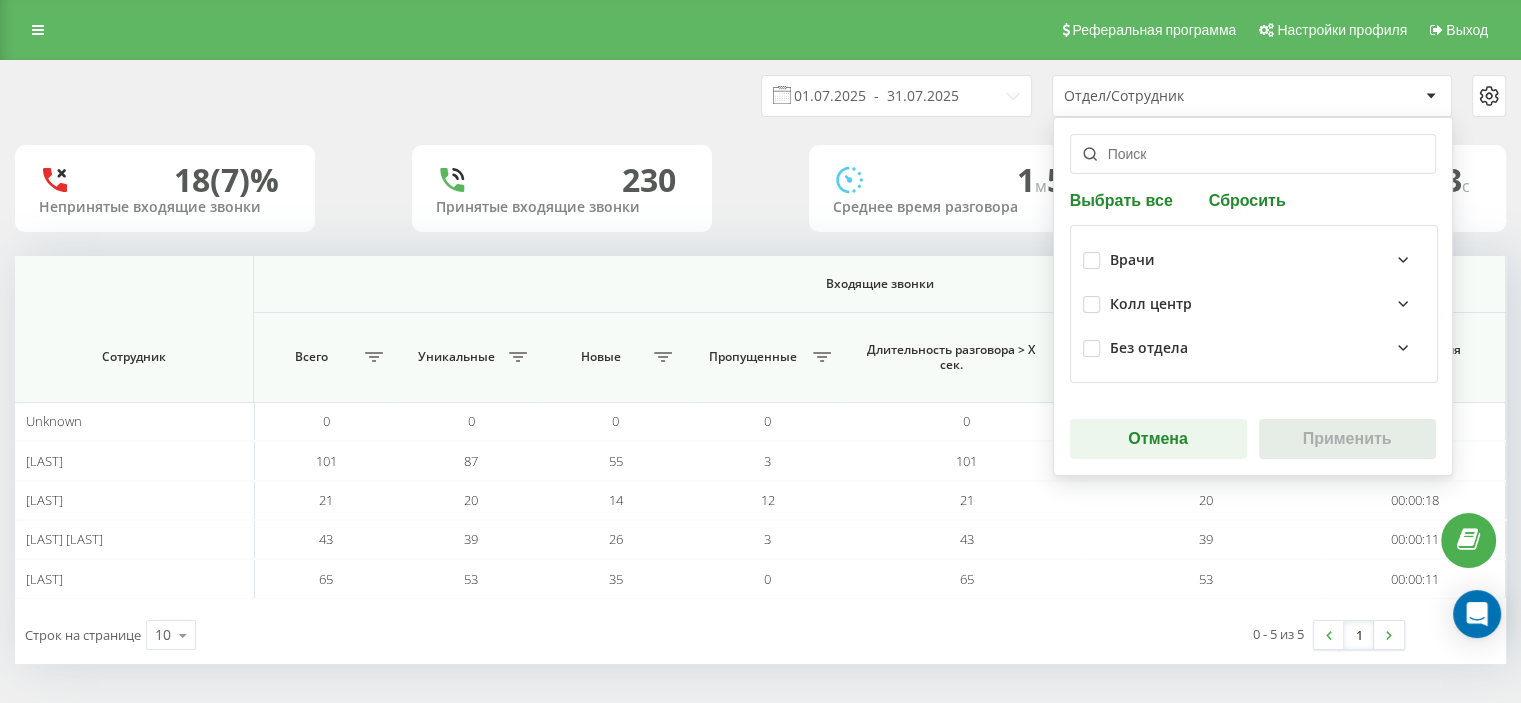 click on "Колл центр" at bounding box center (1151, 304) 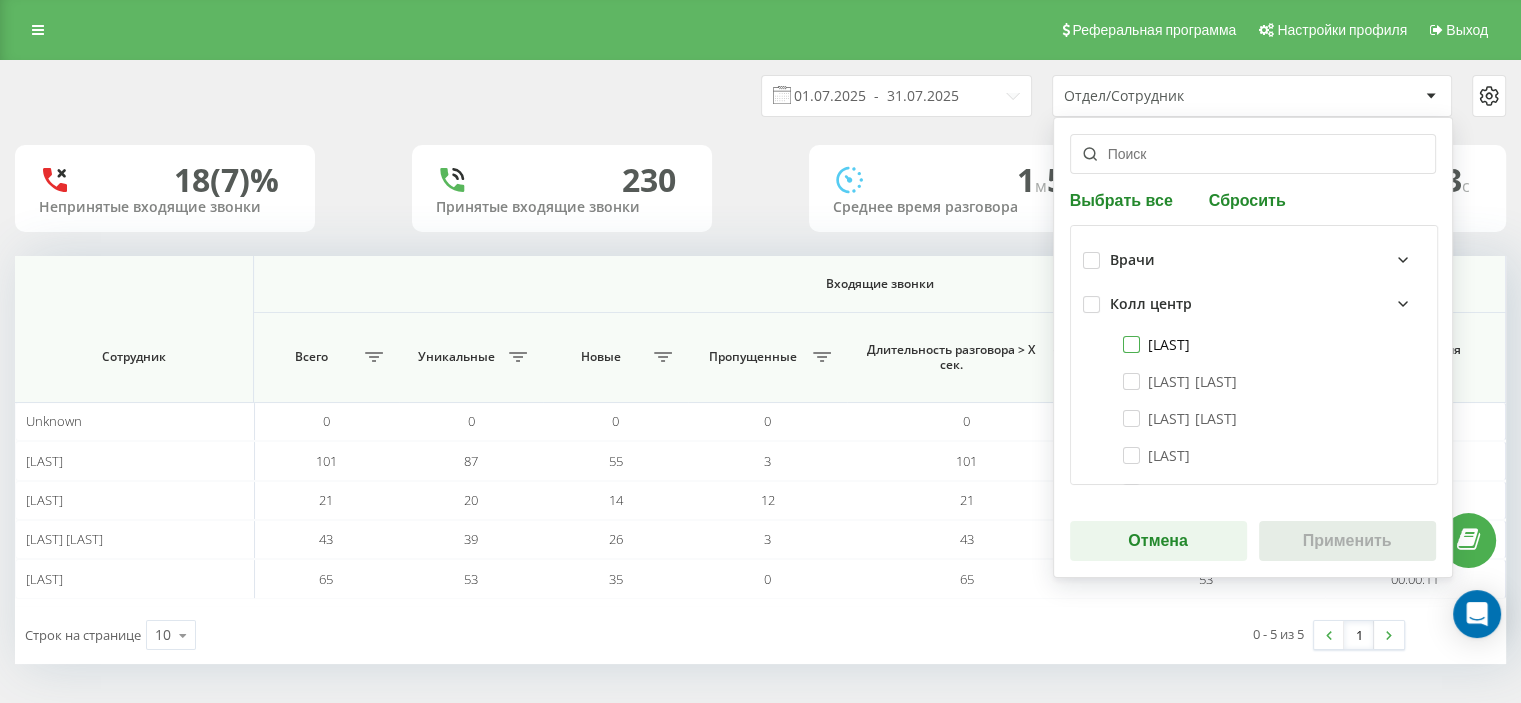 click on "Сара" at bounding box center (1157, 344) 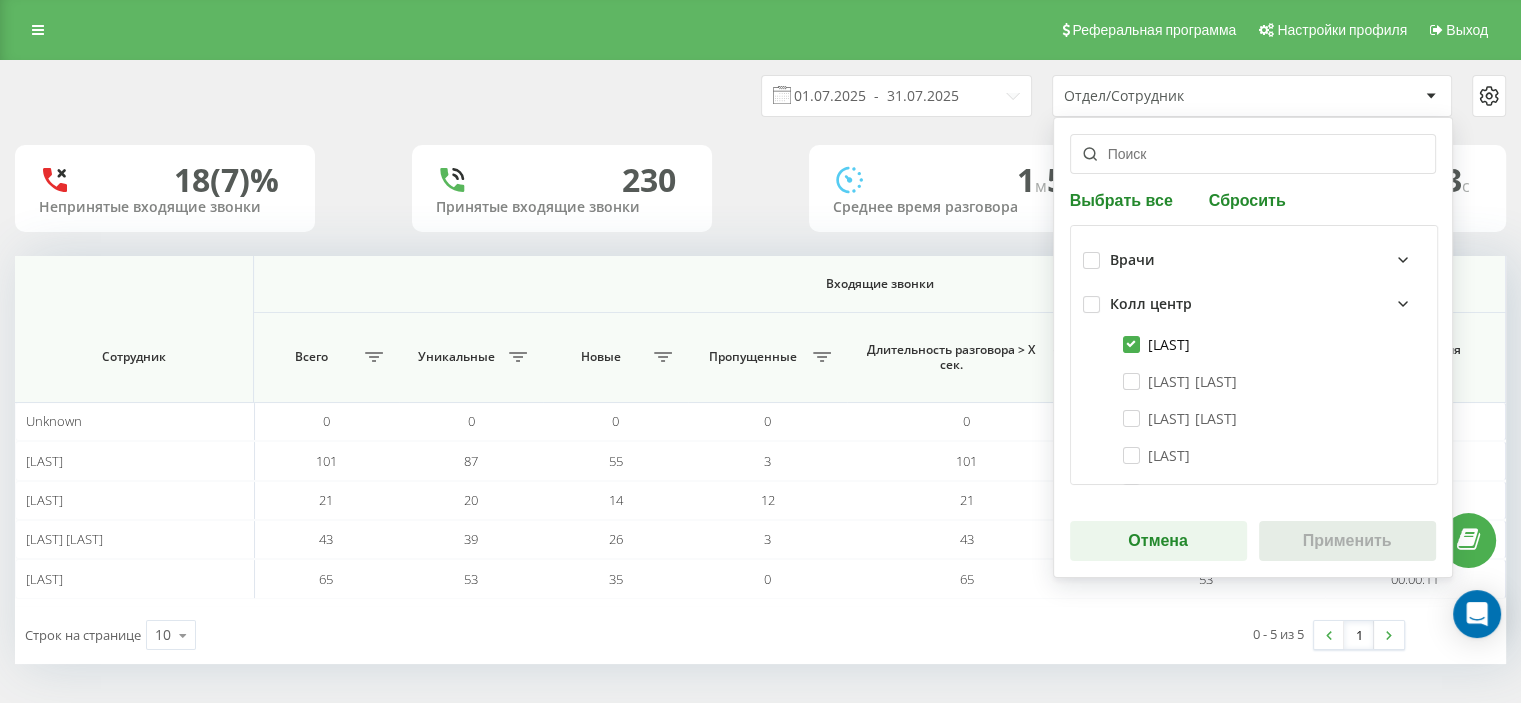 checkbox on "true" 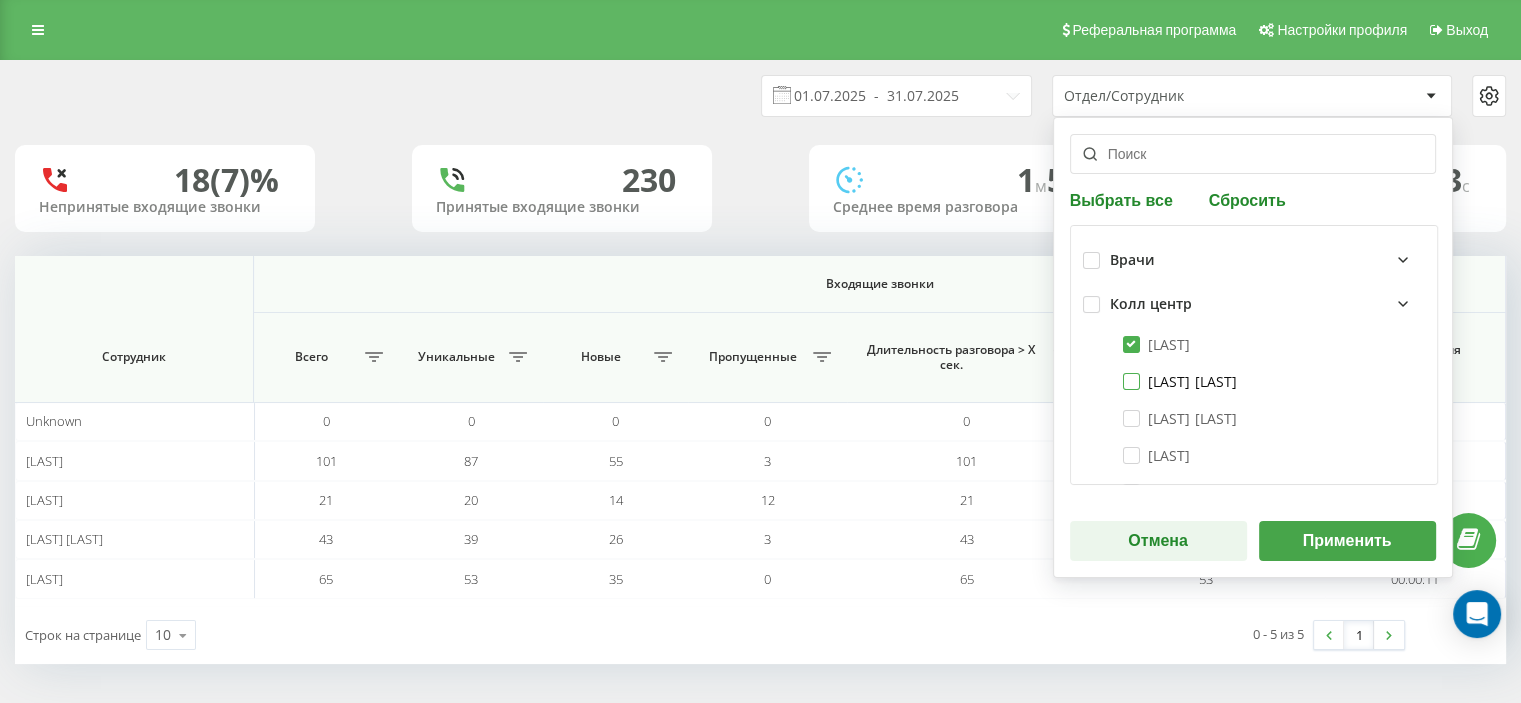 click on "Садыбекова Диля" at bounding box center (1180, 381) 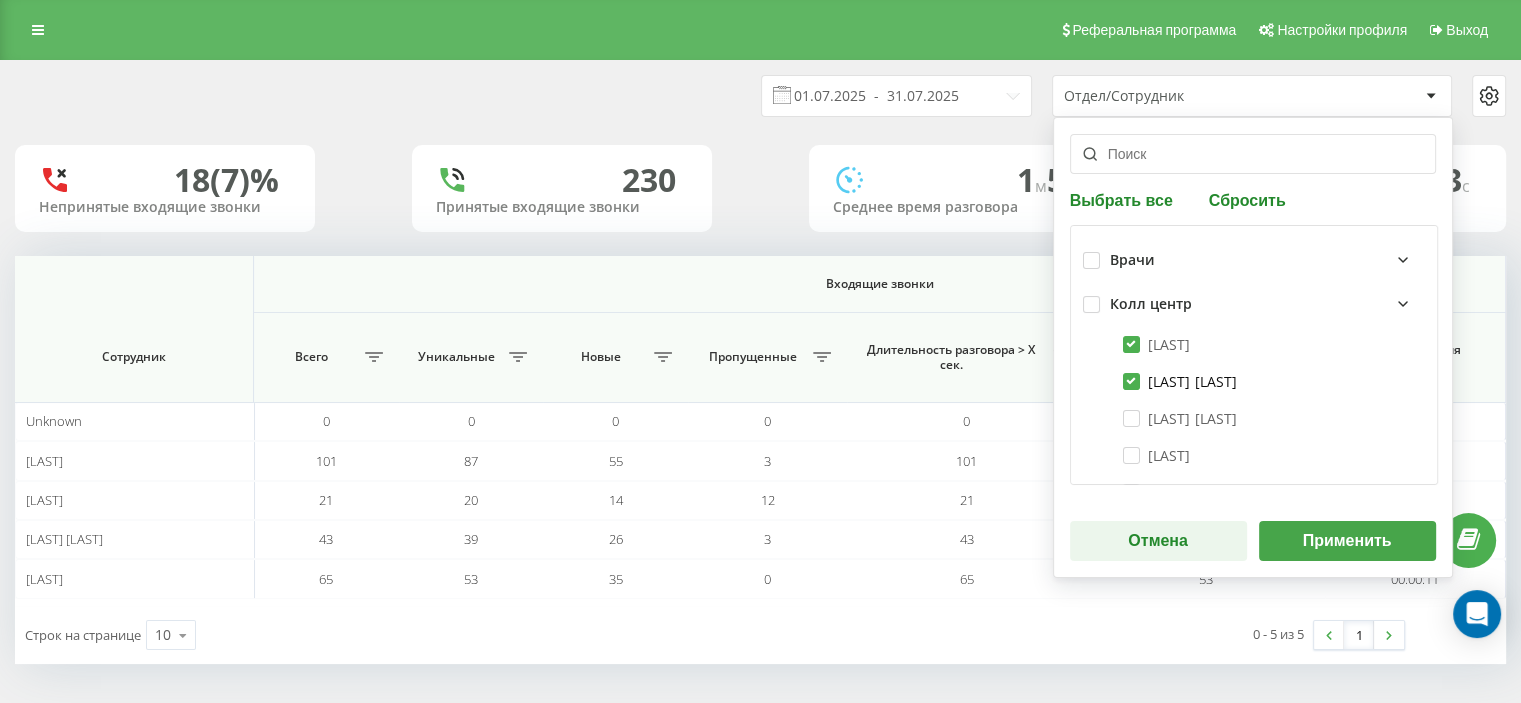 checkbox on "true" 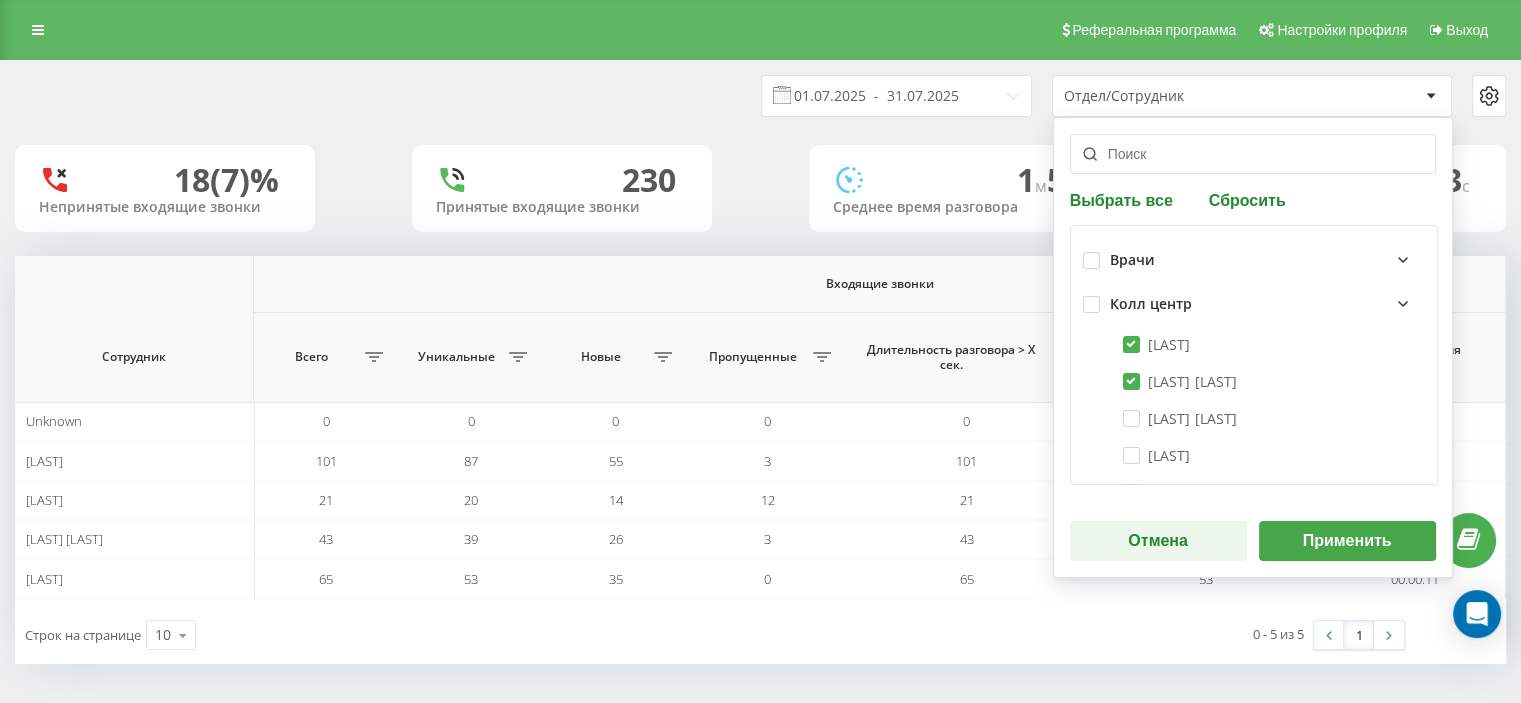click on "Асель" at bounding box center (1254, 455) 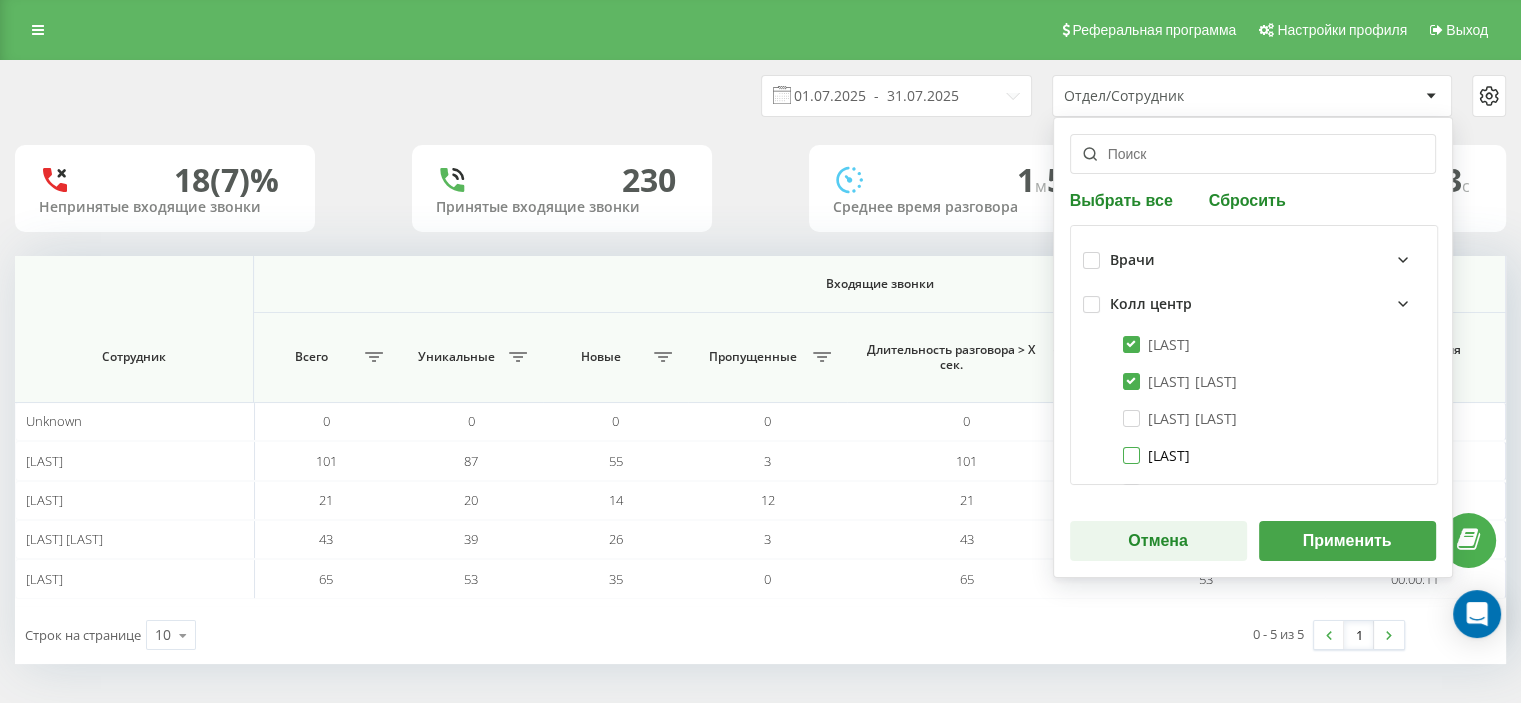 click on "Асель" at bounding box center [1157, 455] 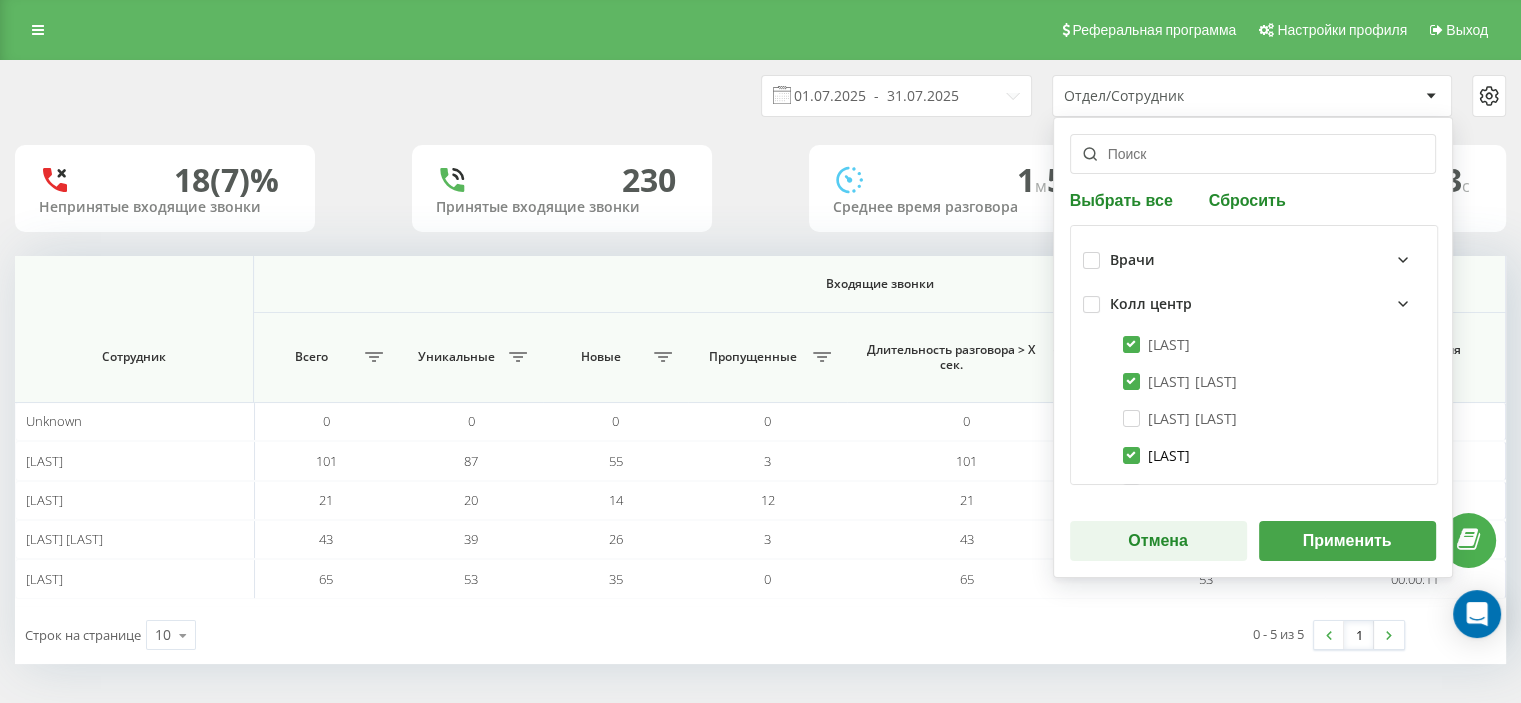 checkbox on "true" 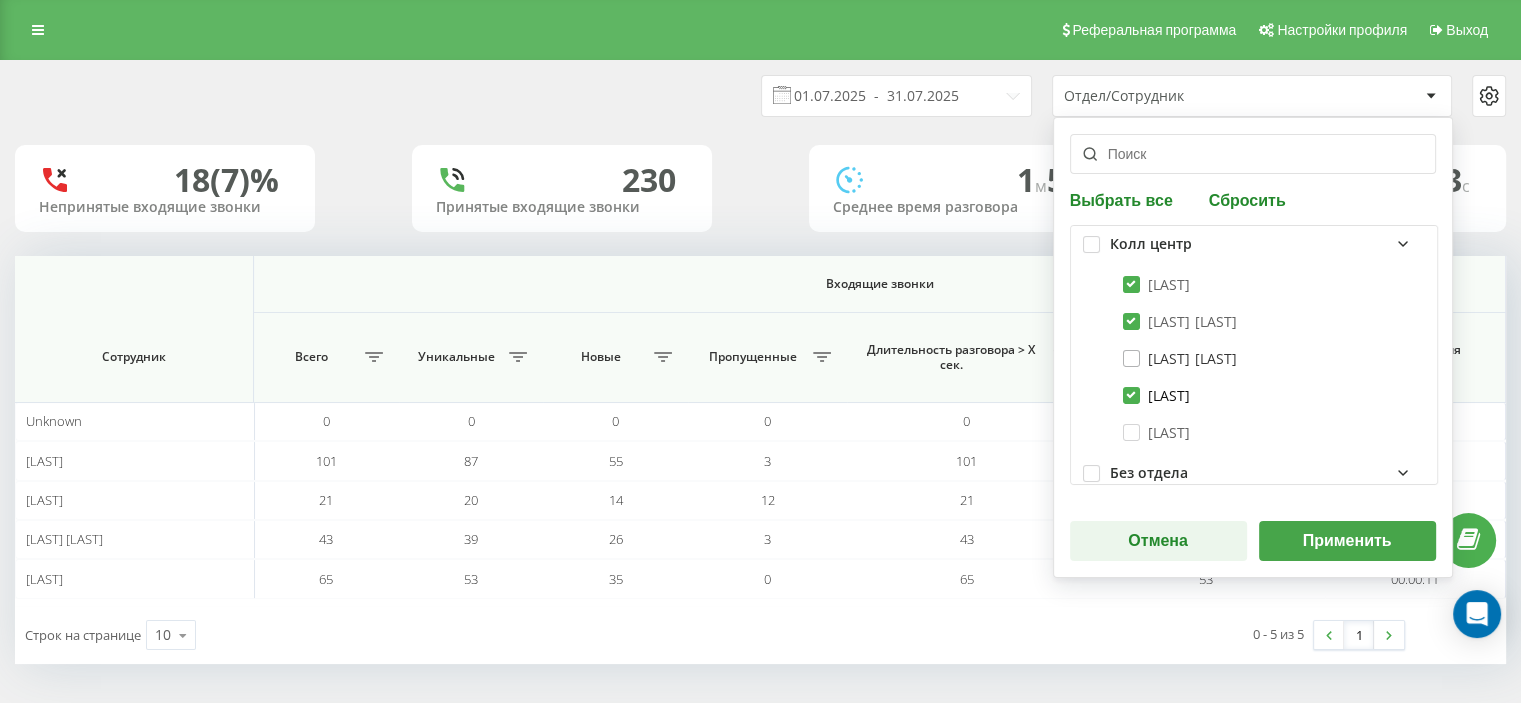 scroll, scrollTop: 82, scrollLeft: 0, axis: vertical 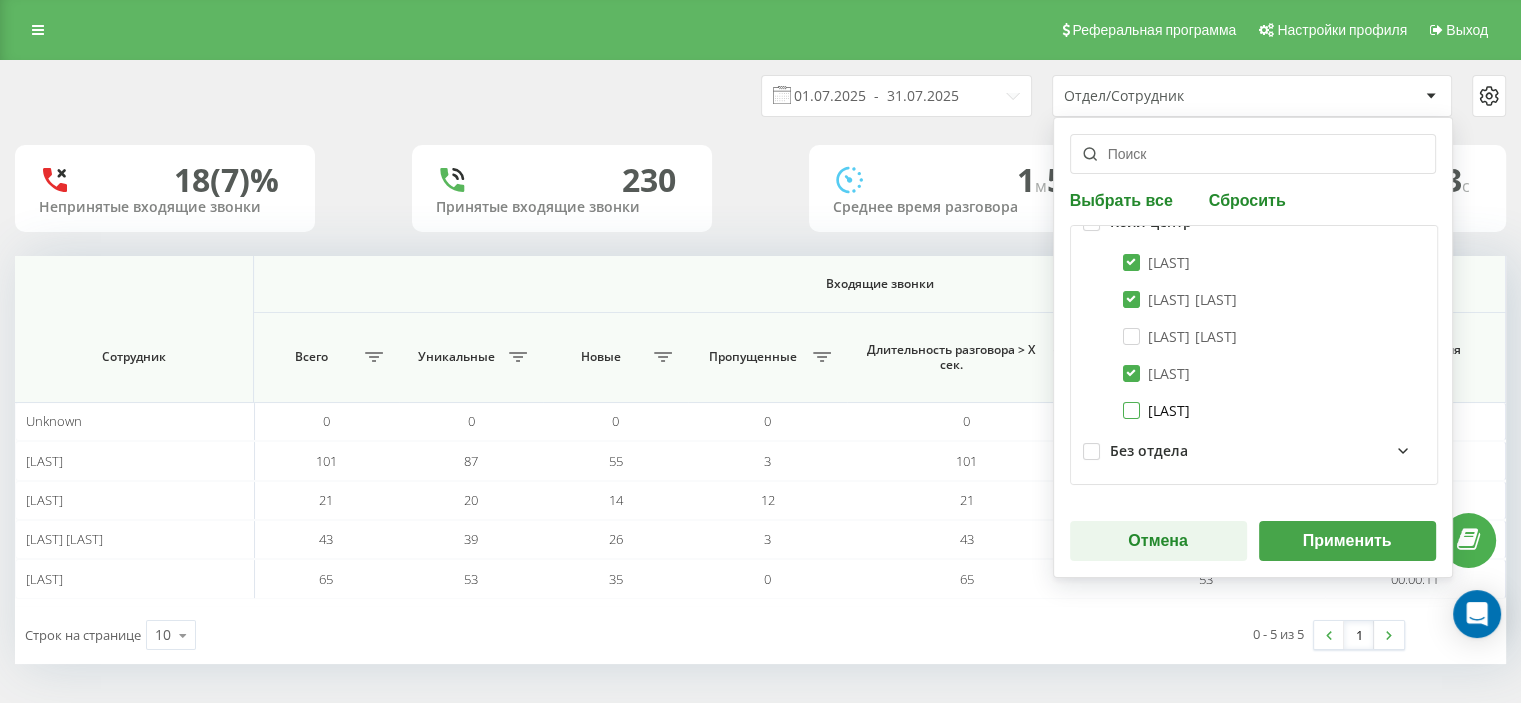 click on "Бота" at bounding box center (1157, 410) 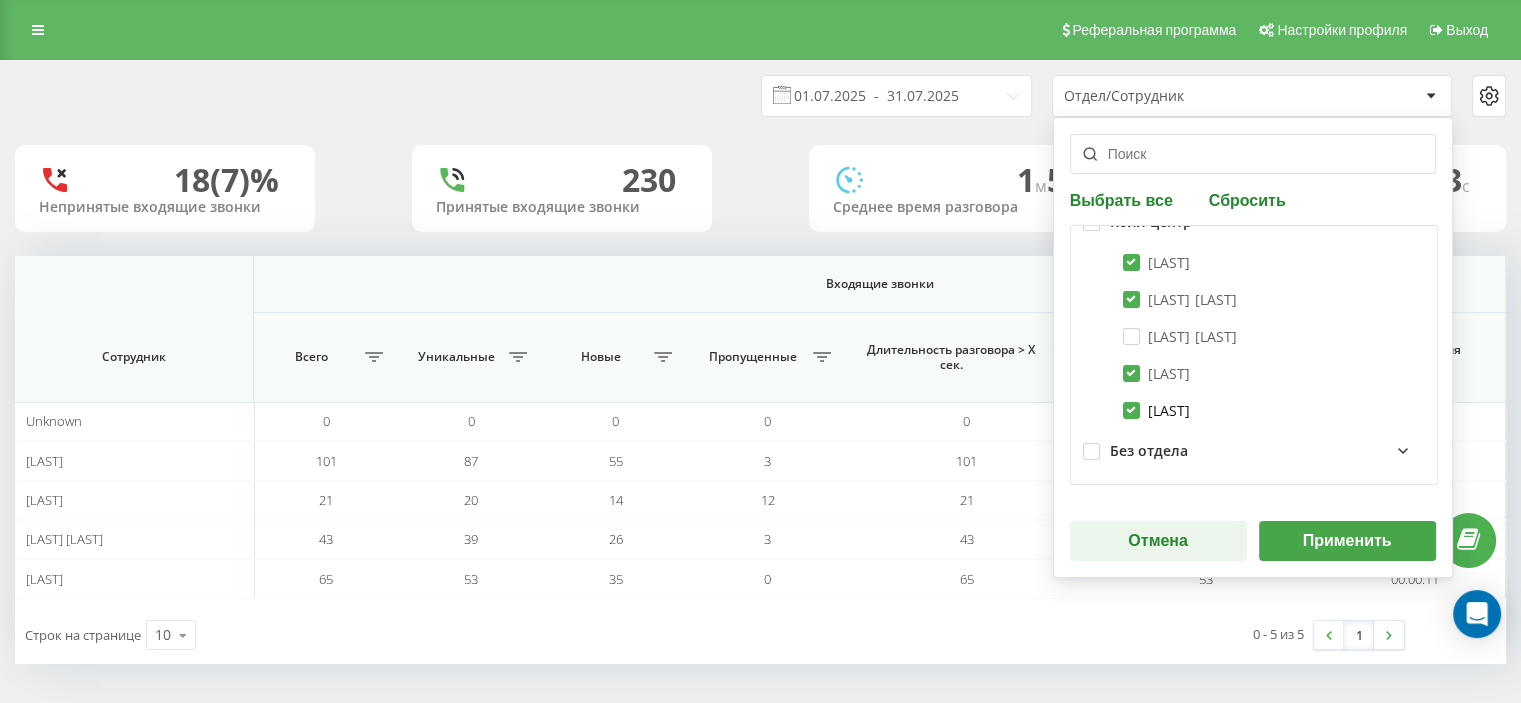 checkbox on "true" 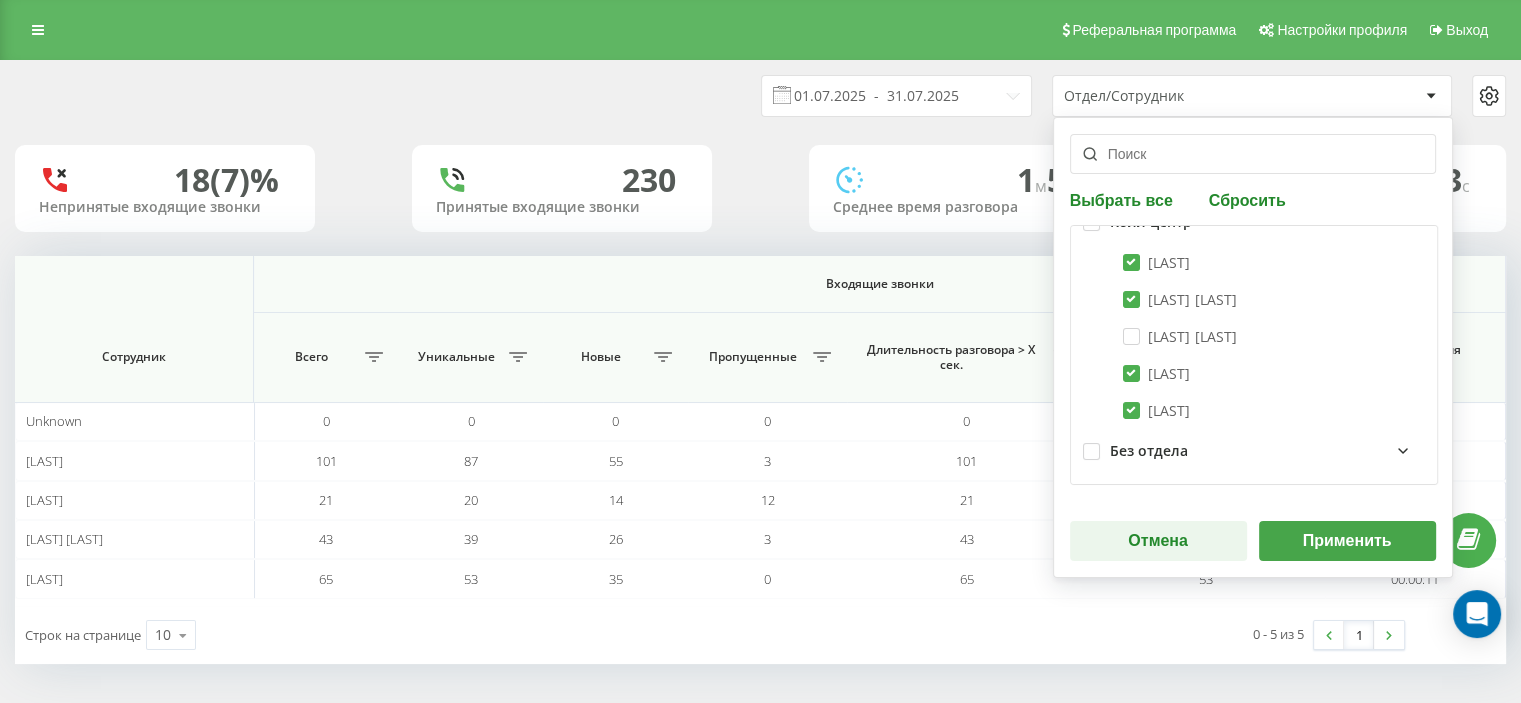 click on "Применить" at bounding box center [1347, 541] 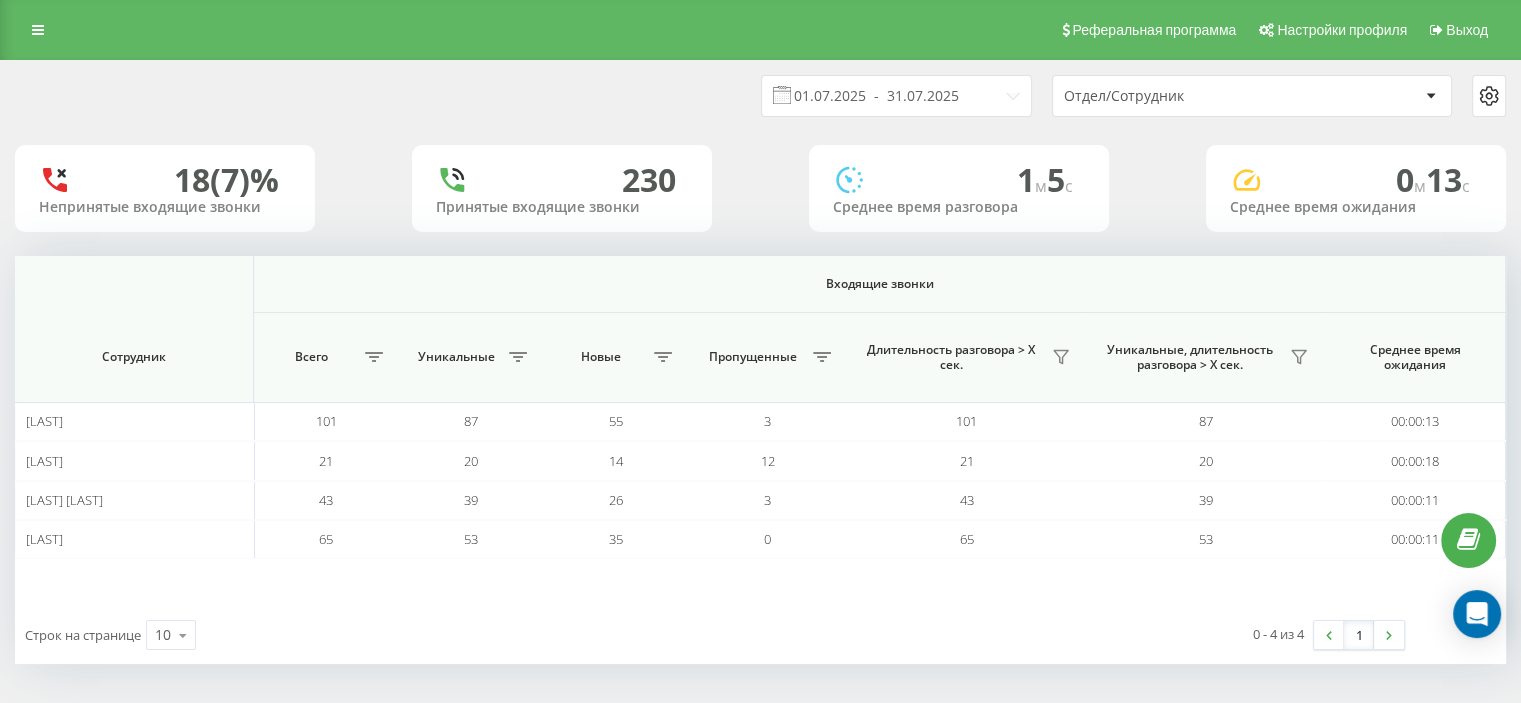 click on "Отдел/Сотрудник" at bounding box center (1183, 96) 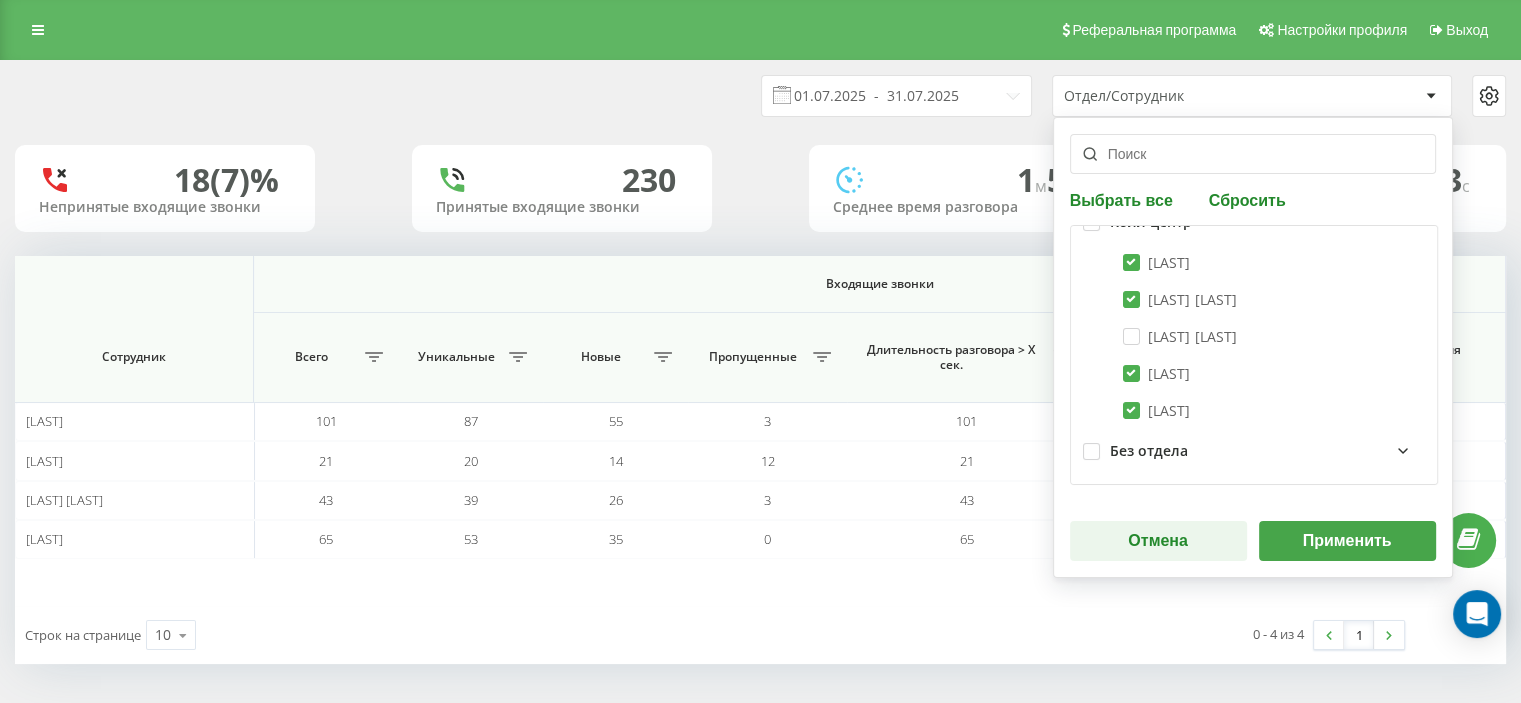 scroll, scrollTop: 0, scrollLeft: 0, axis: both 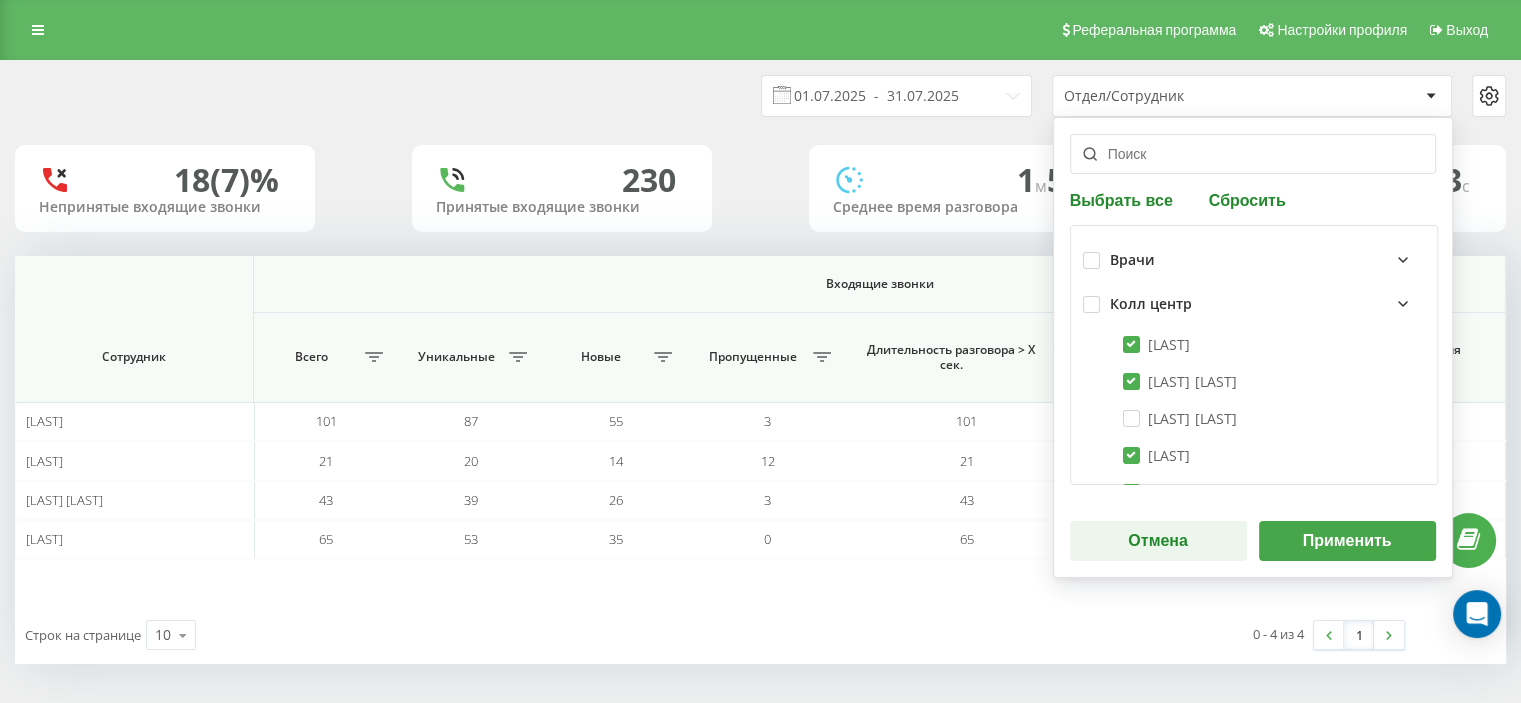 click on "01.07.2025  -  31.07.2025 Отдел/Сотрудник Выбрать все Сбросить Врачи Колл центр Сара Садыбекова Диля Трофимов Федор  Асель Бота Без отдела Отмена Применить" at bounding box center (760, 96) 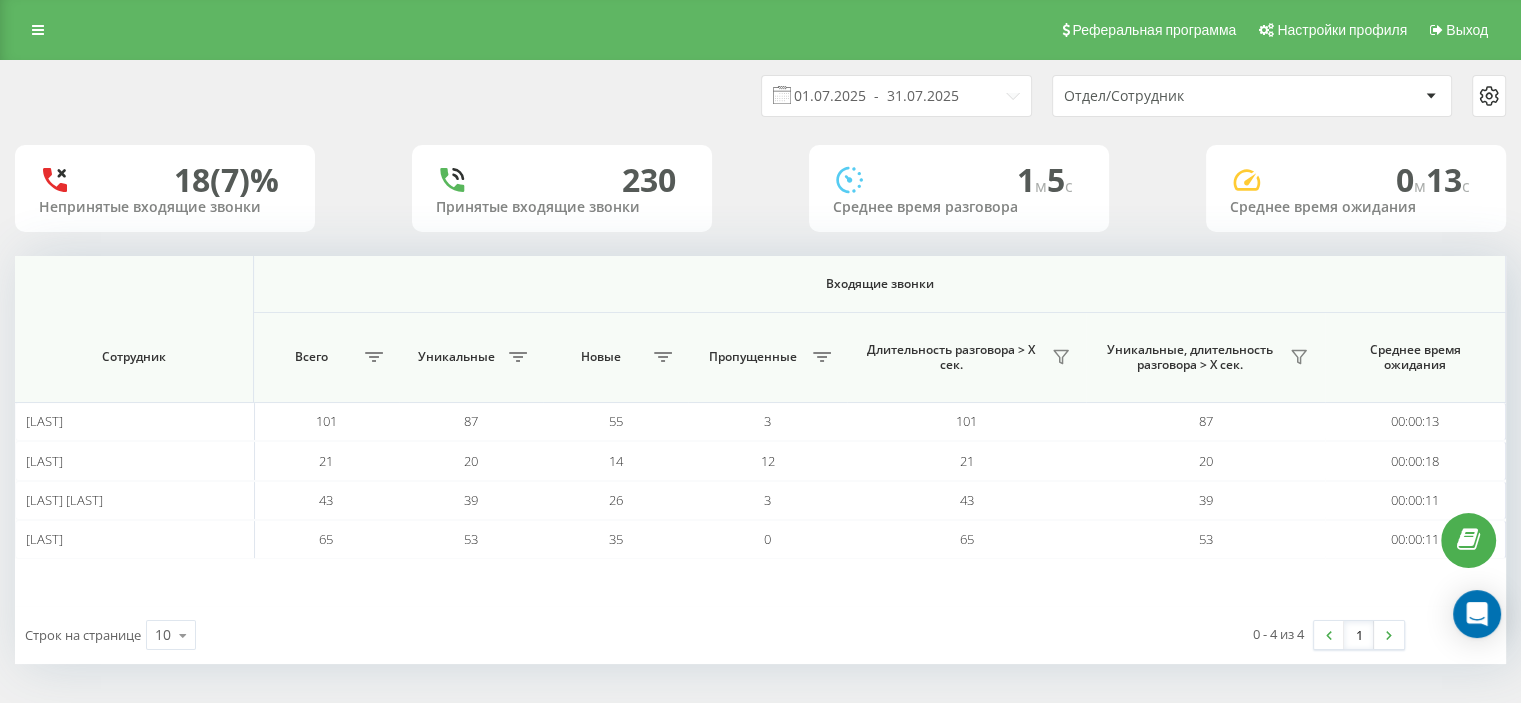 click at bounding box center (1489, 96) 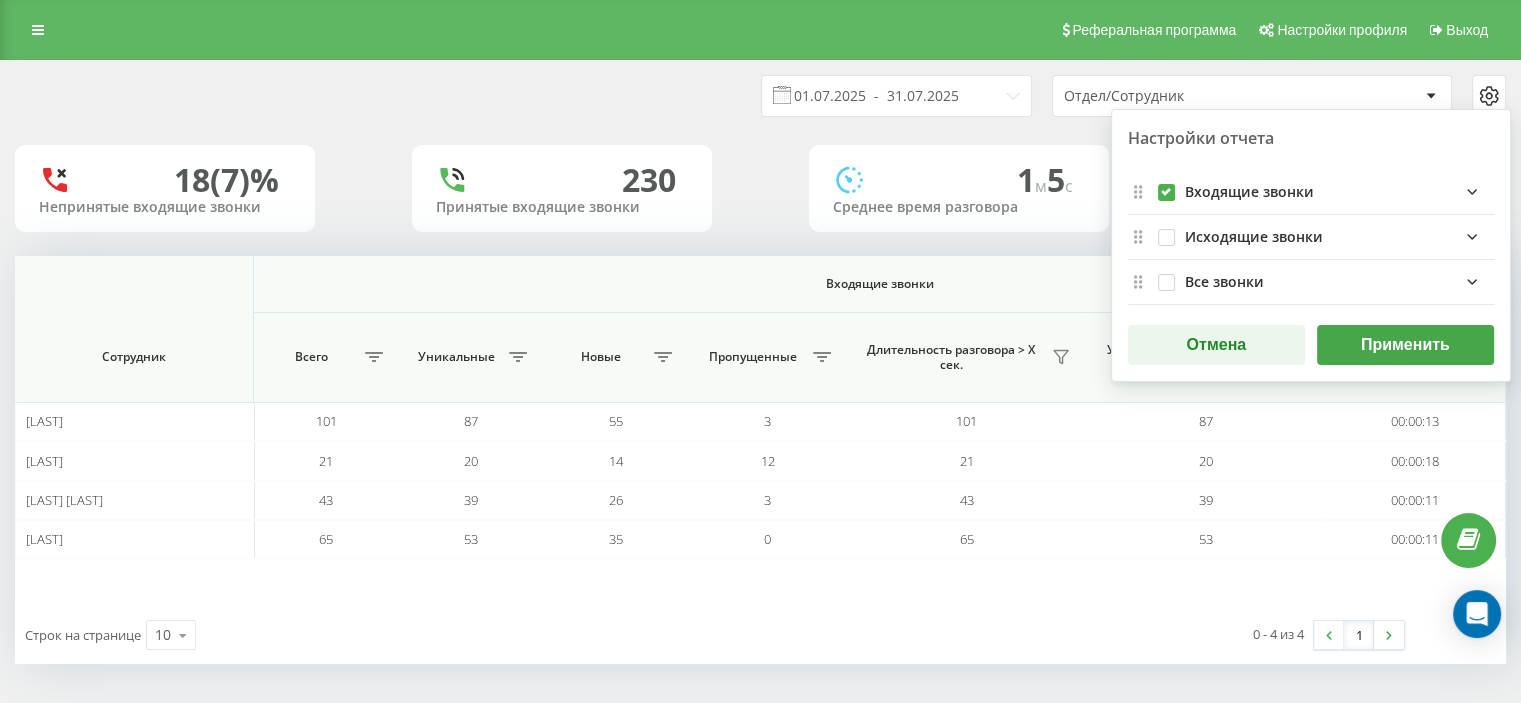 scroll, scrollTop: 0, scrollLeft: 0, axis: both 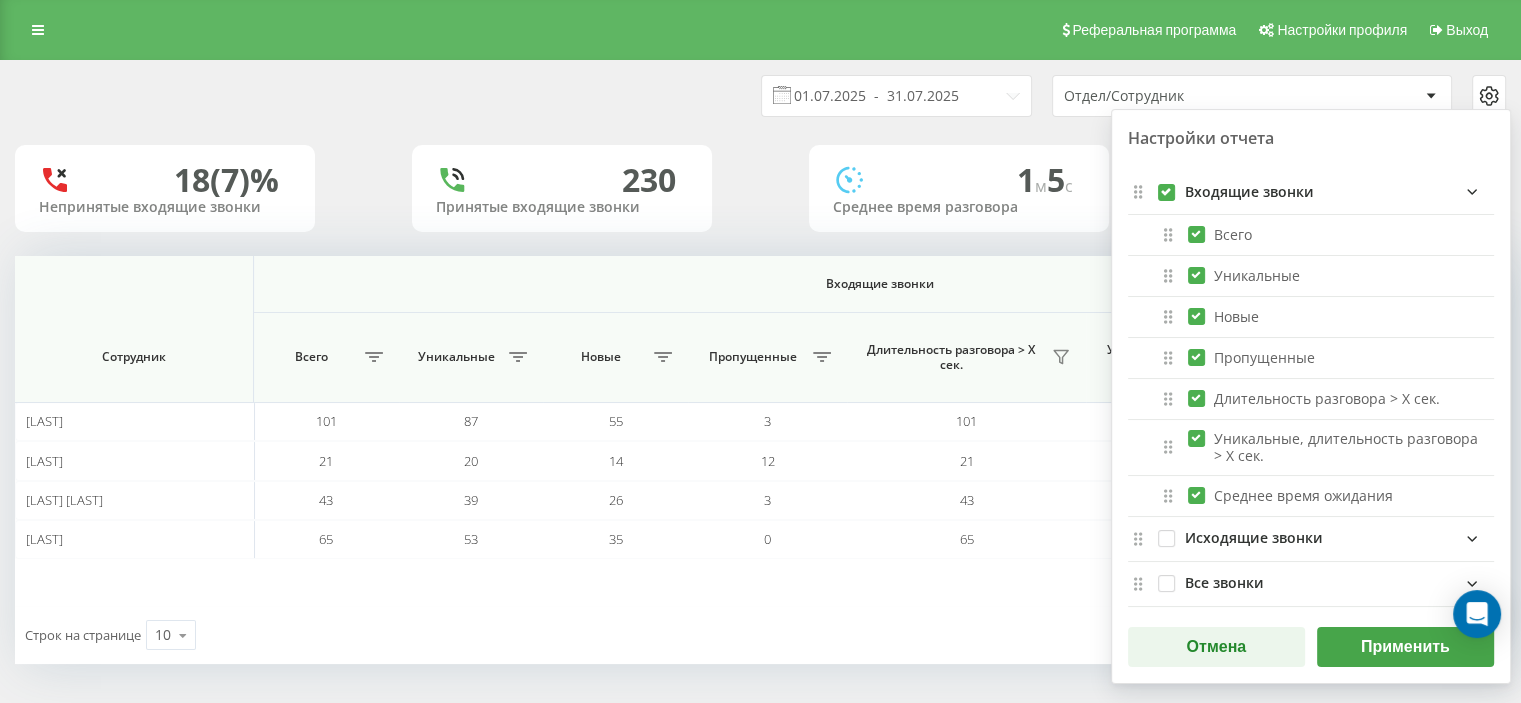 click on "Настройки отчета Входящие звонки Всего Уникальные Новые Пропущенные Длительность разговора > Х сек. Уникальные, длительность разговора > Х сек. Среднее время ожидания Исходящие звонки Все звонки Отмена Применить" at bounding box center (1489, 96) 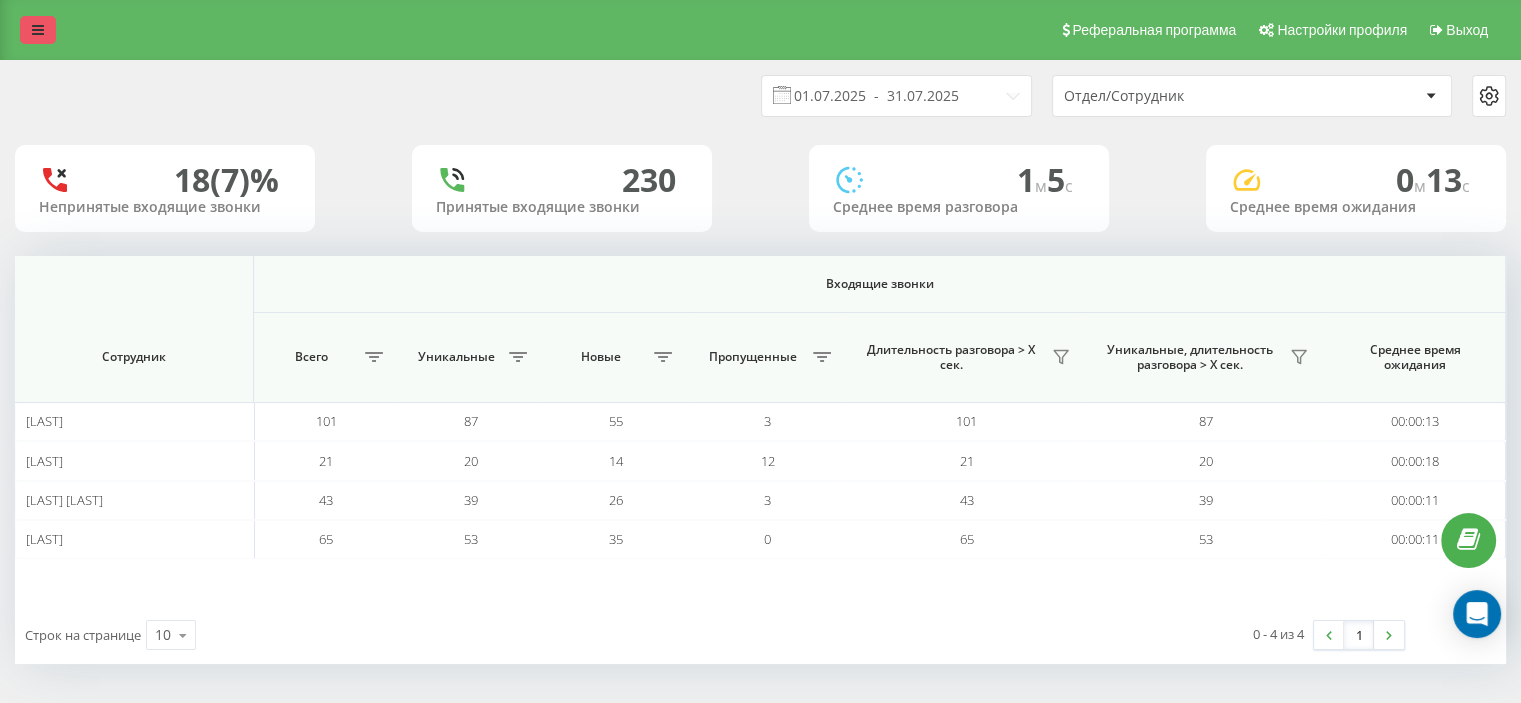 click at bounding box center [38, 30] 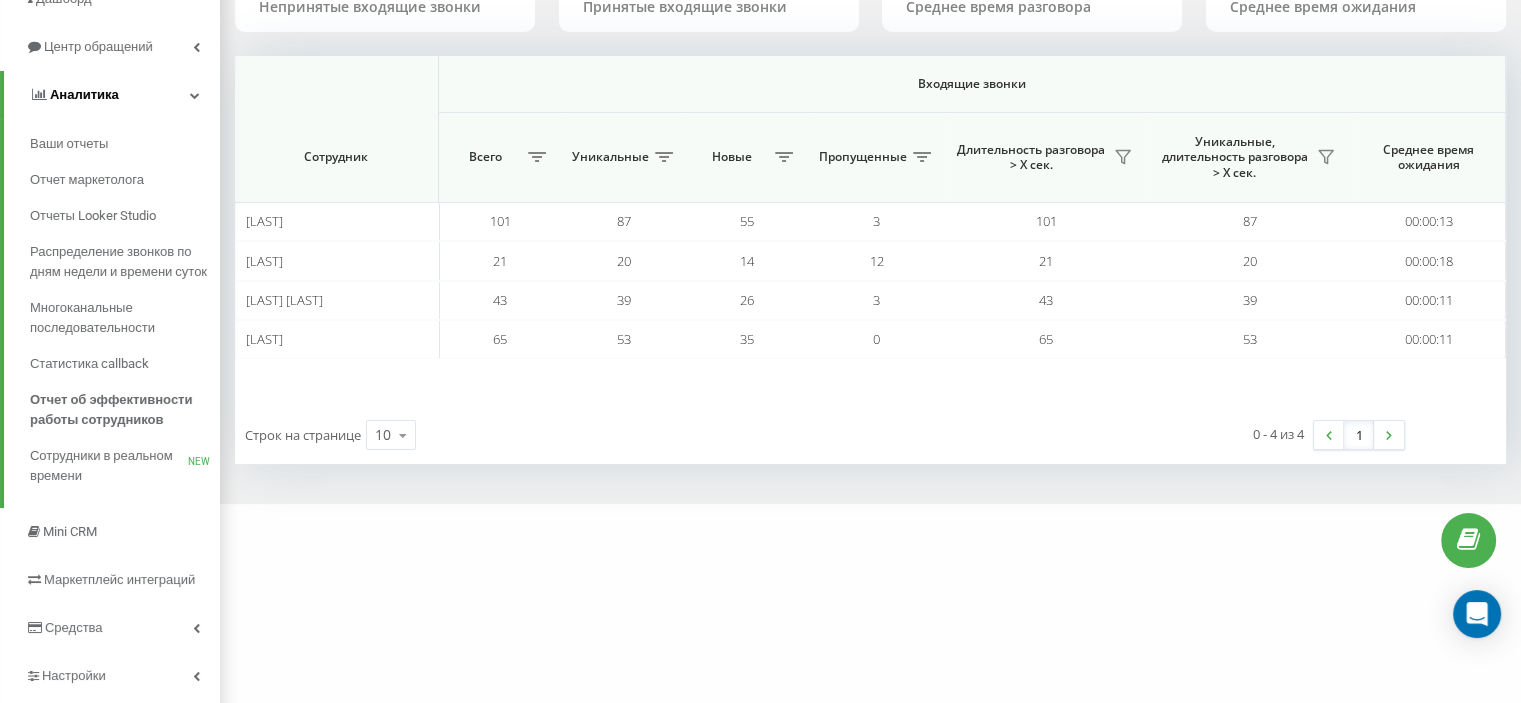 scroll, scrollTop: 0, scrollLeft: 0, axis: both 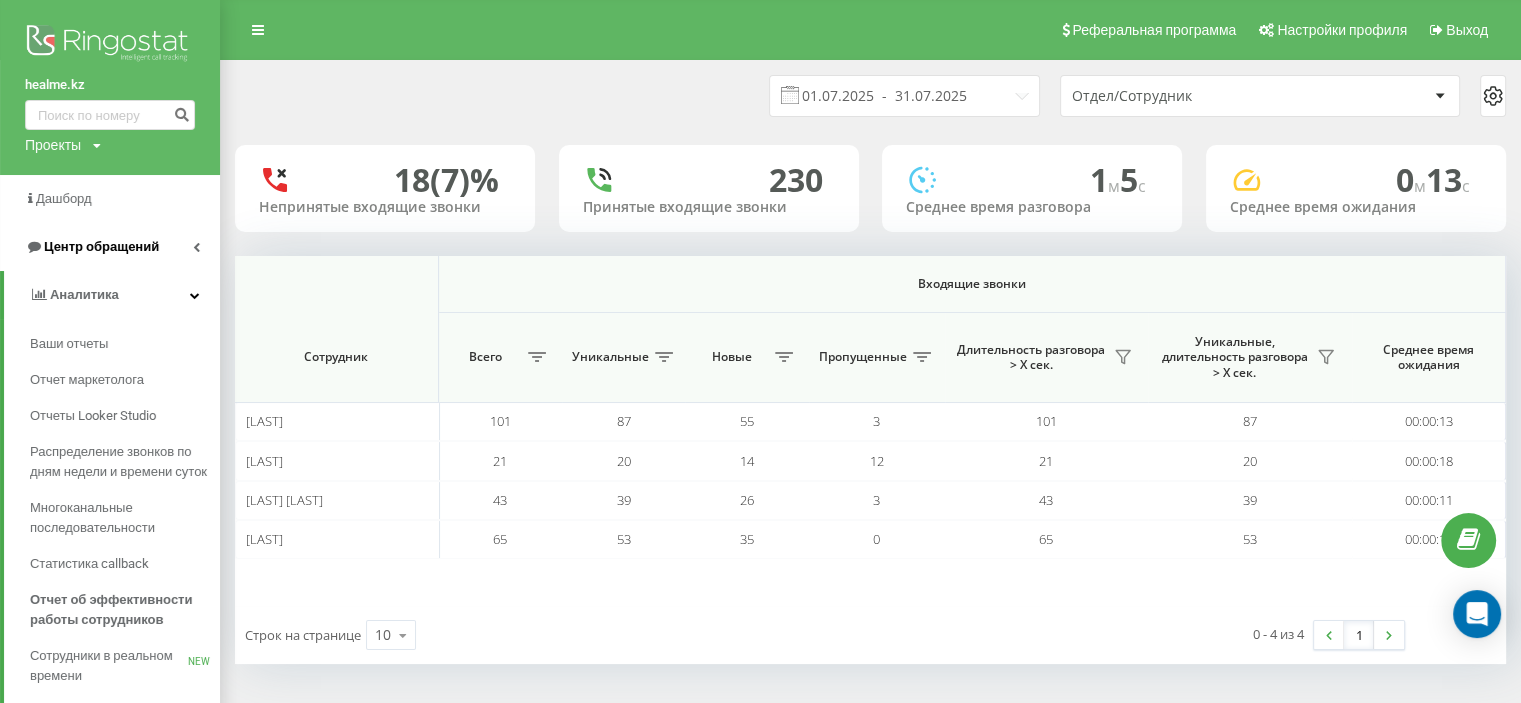 click on "Центр обращений" at bounding box center (101, 246) 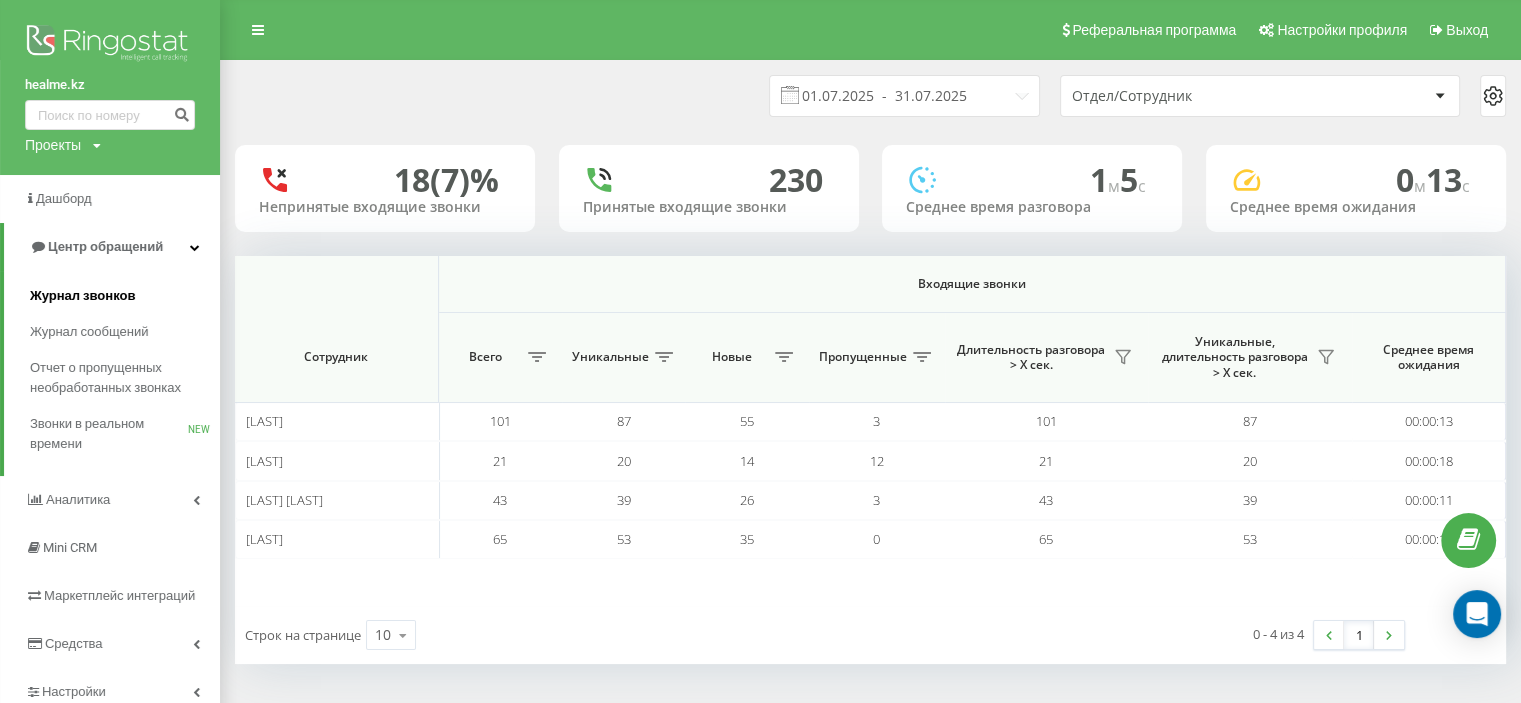 click on "Журнал звонков" at bounding box center [82, 296] 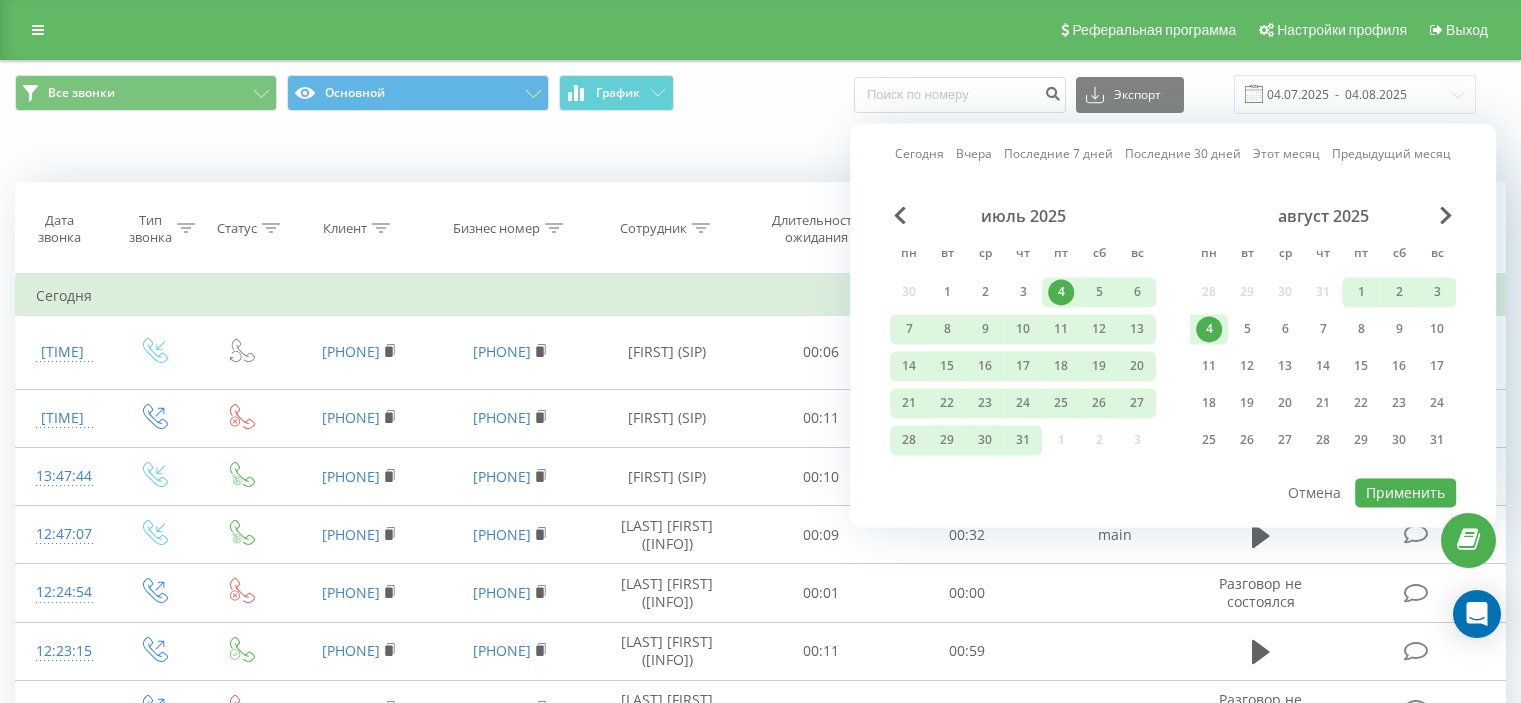 scroll, scrollTop: 0, scrollLeft: 0, axis: both 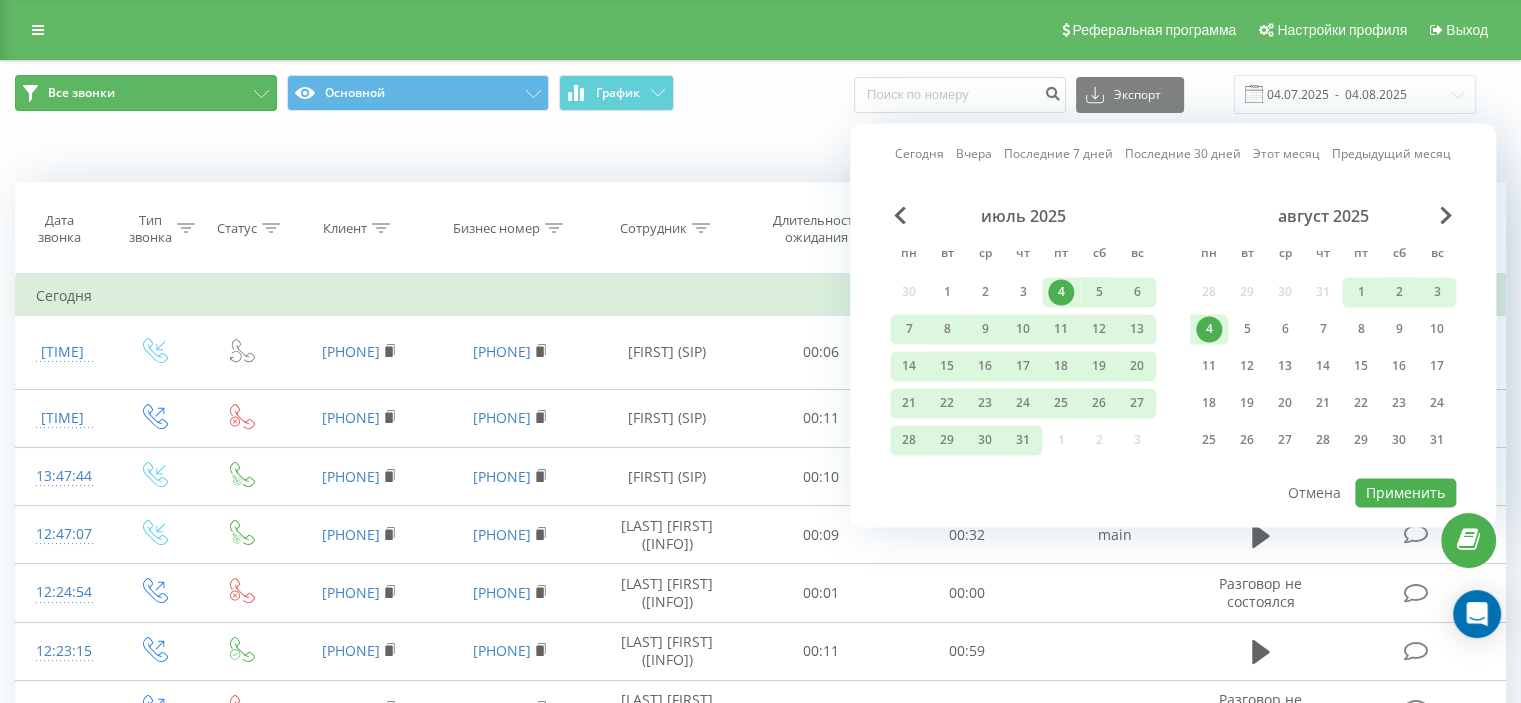 click on "Все звонки" at bounding box center (146, 93) 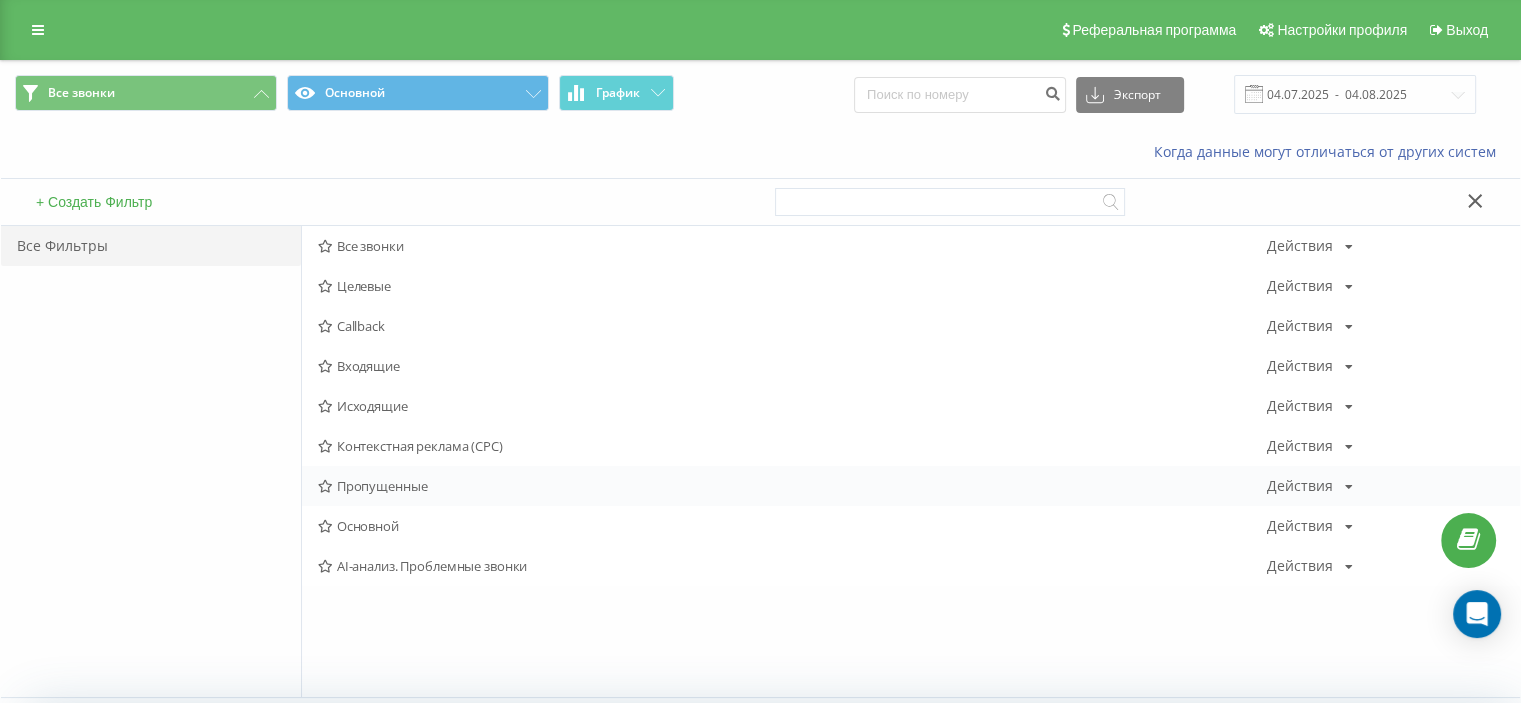 click on "Missed Actions Edit Copy Delete Default Share" at bounding box center [911, 486] 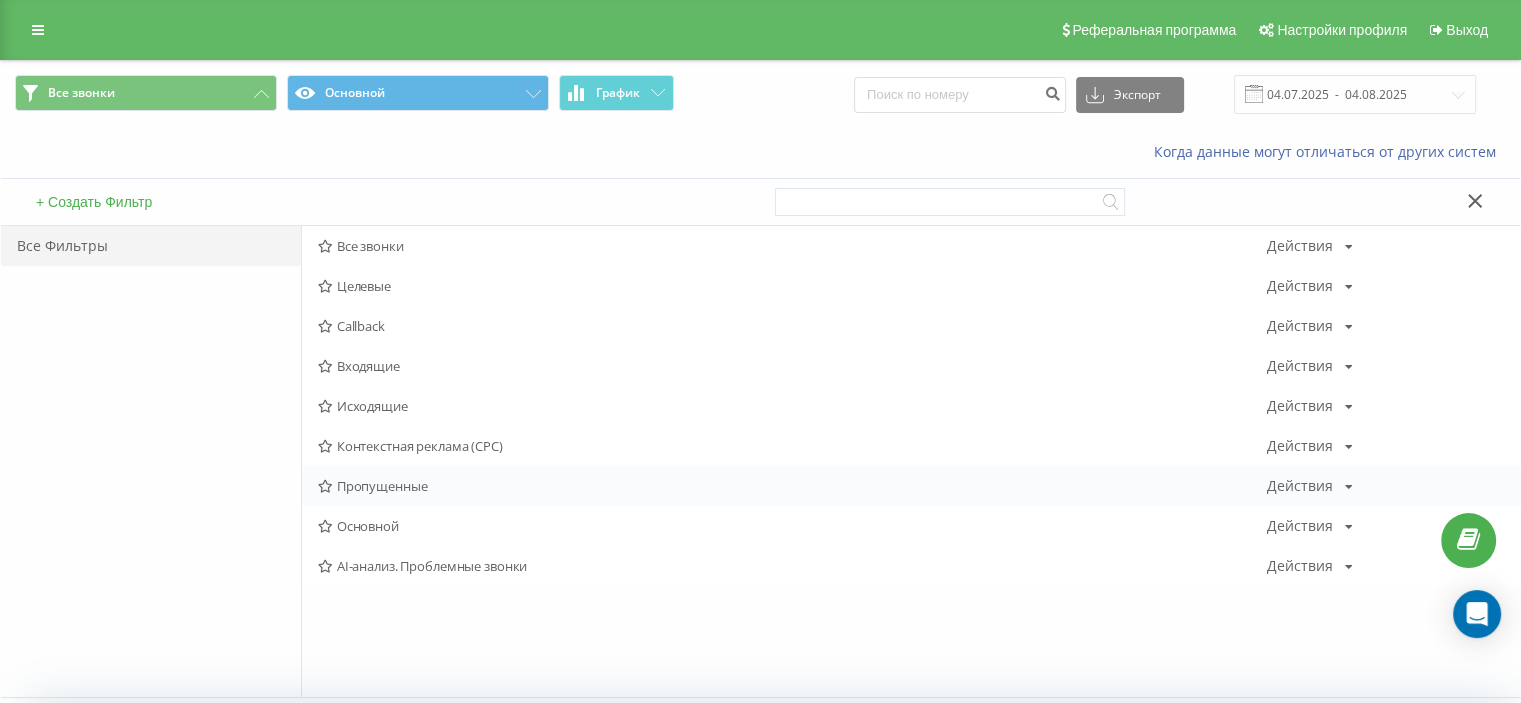 click on "Пропущенные" at bounding box center [792, 486] 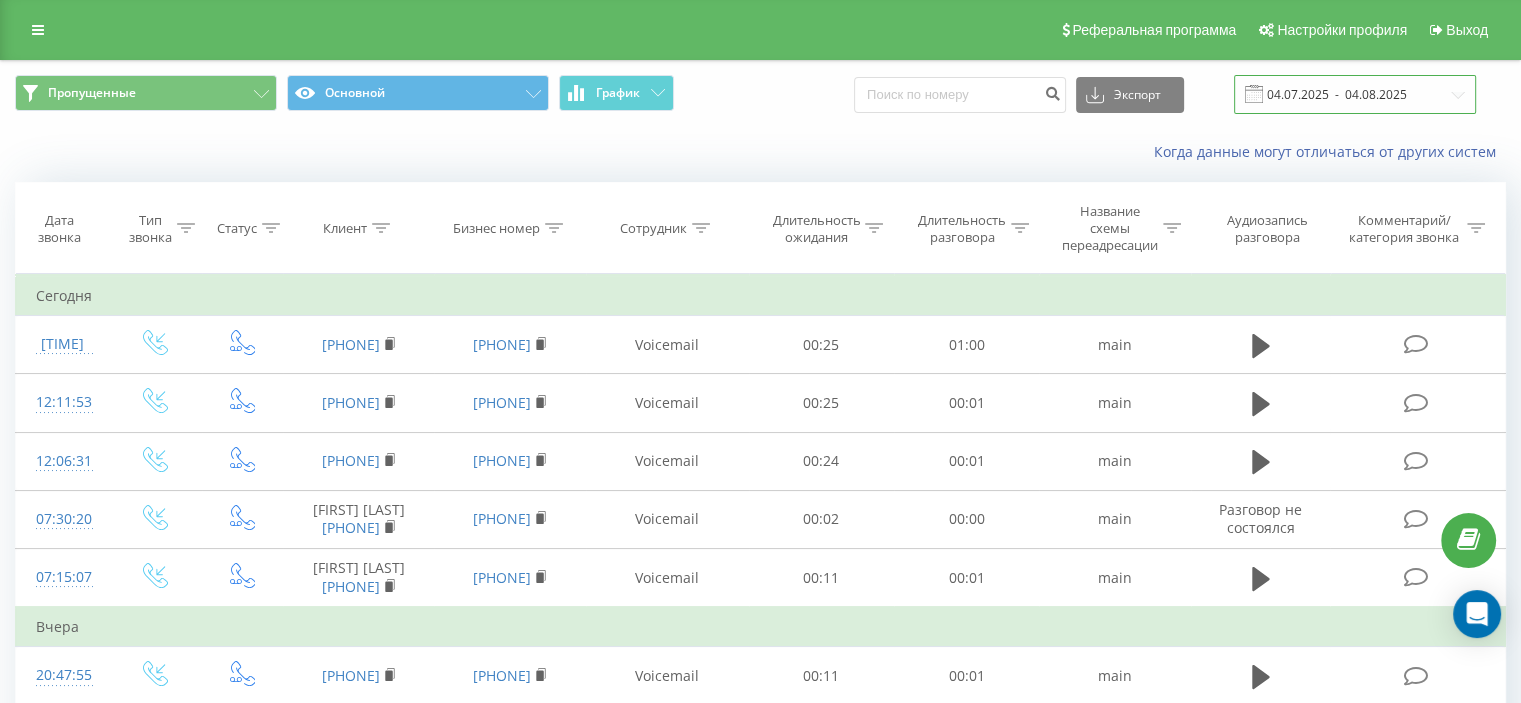 click on "04.07.2025  -  04.08.2025" at bounding box center [1355, 94] 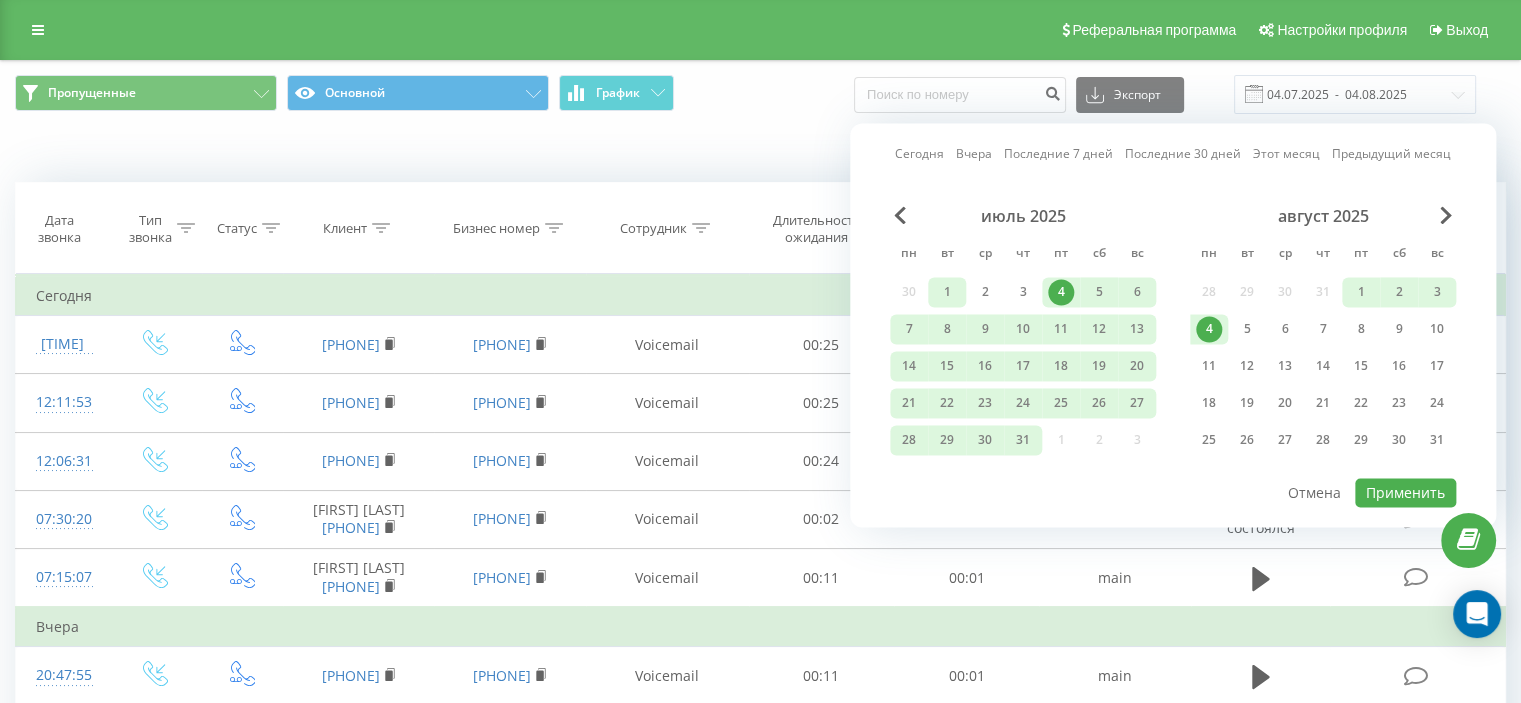 click on "1" at bounding box center [947, 292] 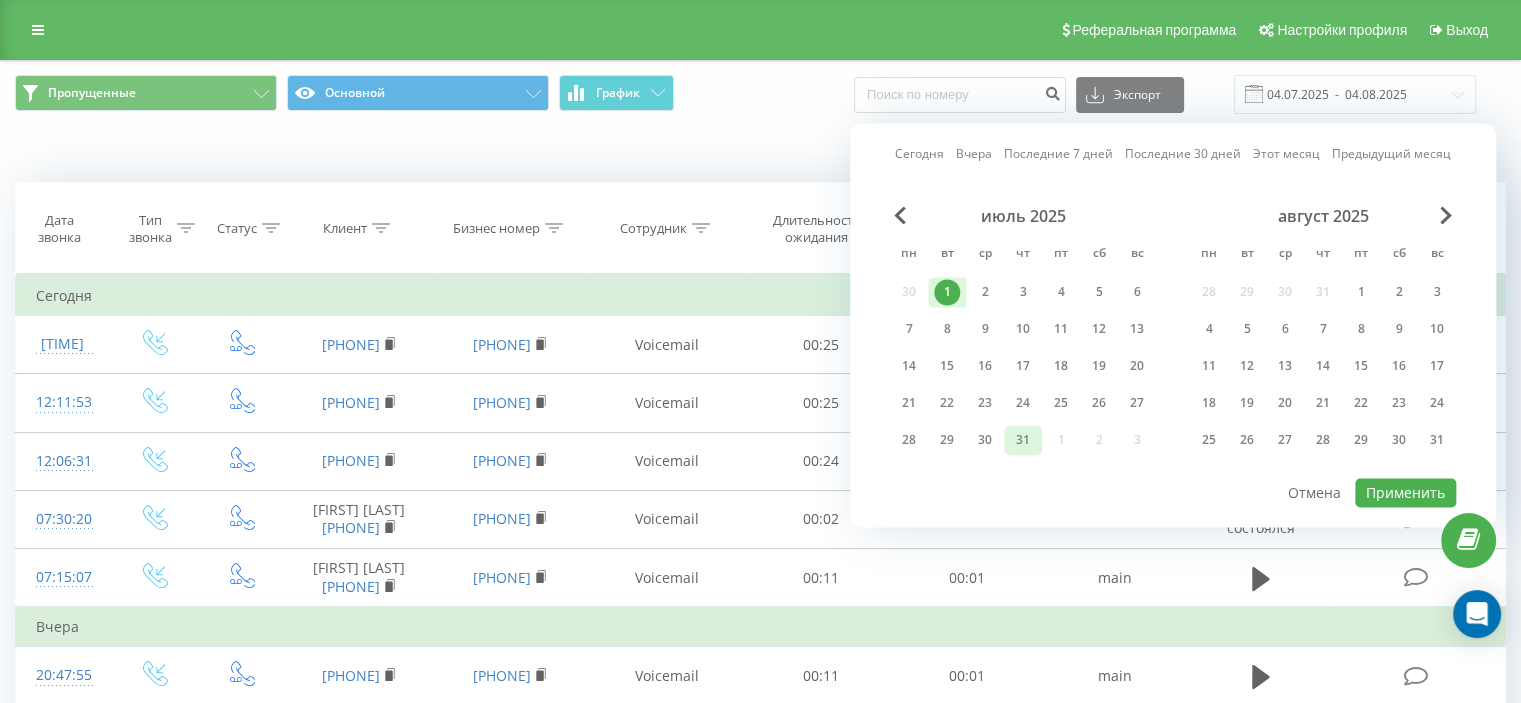 click on "31" at bounding box center [1023, 440] 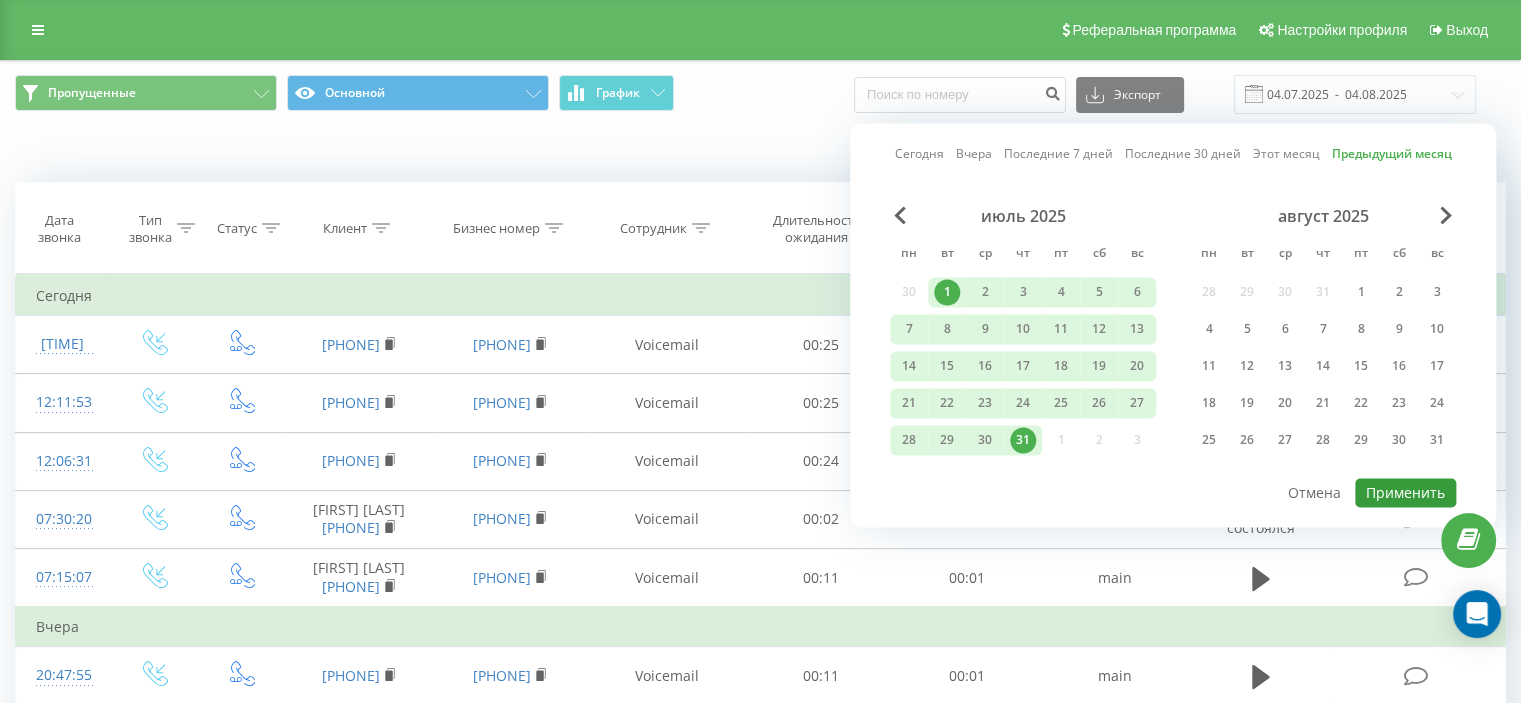 click on "Применить" at bounding box center (1405, 492) 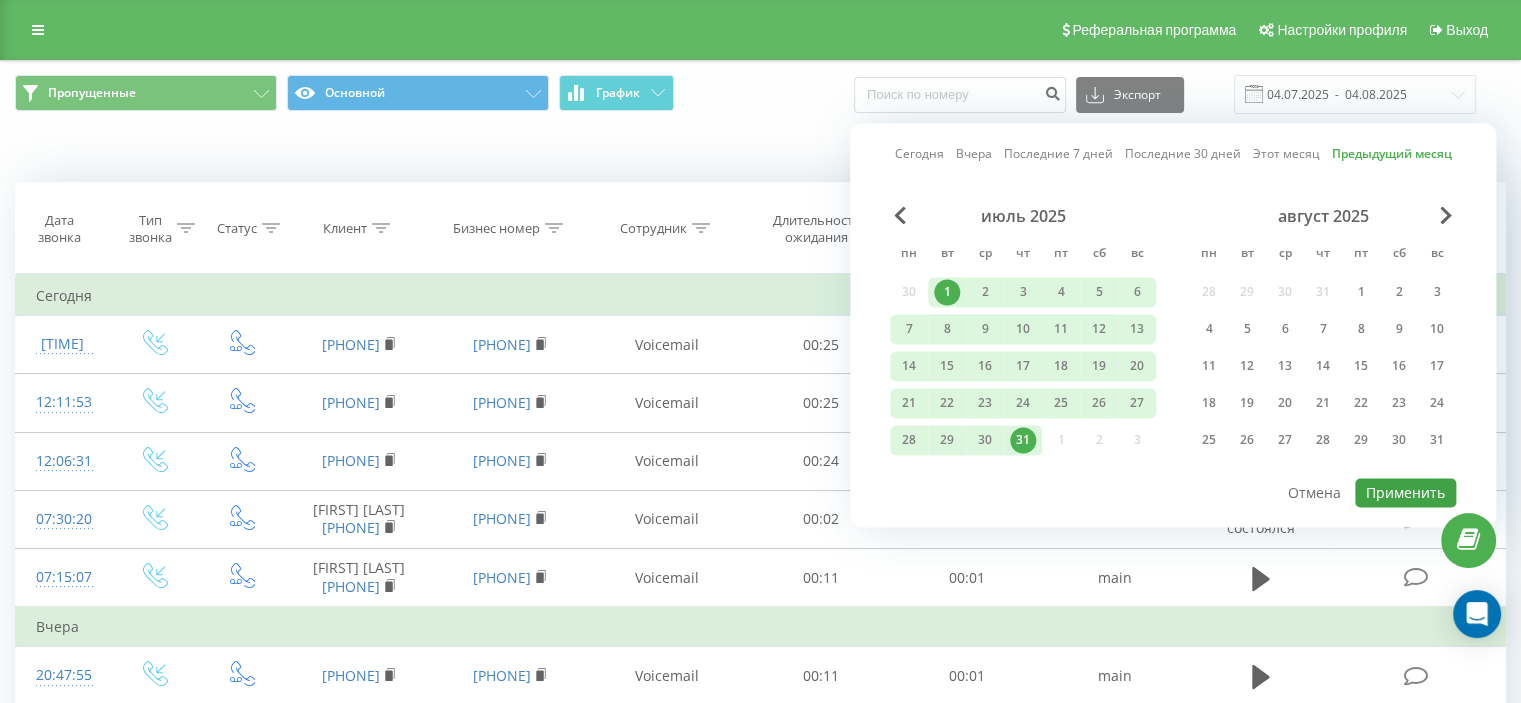 type on "01.07.2025  -  31.07.2025" 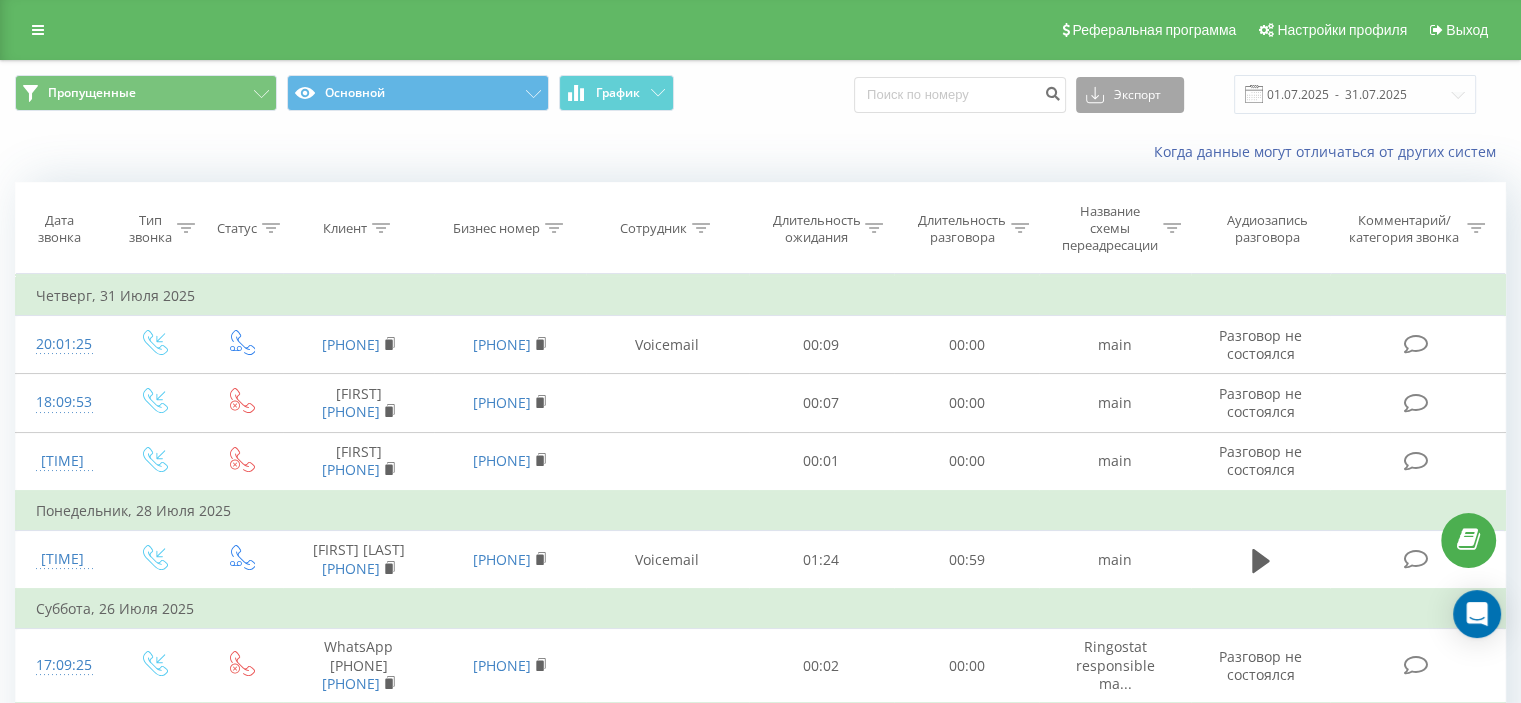 click on "Экспорт" at bounding box center [1130, 95] 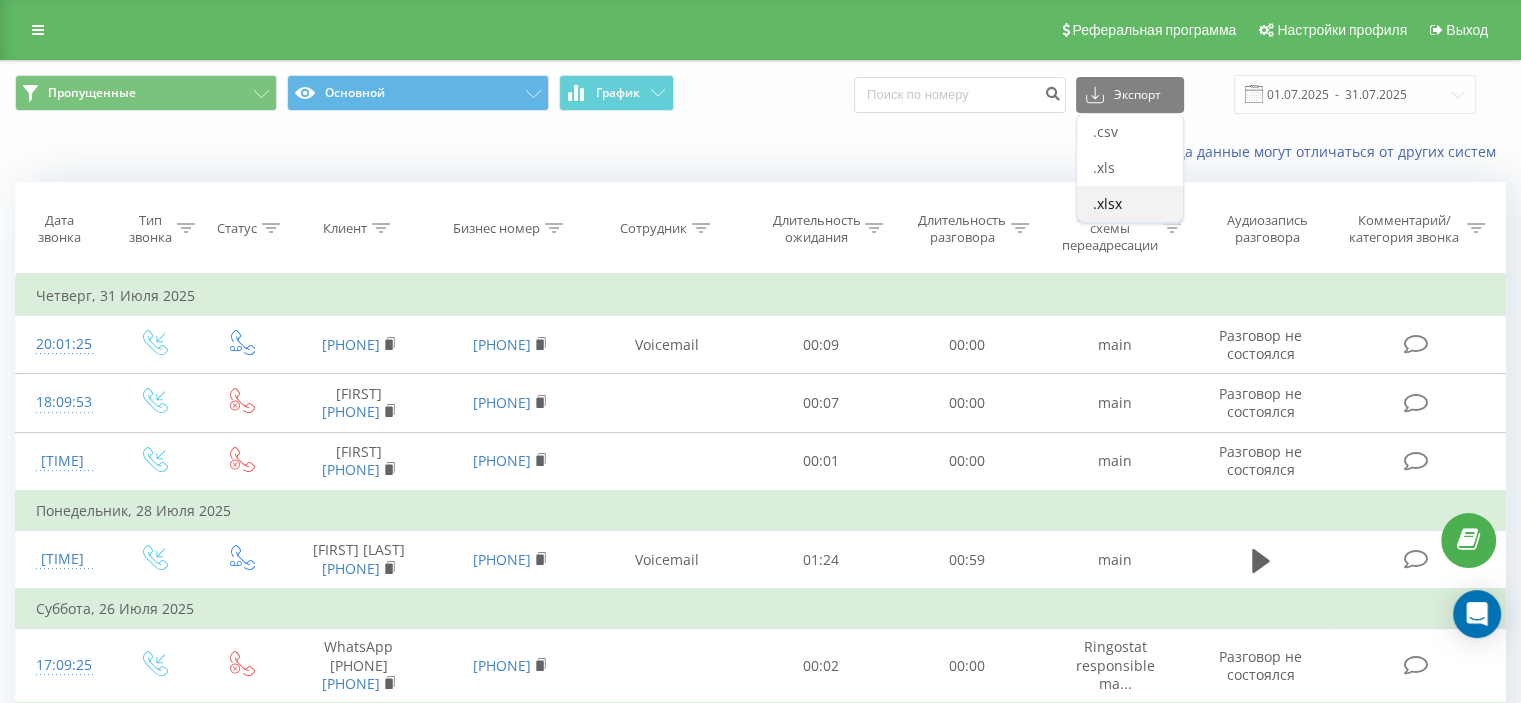 click on ".xlsx" at bounding box center (1130, 204) 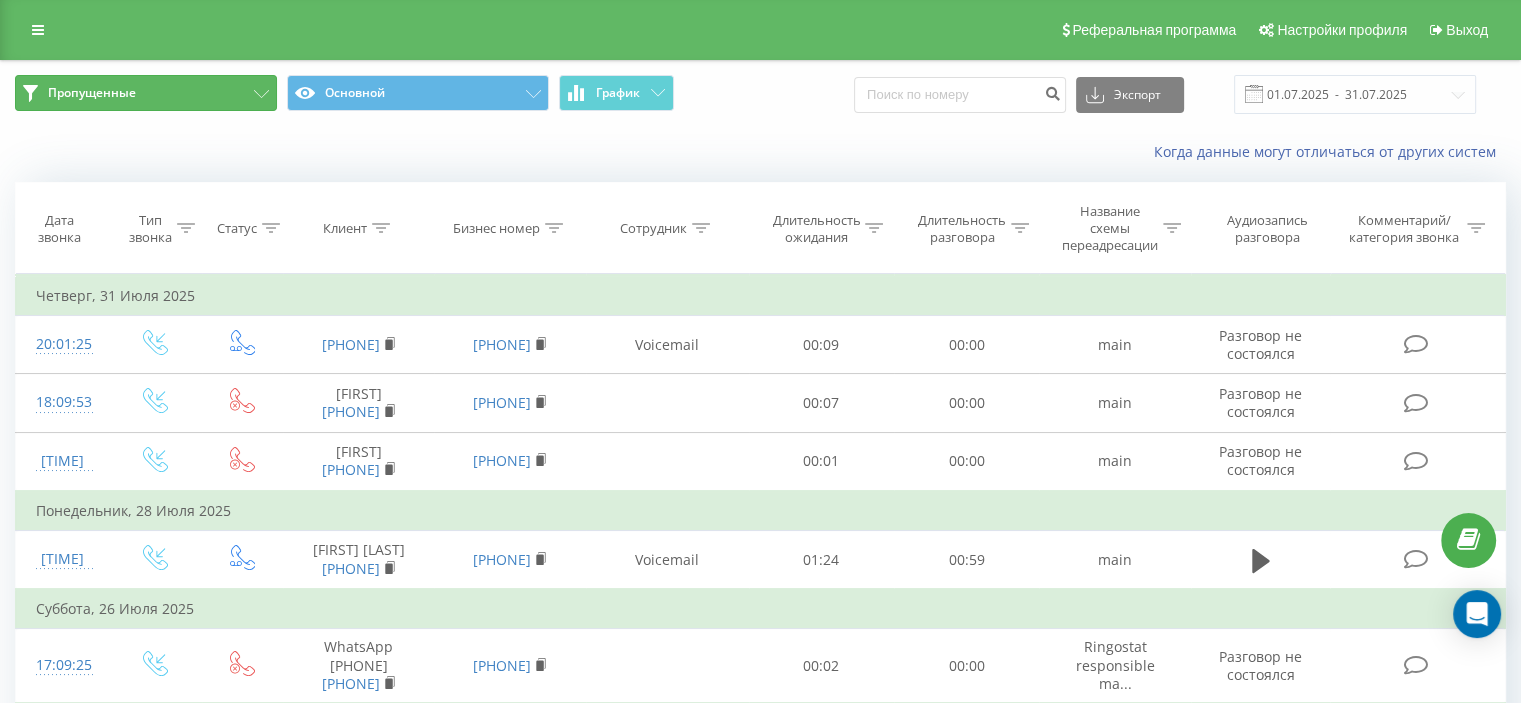 click on "Пропущенные" at bounding box center (146, 93) 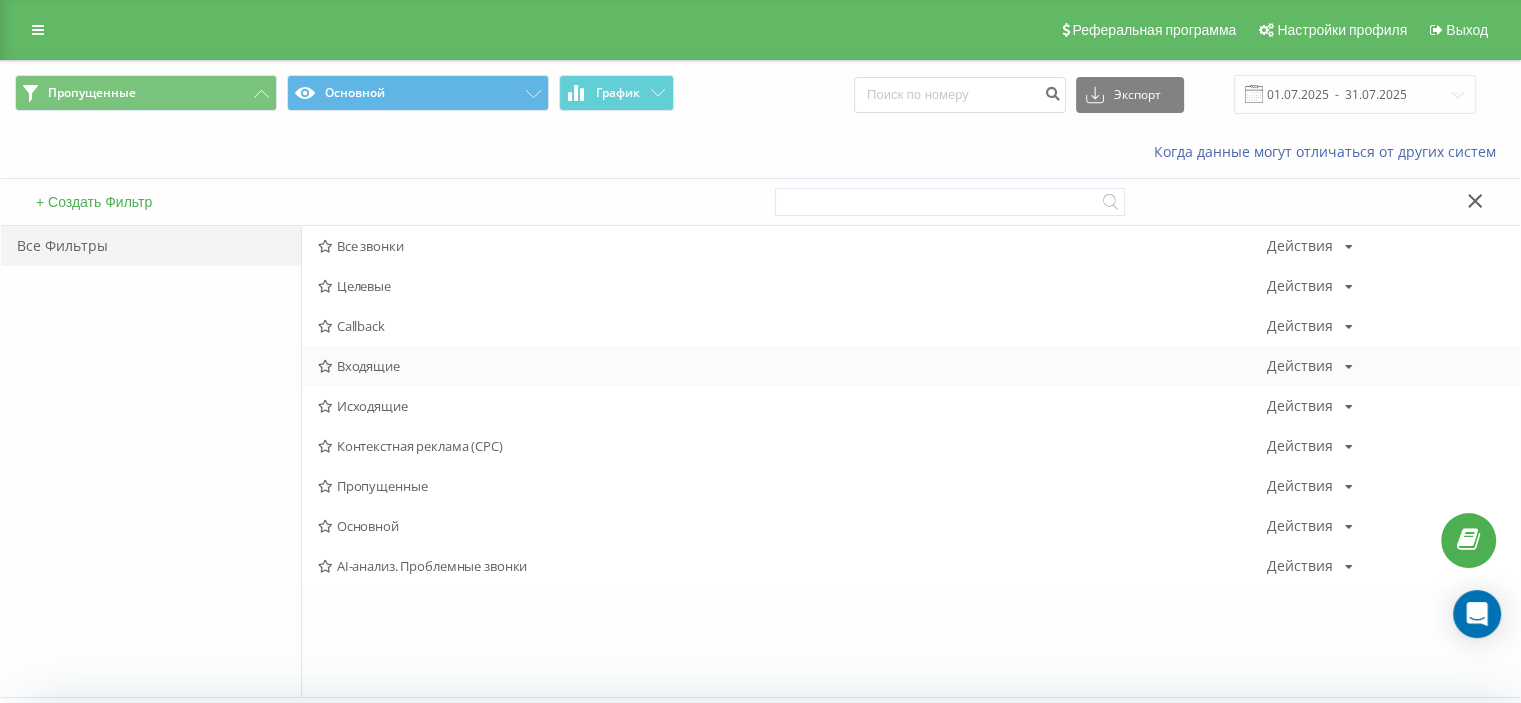 click on "Входящие" at bounding box center [792, 366] 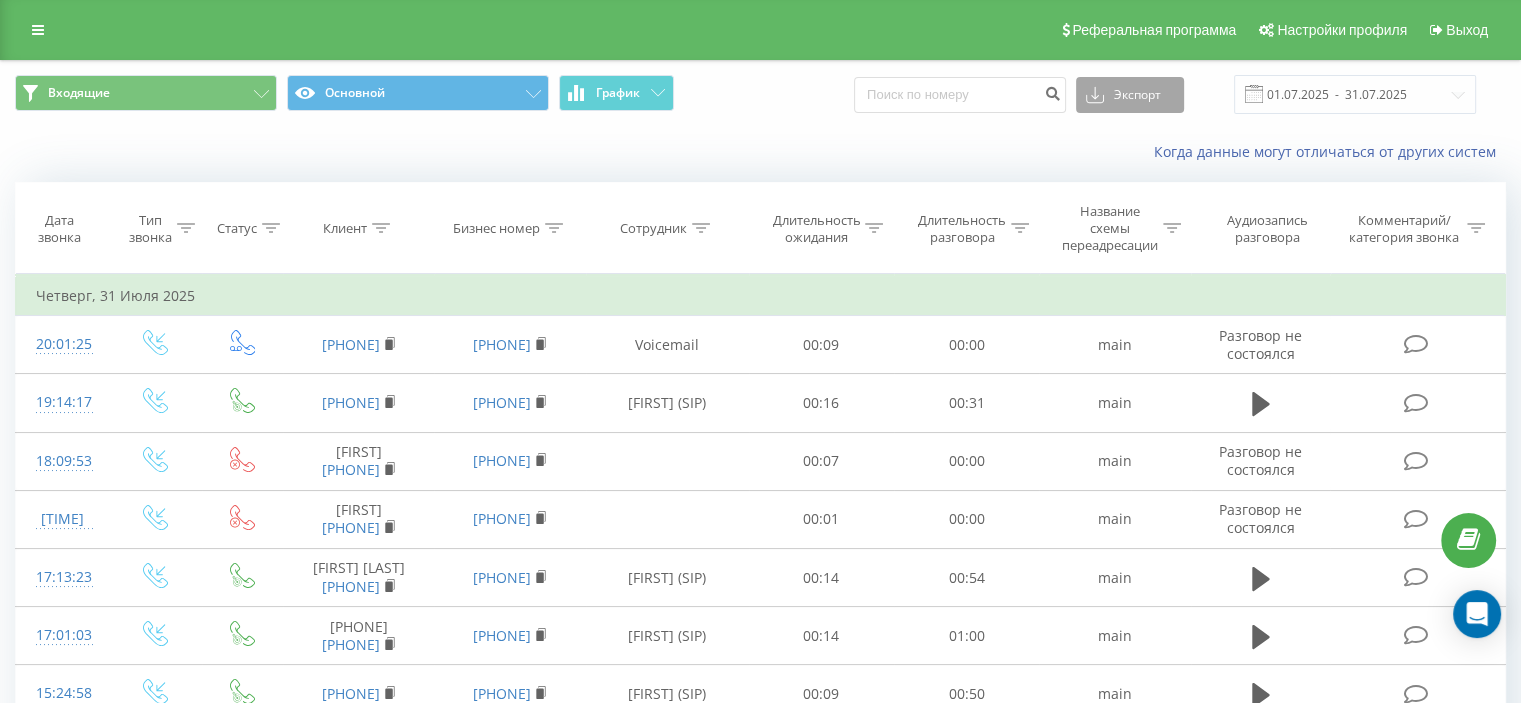 click on "Экспорт" at bounding box center [1130, 95] 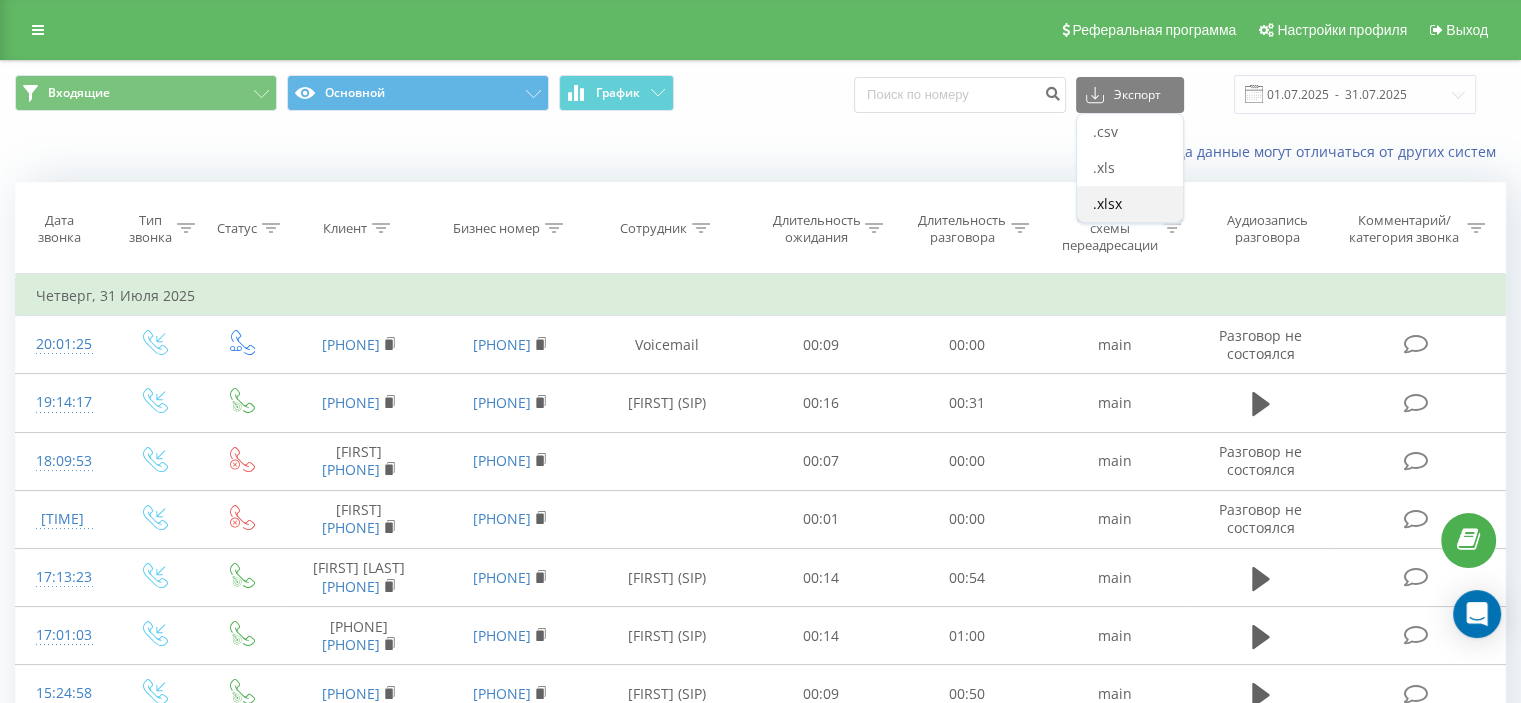 click on ".xlsx" at bounding box center [1107, 203] 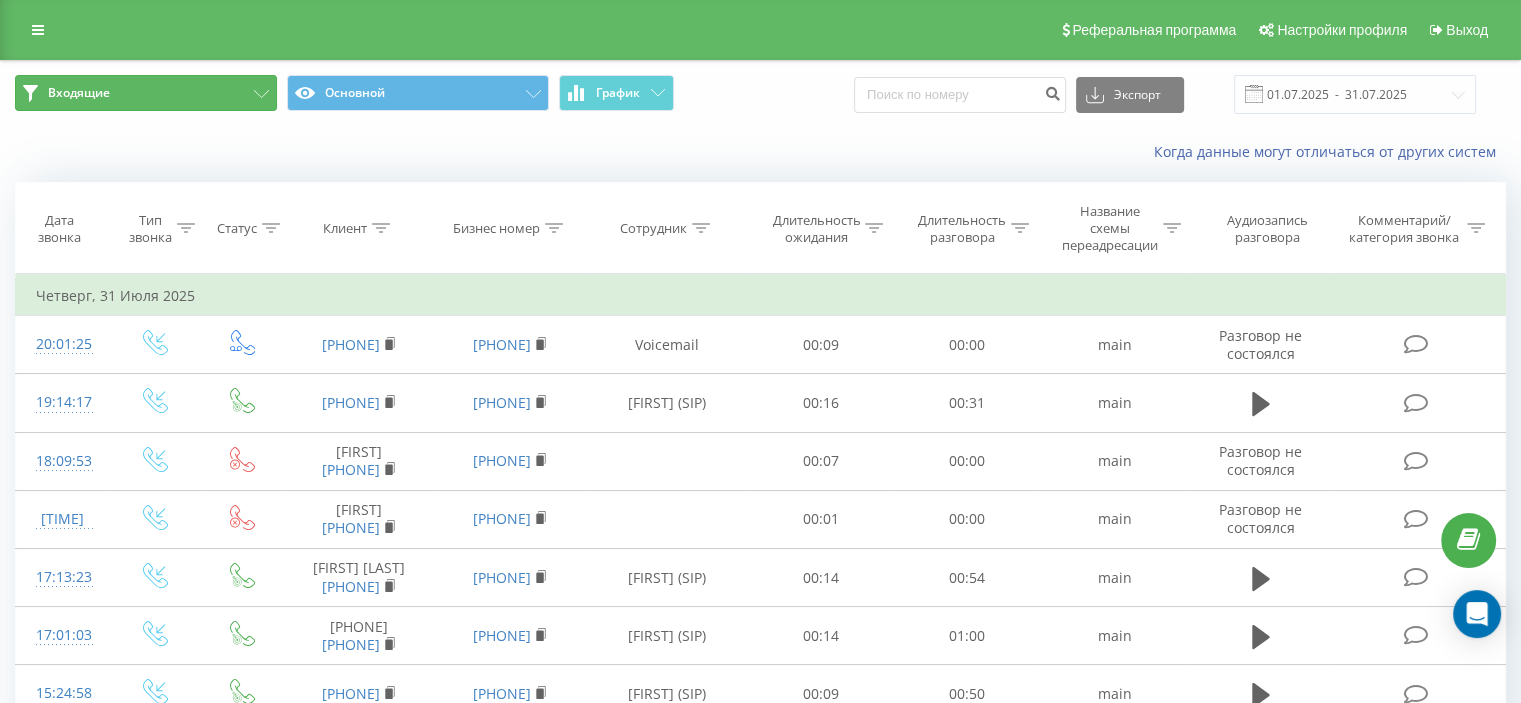 click on "Входящие" at bounding box center [146, 93] 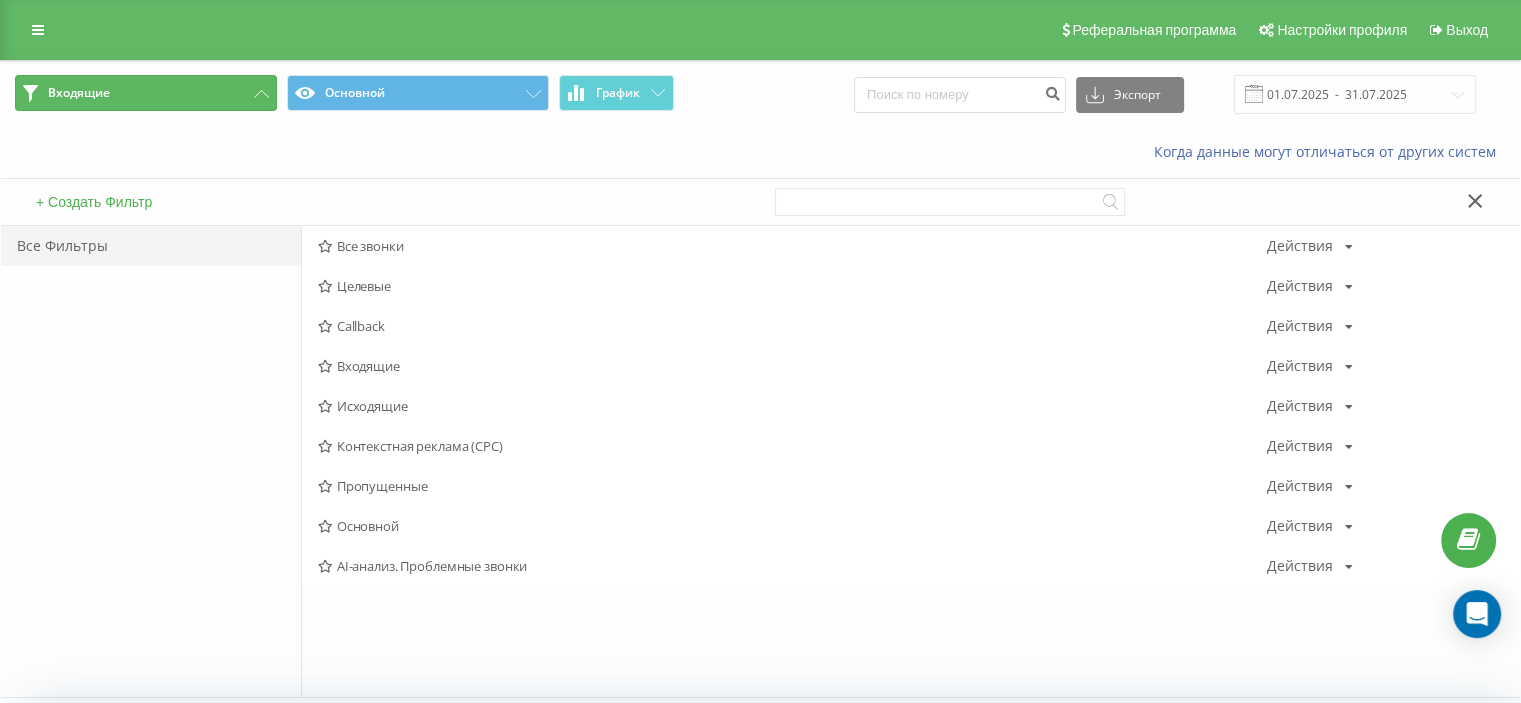 click 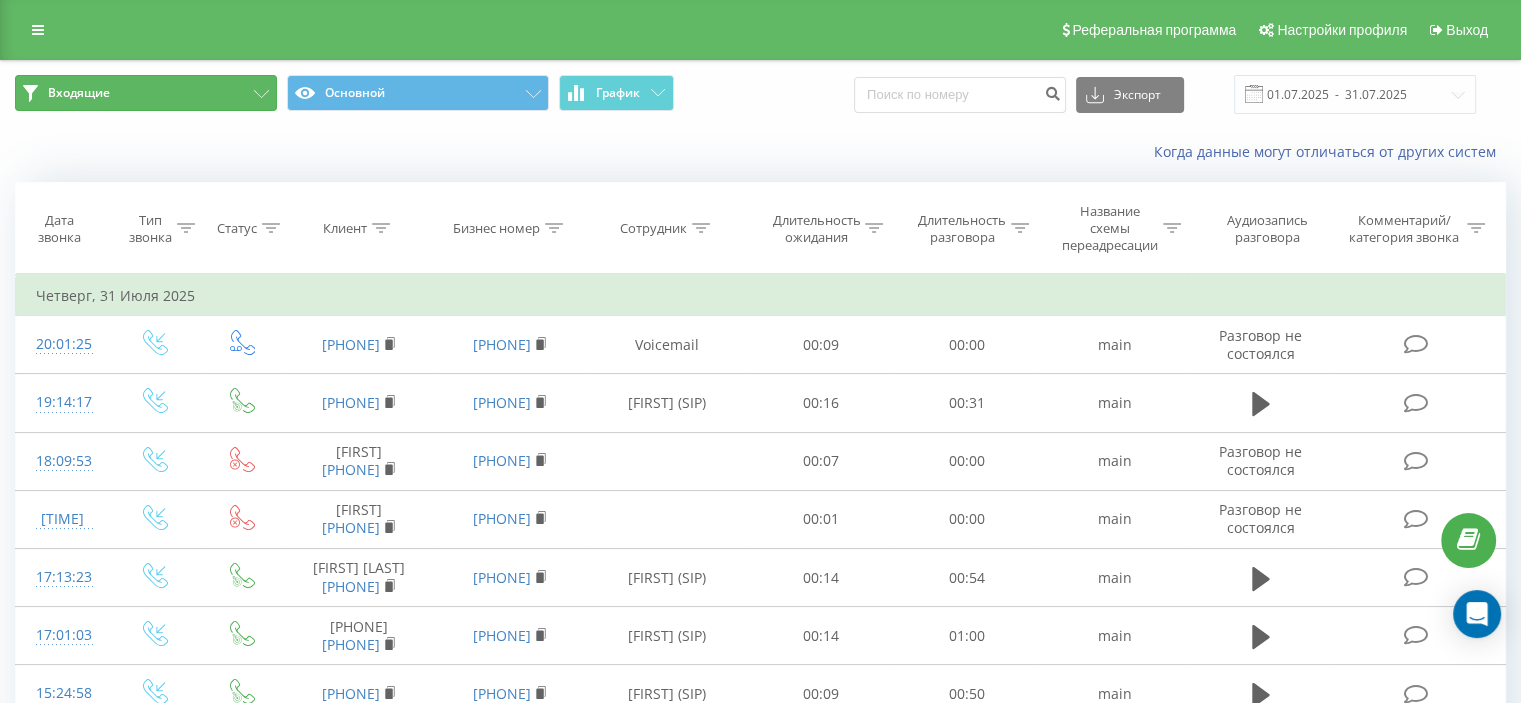 scroll, scrollTop: 100, scrollLeft: 0, axis: vertical 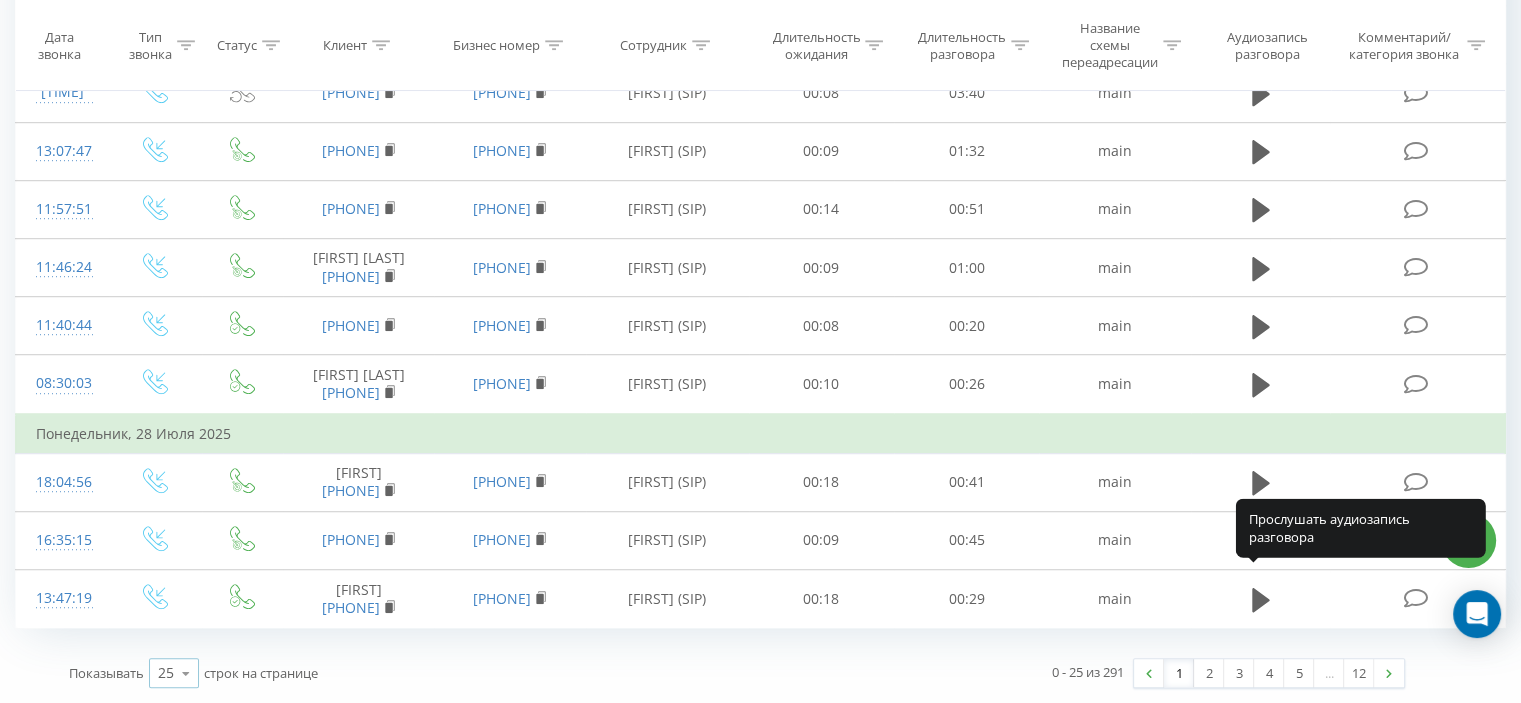click at bounding box center [186, 673] 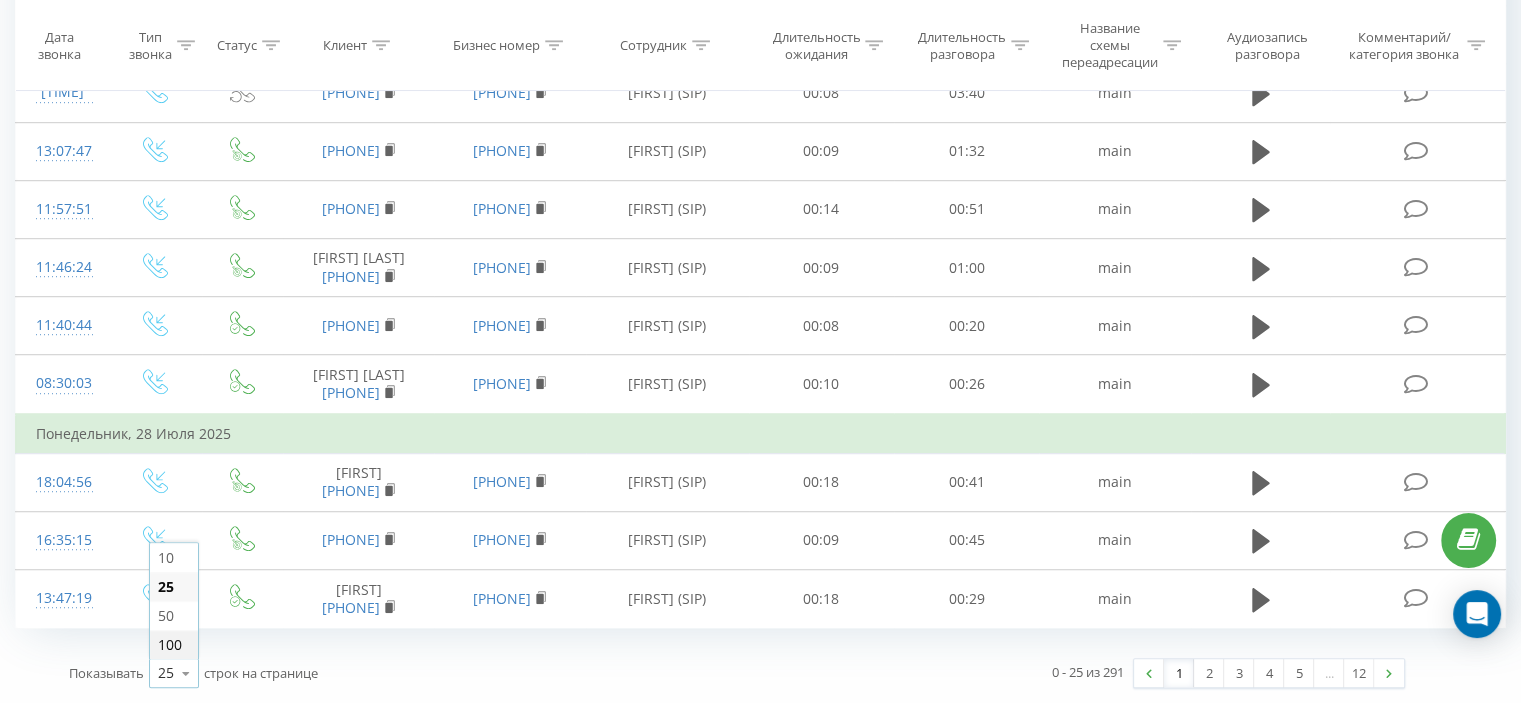 click on "100" at bounding box center [170, 644] 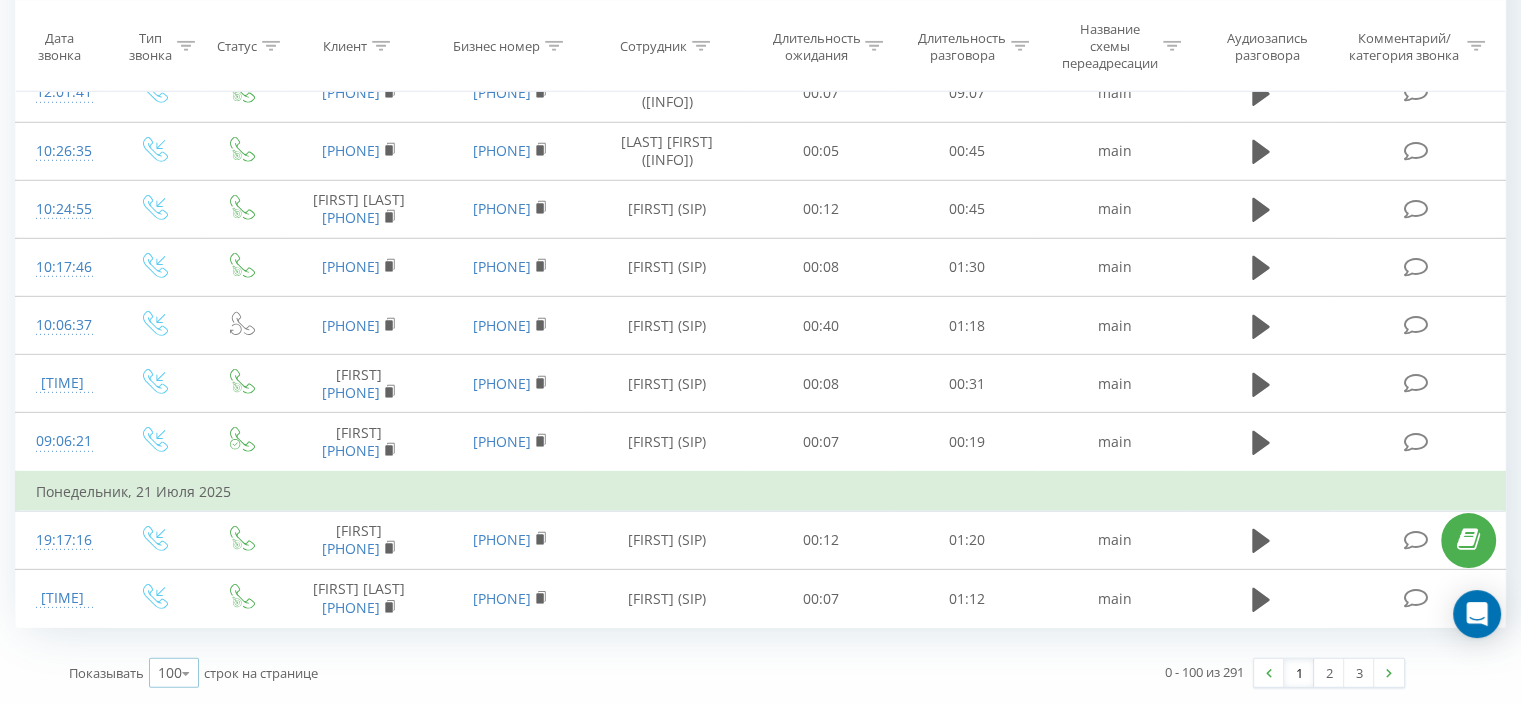 scroll, scrollTop: 6091, scrollLeft: 0, axis: vertical 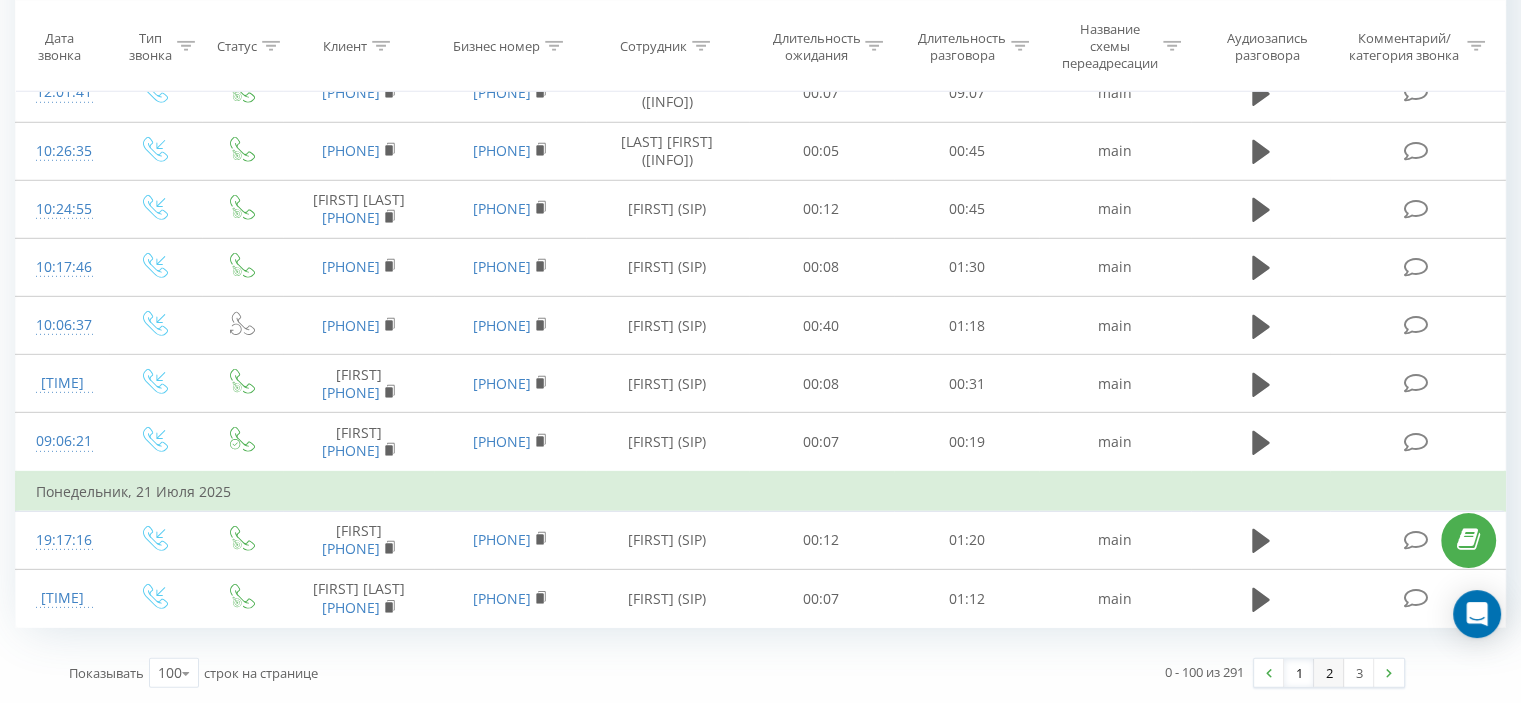 click on "2" at bounding box center (1329, 673) 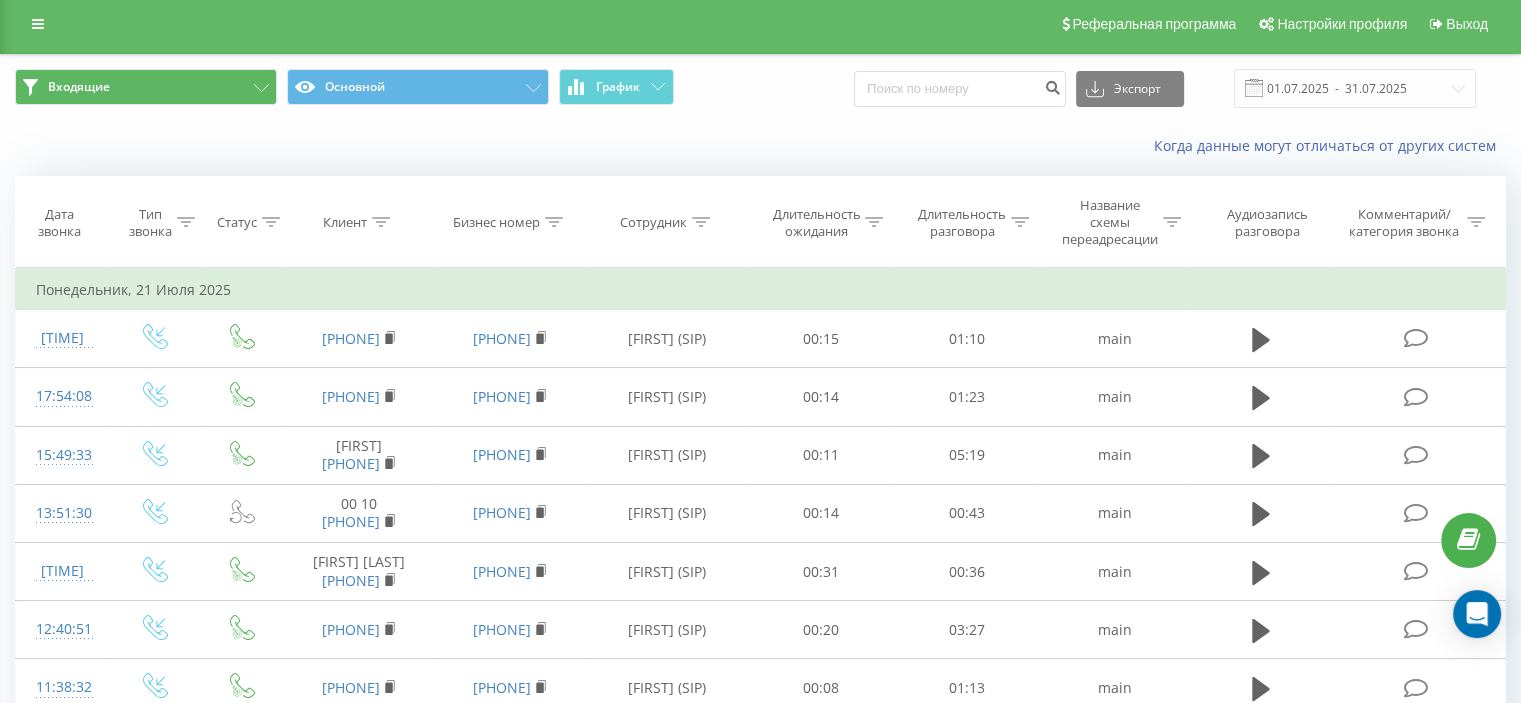 scroll, scrollTop: 0, scrollLeft: 0, axis: both 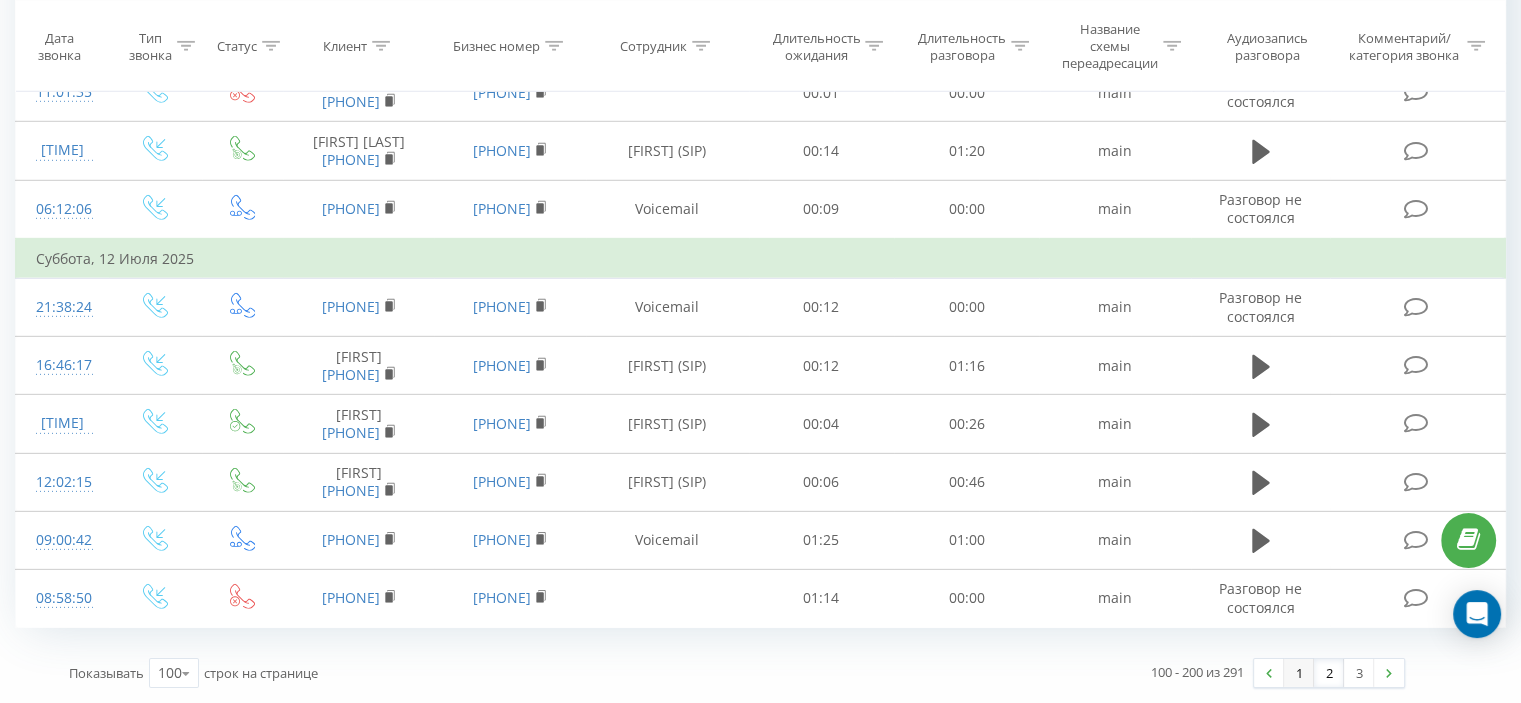 click on "1" at bounding box center (1299, 673) 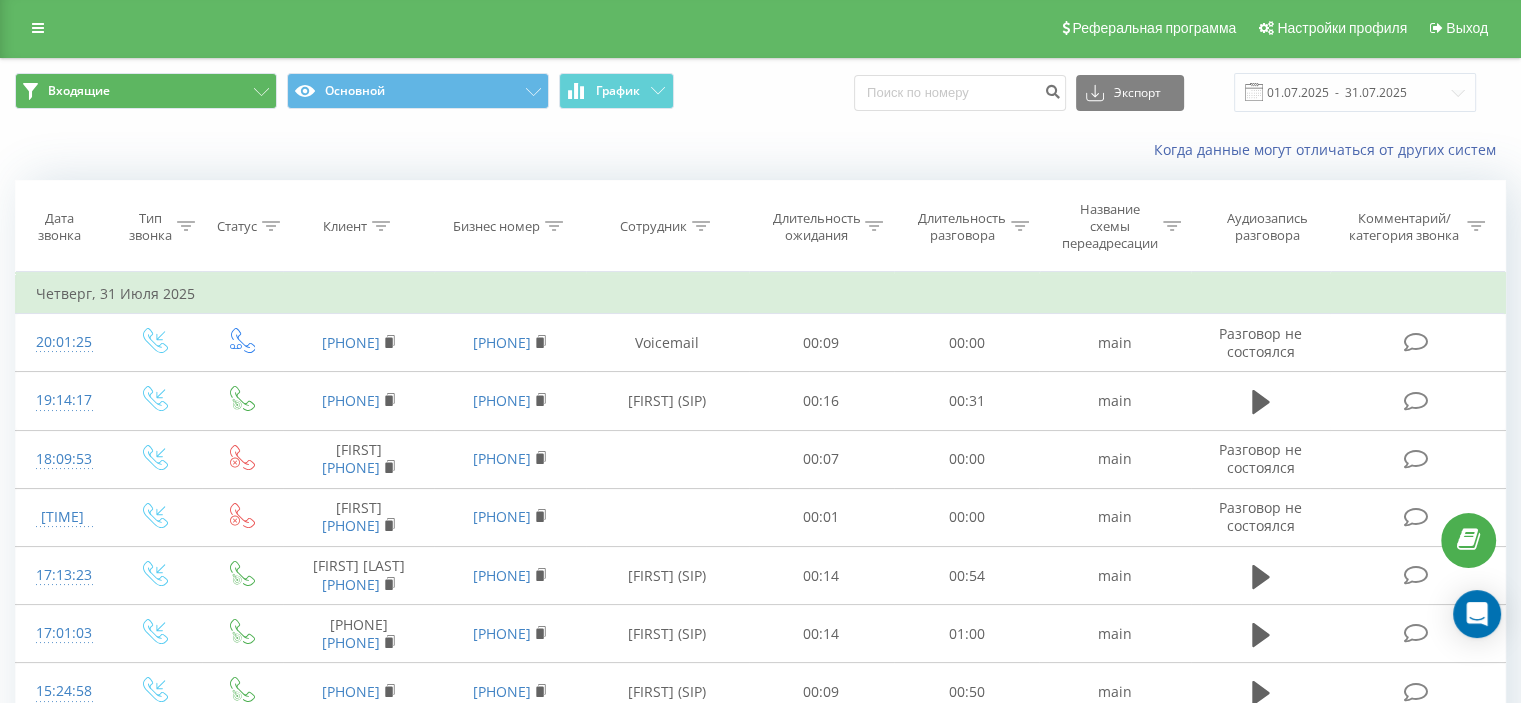 scroll, scrollTop: 0, scrollLeft: 0, axis: both 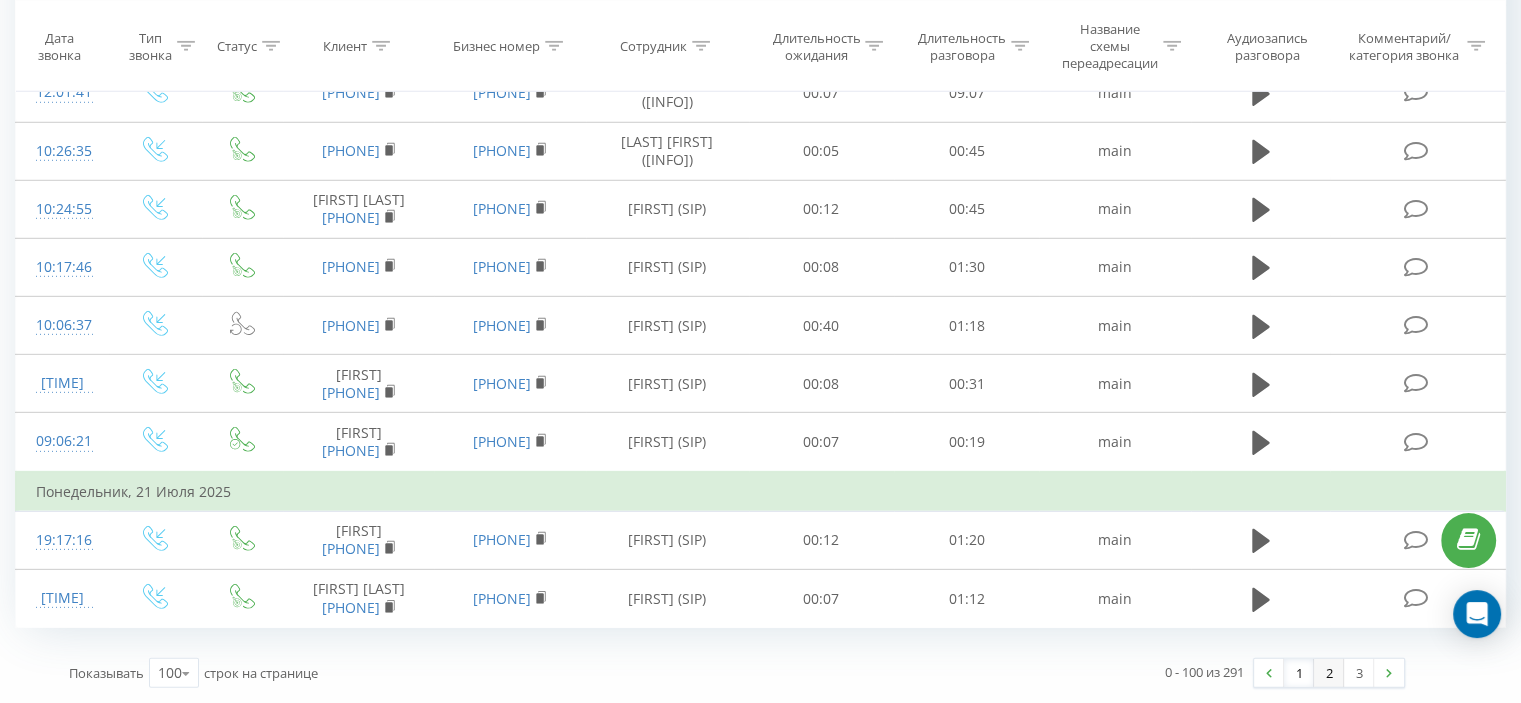 click on "2" at bounding box center (1329, 673) 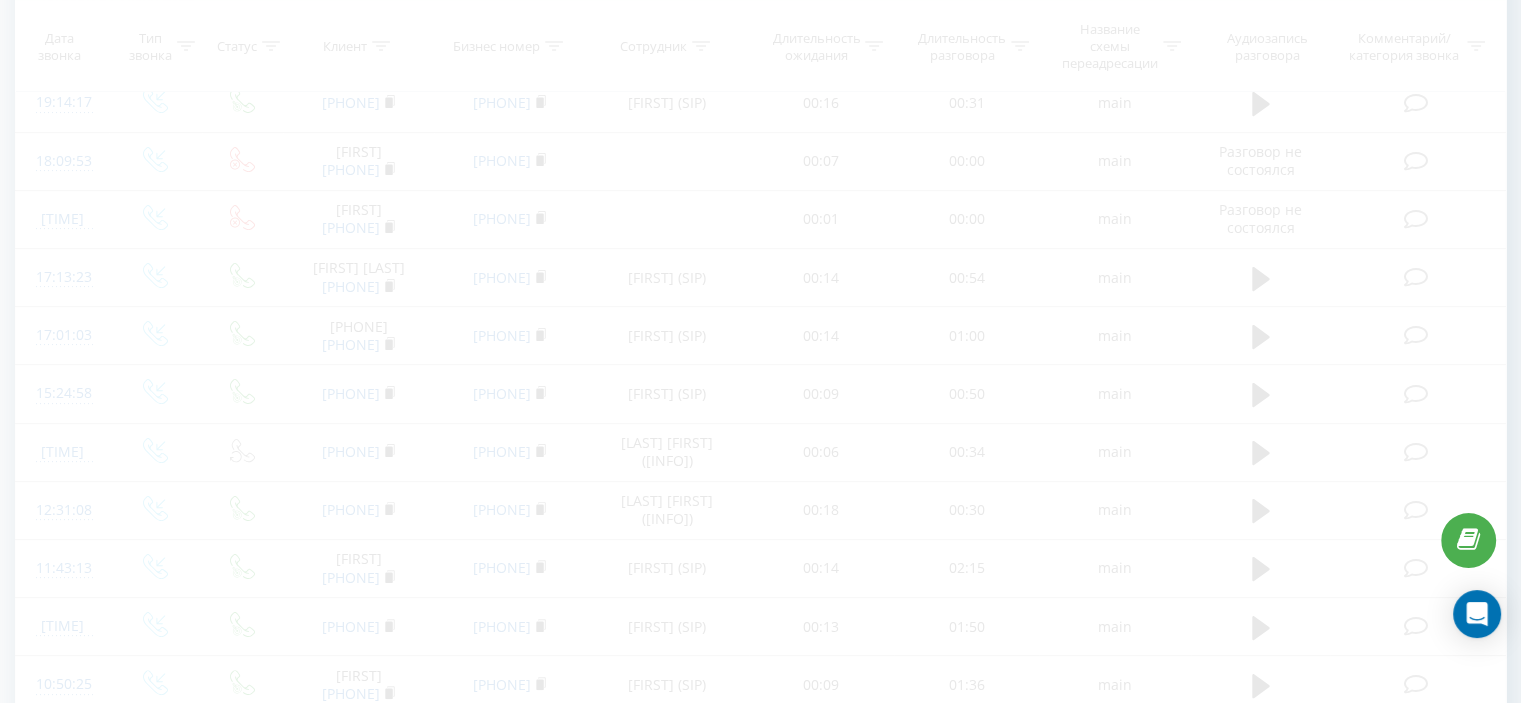 scroll, scrollTop: 132, scrollLeft: 0, axis: vertical 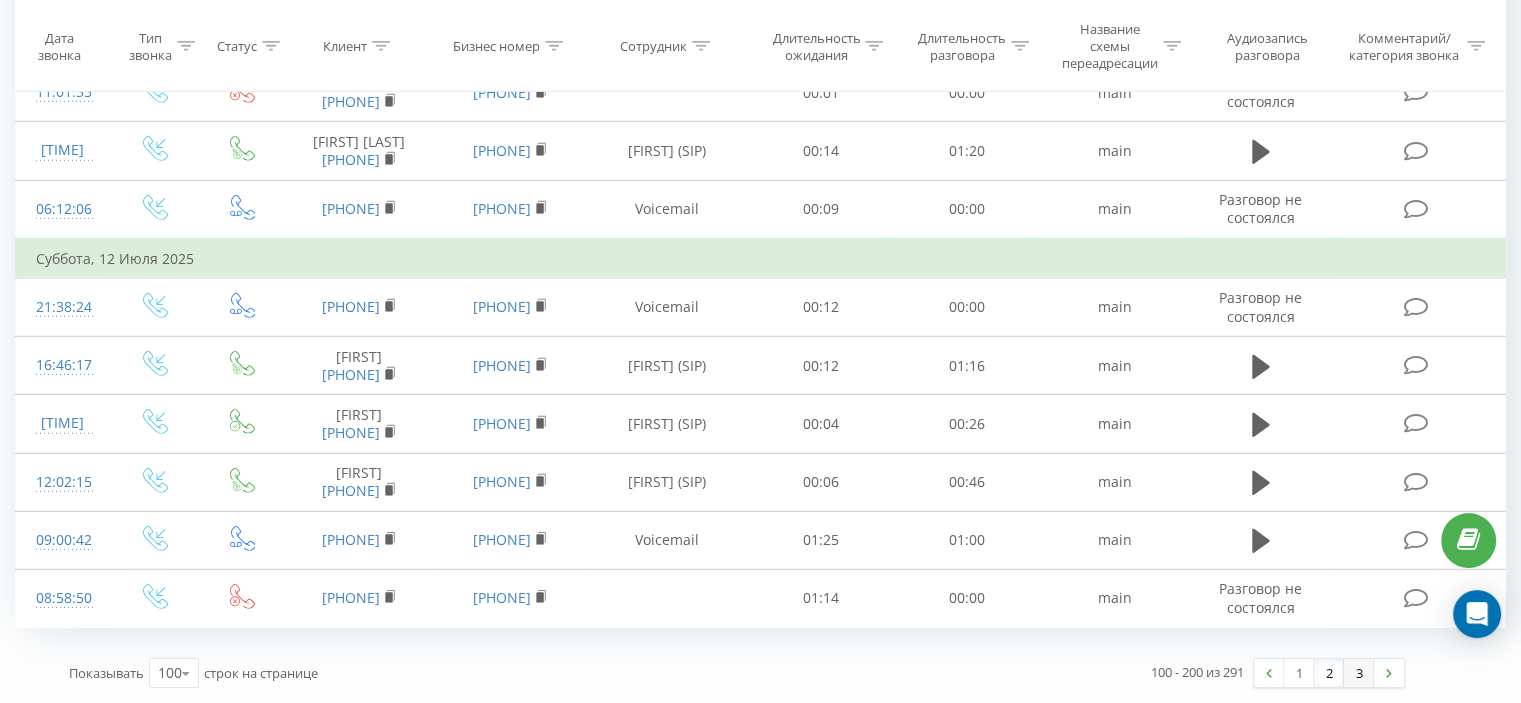 click on "3" at bounding box center [1359, 673] 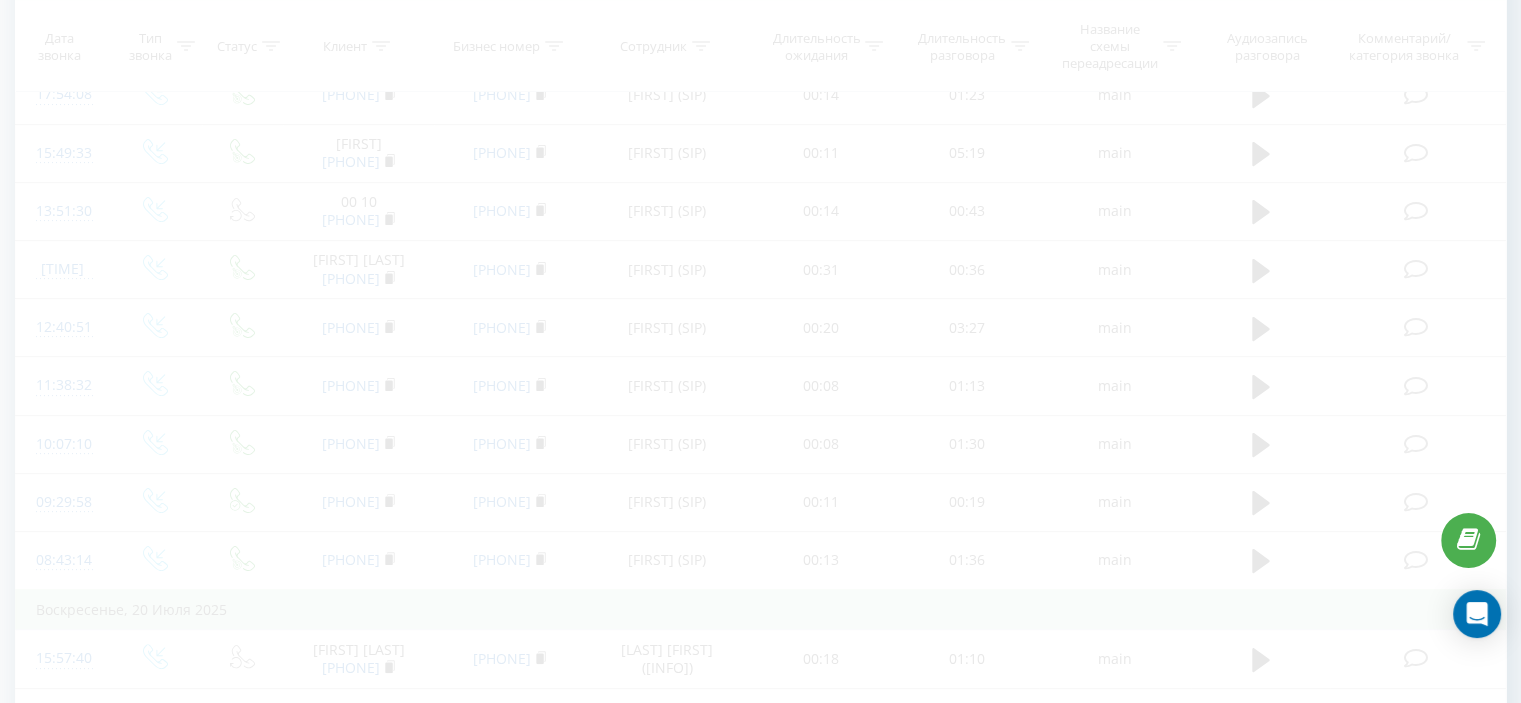 scroll, scrollTop: 132, scrollLeft: 0, axis: vertical 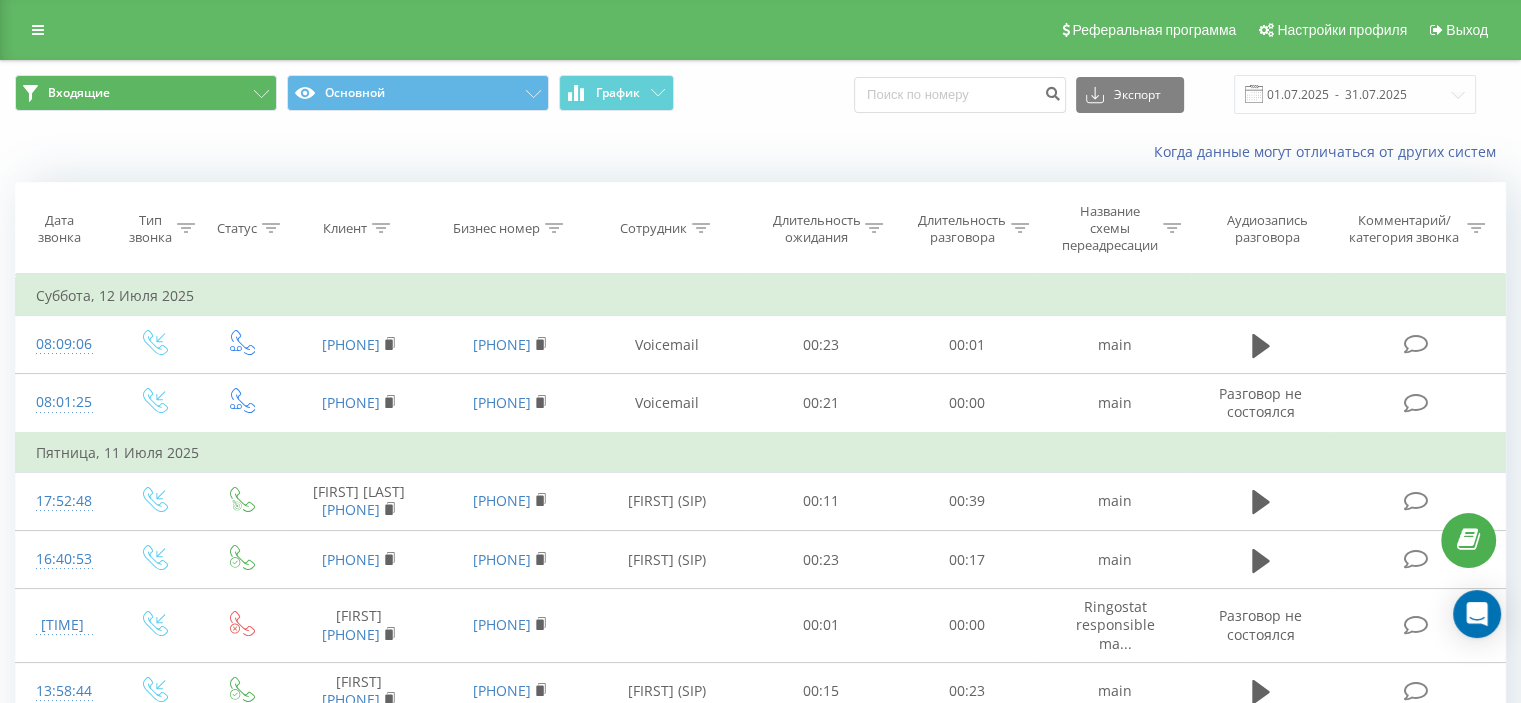 drag, startPoint x: 868, startPoint y: 124, endPoint x: 742, endPoint y: 101, distance: 128.082 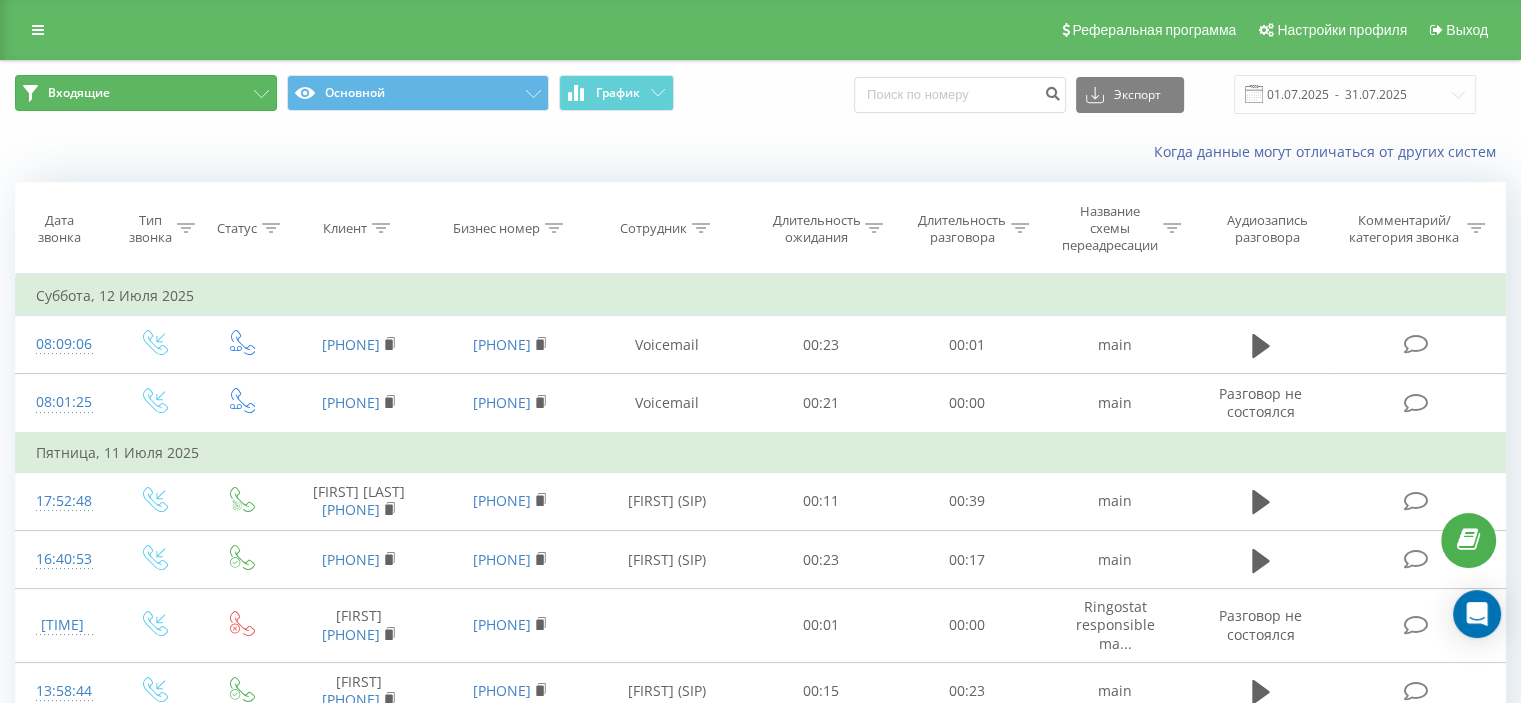 click on "Входящие" at bounding box center [146, 93] 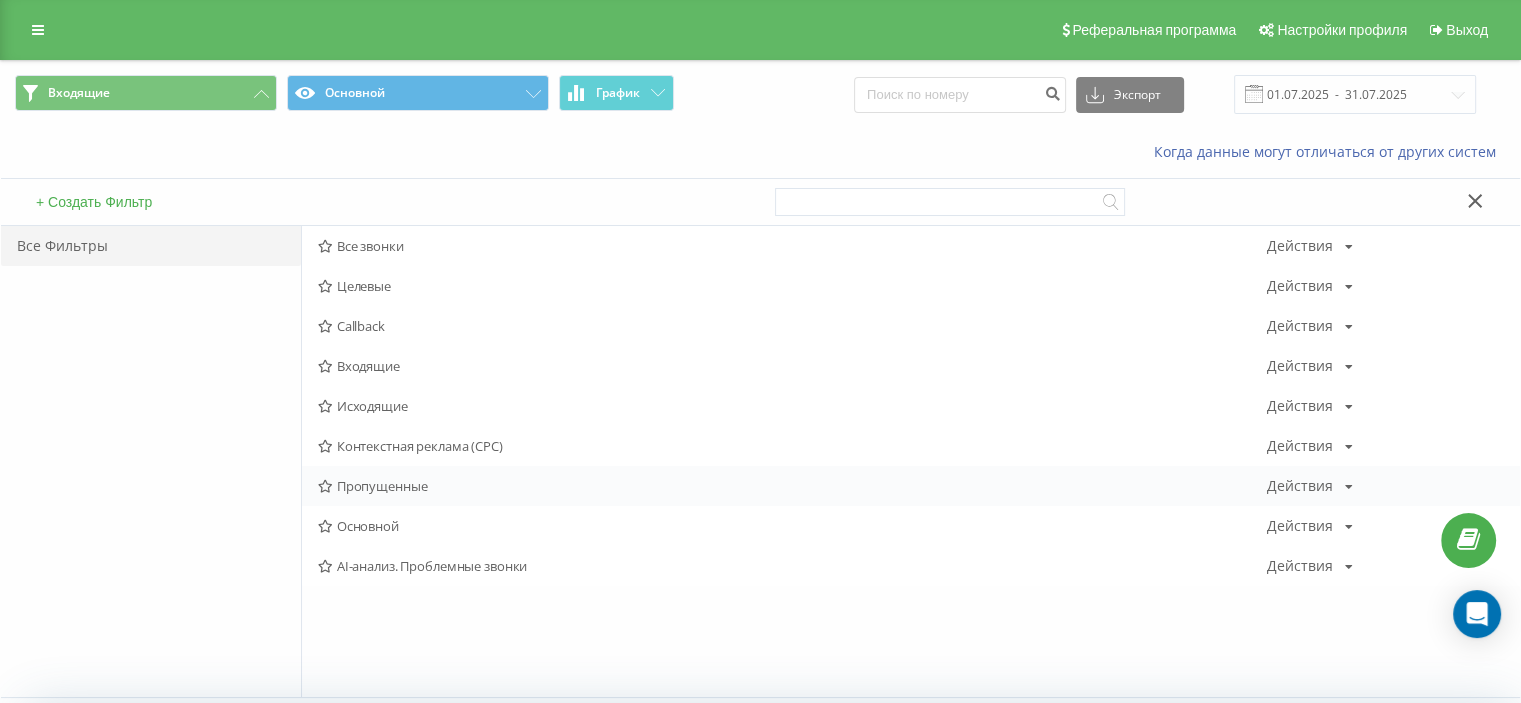click on "Пропущенные" at bounding box center [792, 486] 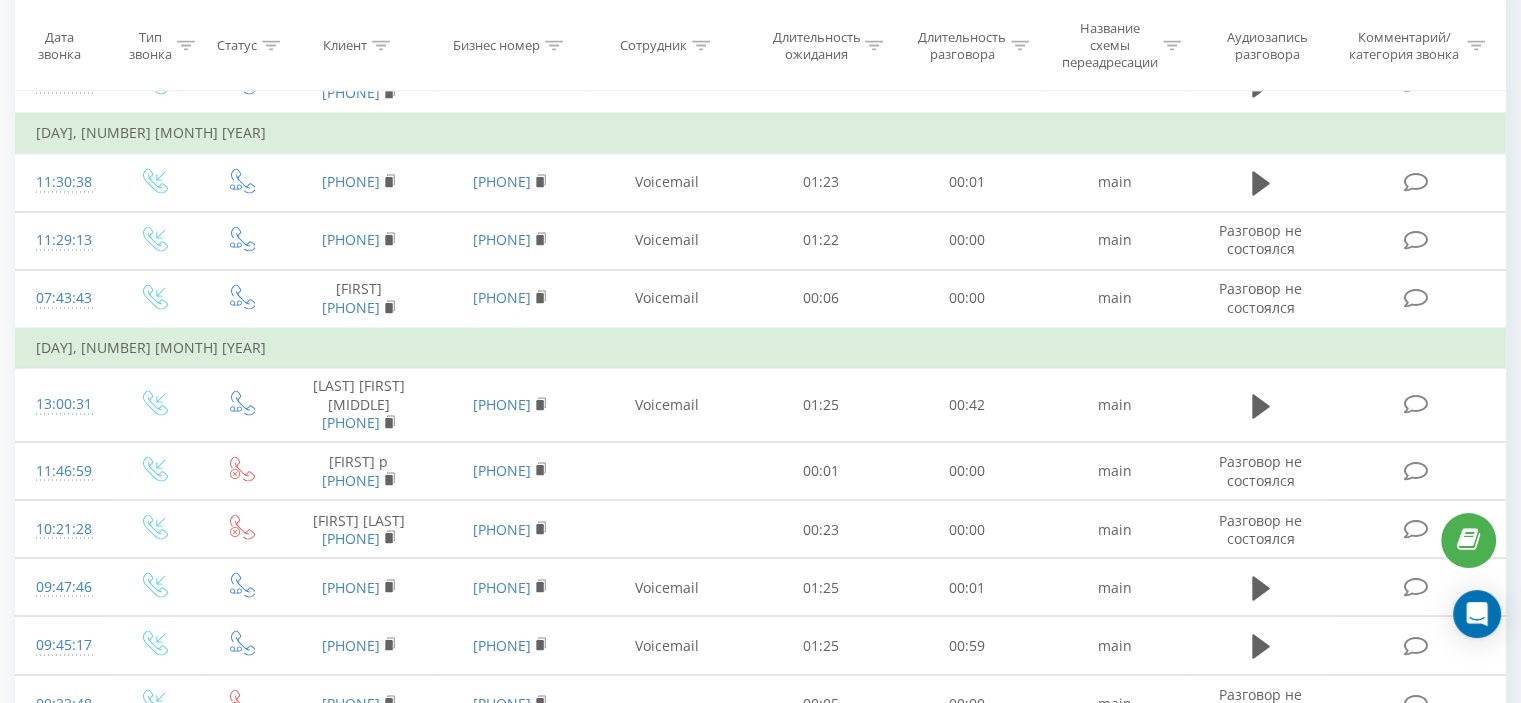 scroll, scrollTop: 4500, scrollLeft: 0, axis: vertical 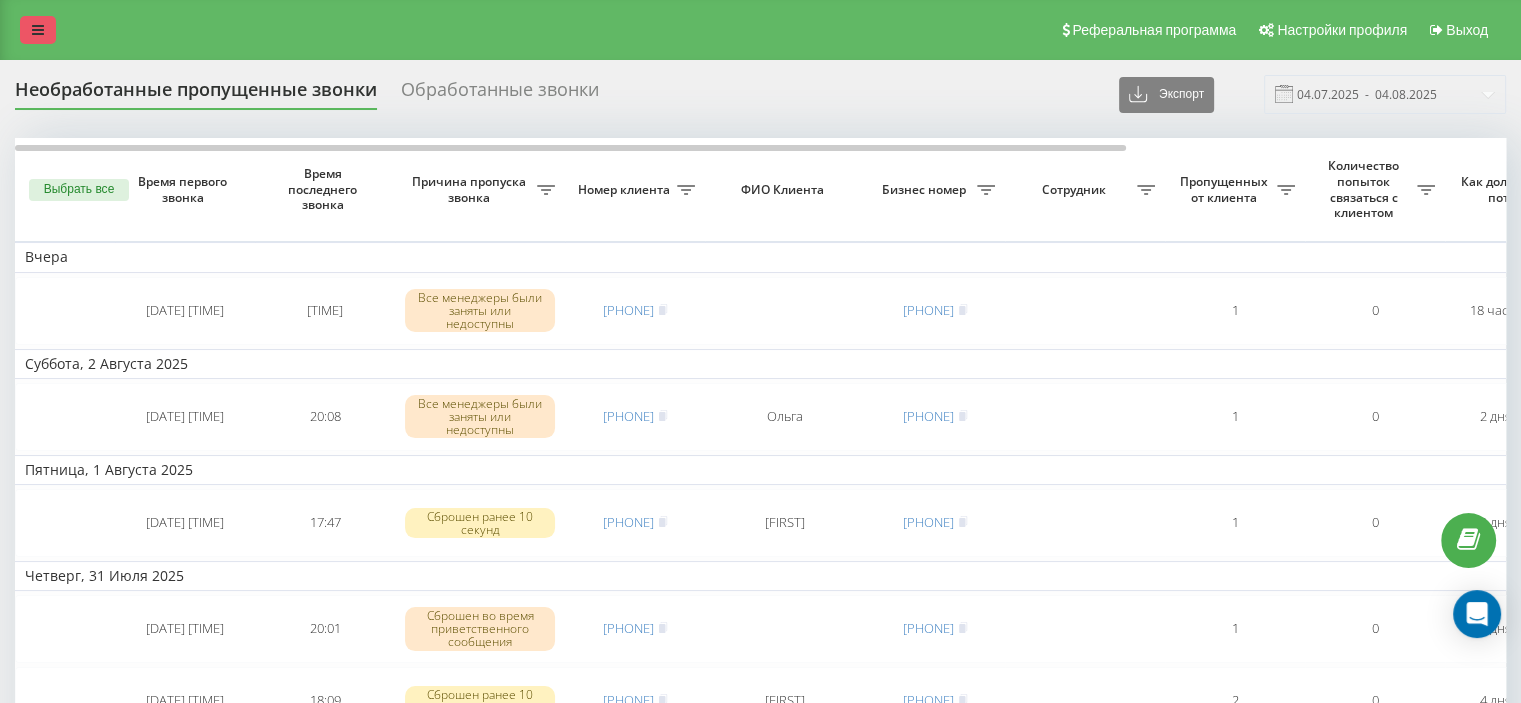 click at bounding box center (38, 30) 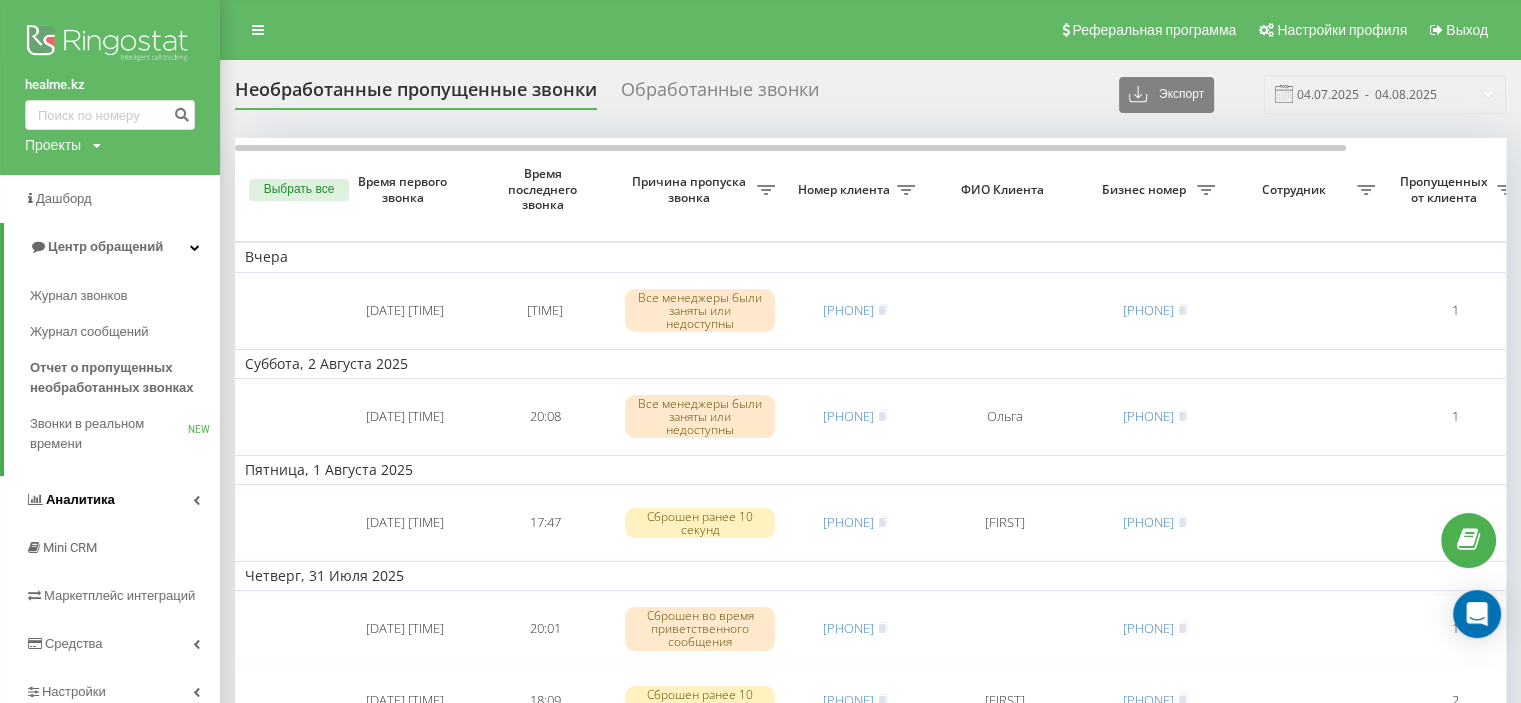 click on "Аналитика" at bounding box center [70, 500] 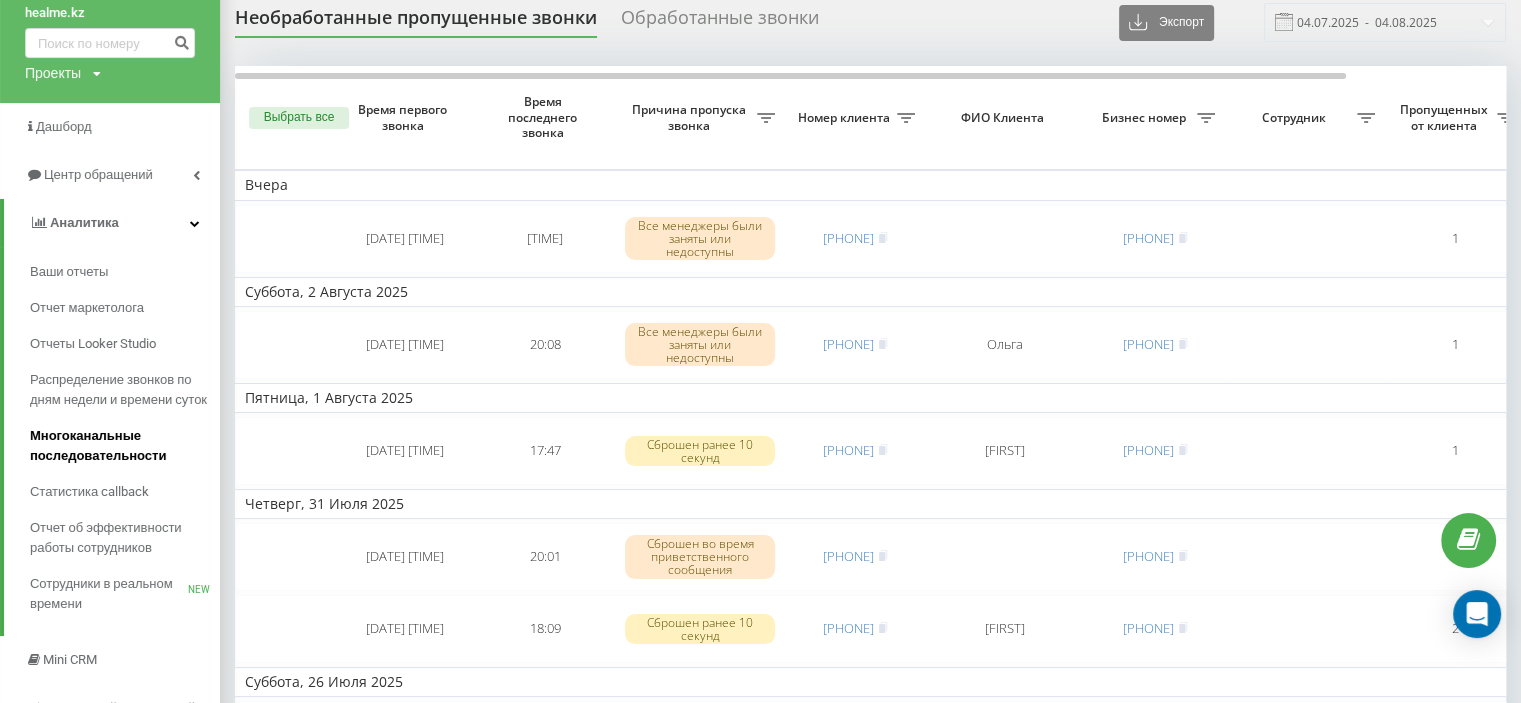 scroll, scrollTop: 155, scrollLeft: 0, axis: vertical 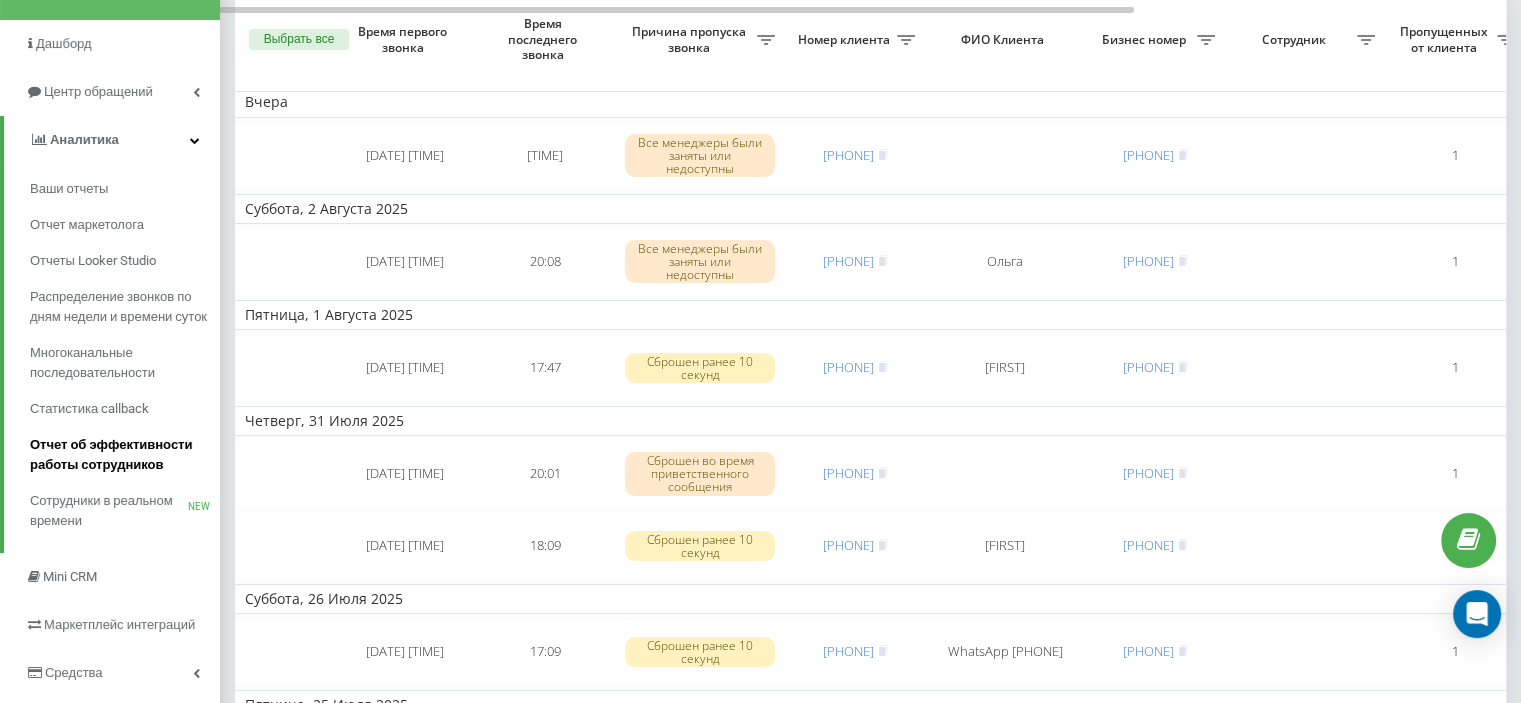 click on "Отчет об эффективности работы сотрудников" at bounding box center [120, 455] 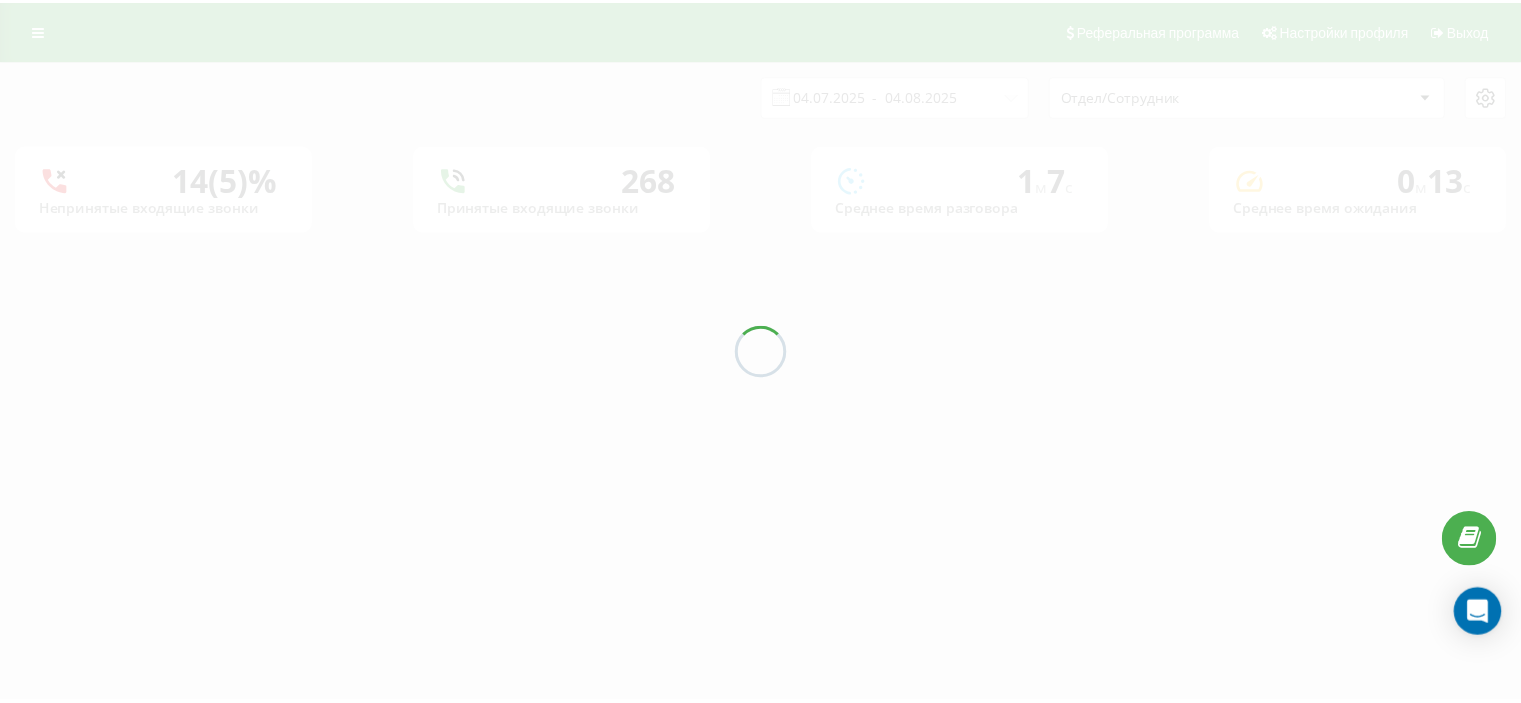 scroll, scrollTop: 0, scrollLeft: 0, axis: both 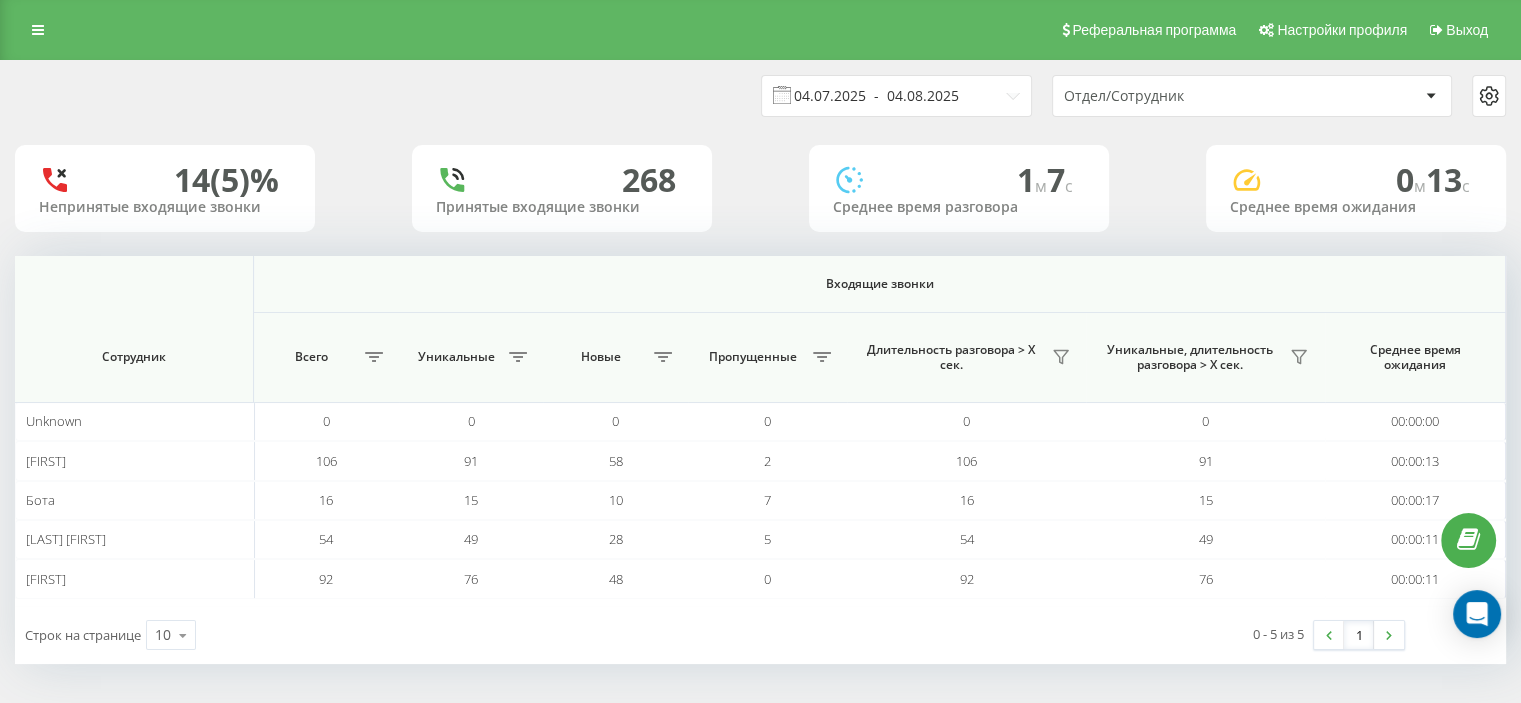click on "04.07.2025  -  04.08.2025" at bounding box center (896, 96) 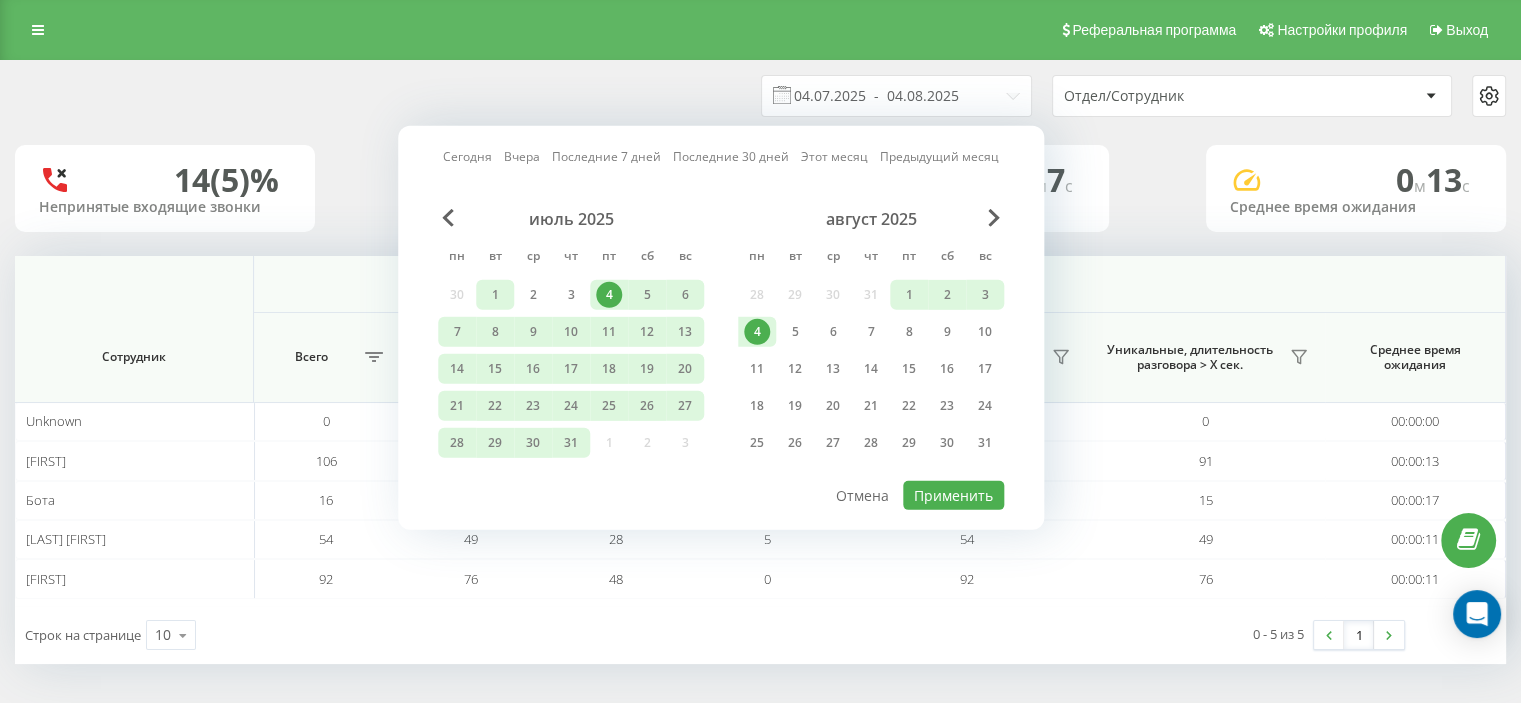 click on "1" at bounding box center [495, 295] 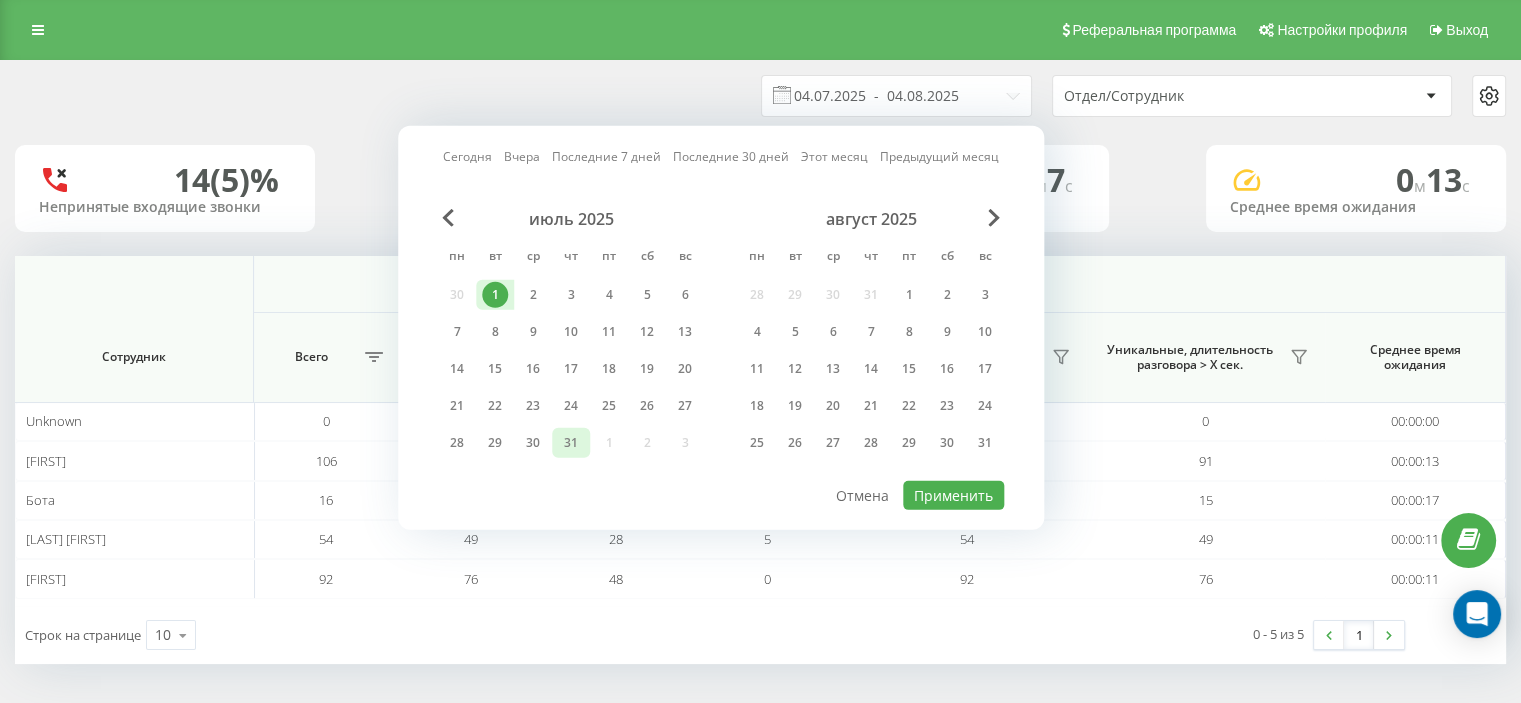 click on "31" at bounding box center (571, 443) 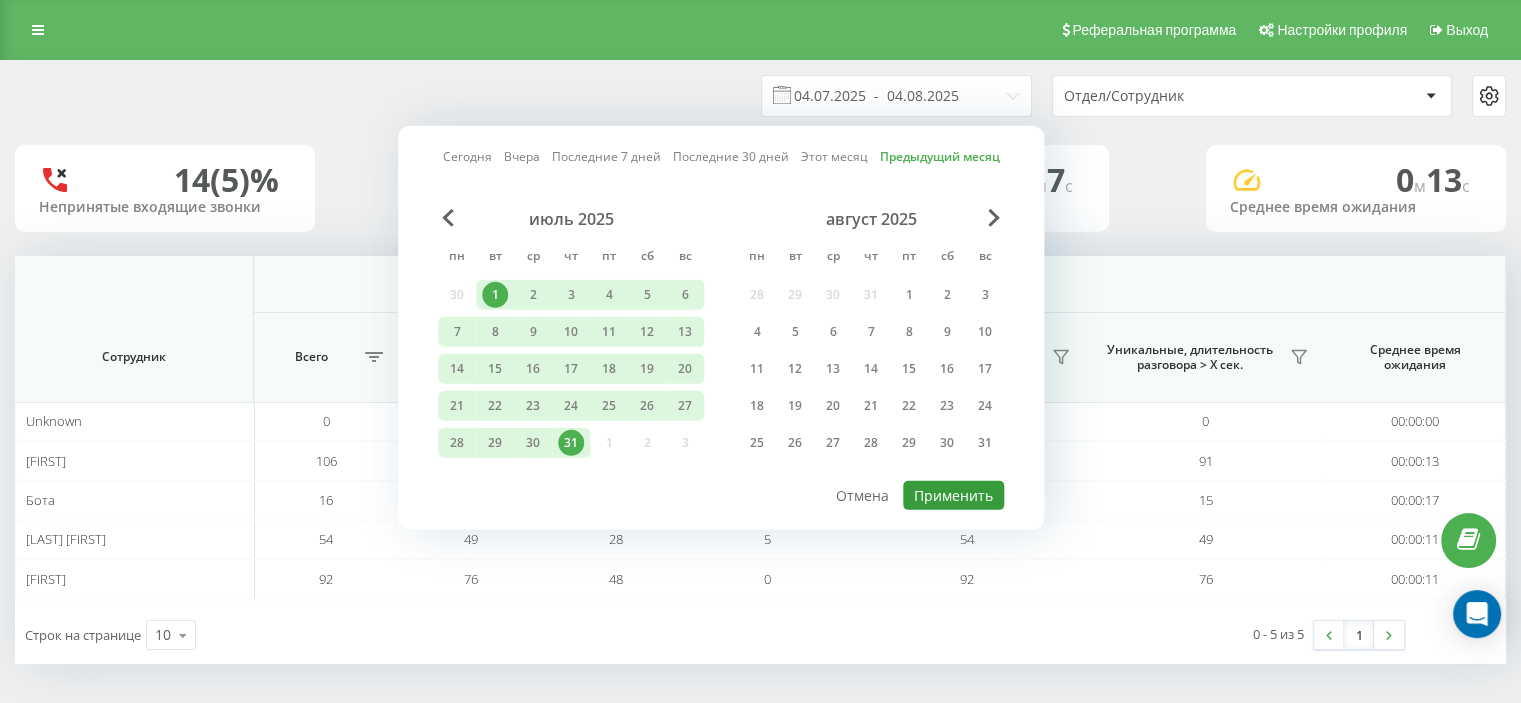 click on "Применить" at bounding box center (953, 495) 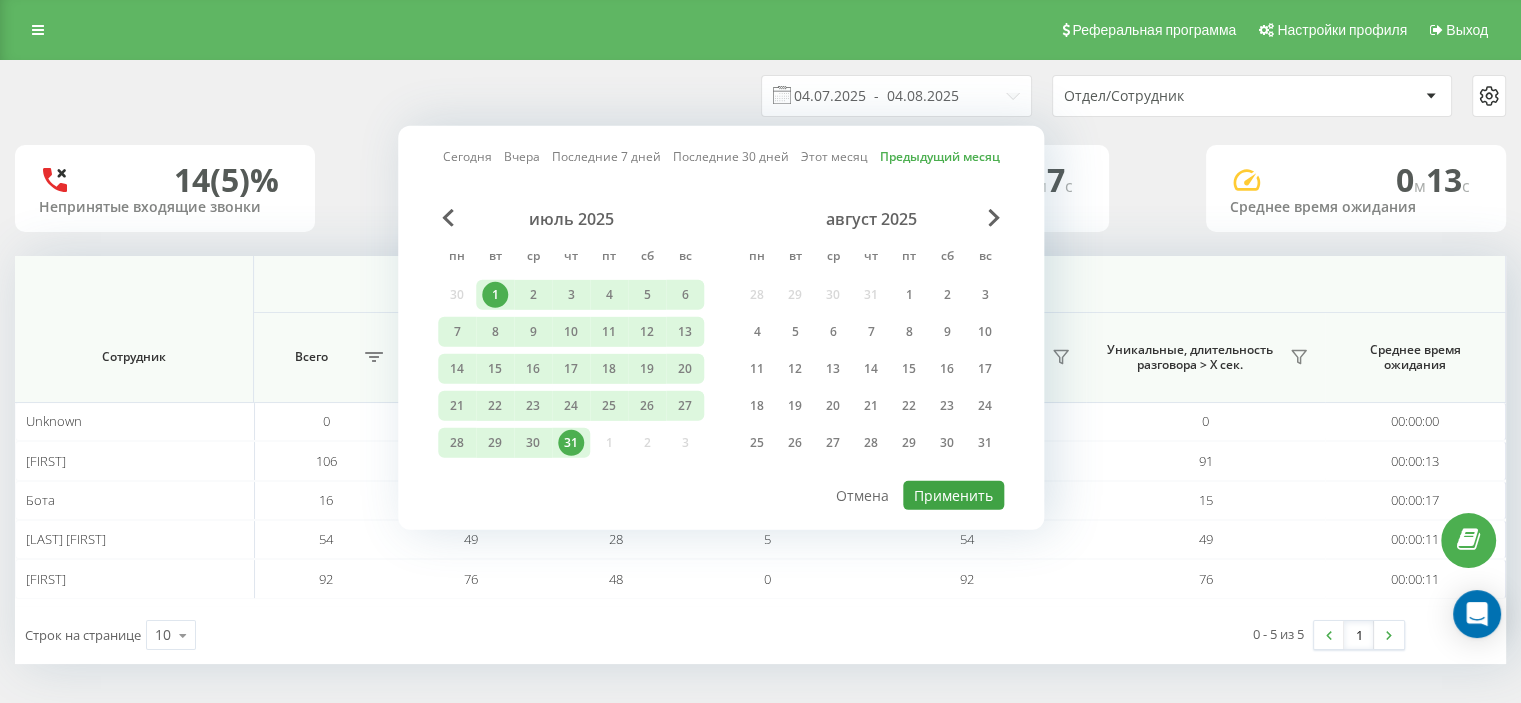 type on "01.07.2025  -  31.07.2025" 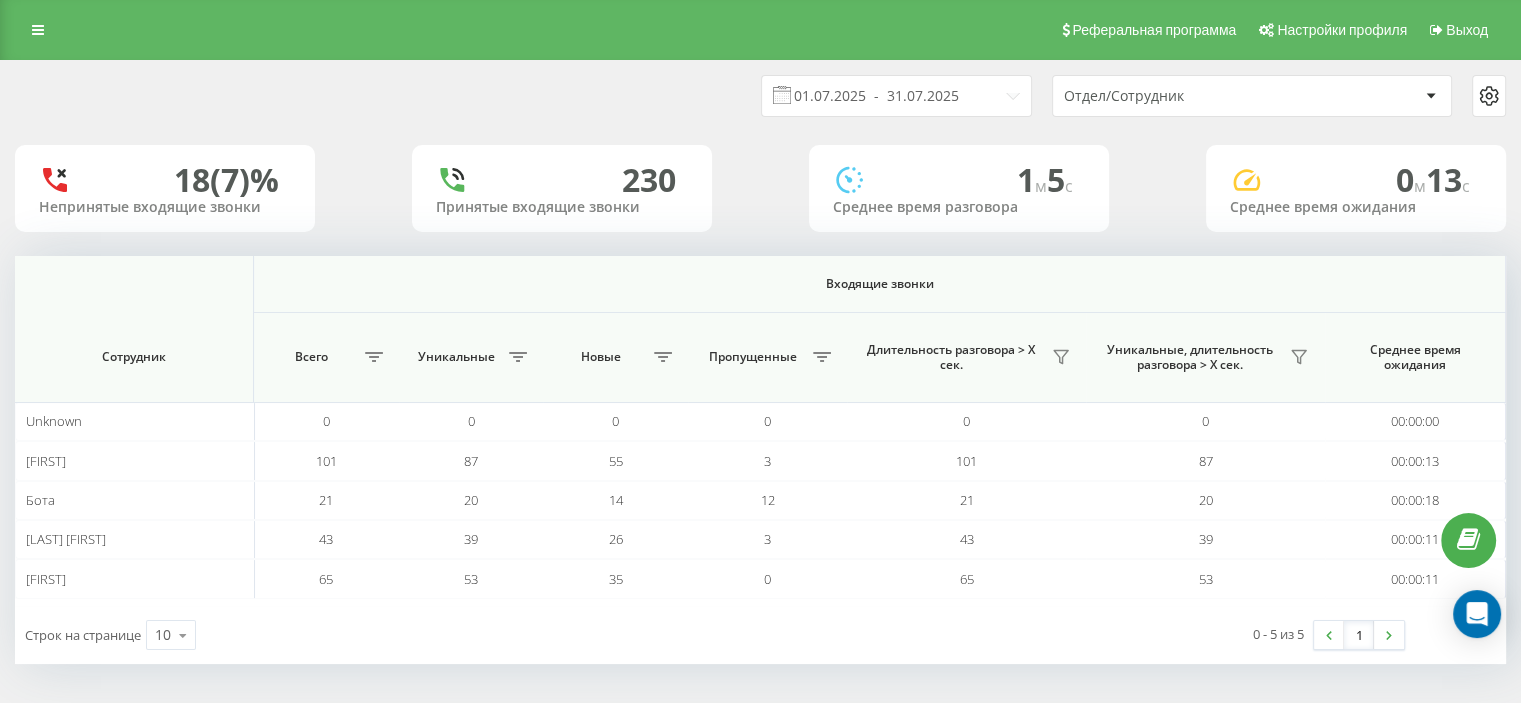 click on "healme.kz Проекты healme.kz Дашборд Центр обращений Аналитика Ваши отчеты Отчет маркетолога Отчеты Looker Studio Распределение звонков по дням недели и времени суток Многоканальные последовательности Статистика callback Отчет об эффективности работы сотрудников Сотрудники в реальном времени NEW Mini CRM Маркетплейс интеграций Средства Настройки Реферальная программа Настройки профиля Выход [DATE]  -  [DATE] Отдел/Сотрудник 18  (7)% Непринятые входящие звонки 230 Принятые входящие звонки 1 м  5 c Среднее время разговора 0 м  13 c Среднее время ожидания Входящие звонки Всего 0 0" at bounding box center (760, 351) 